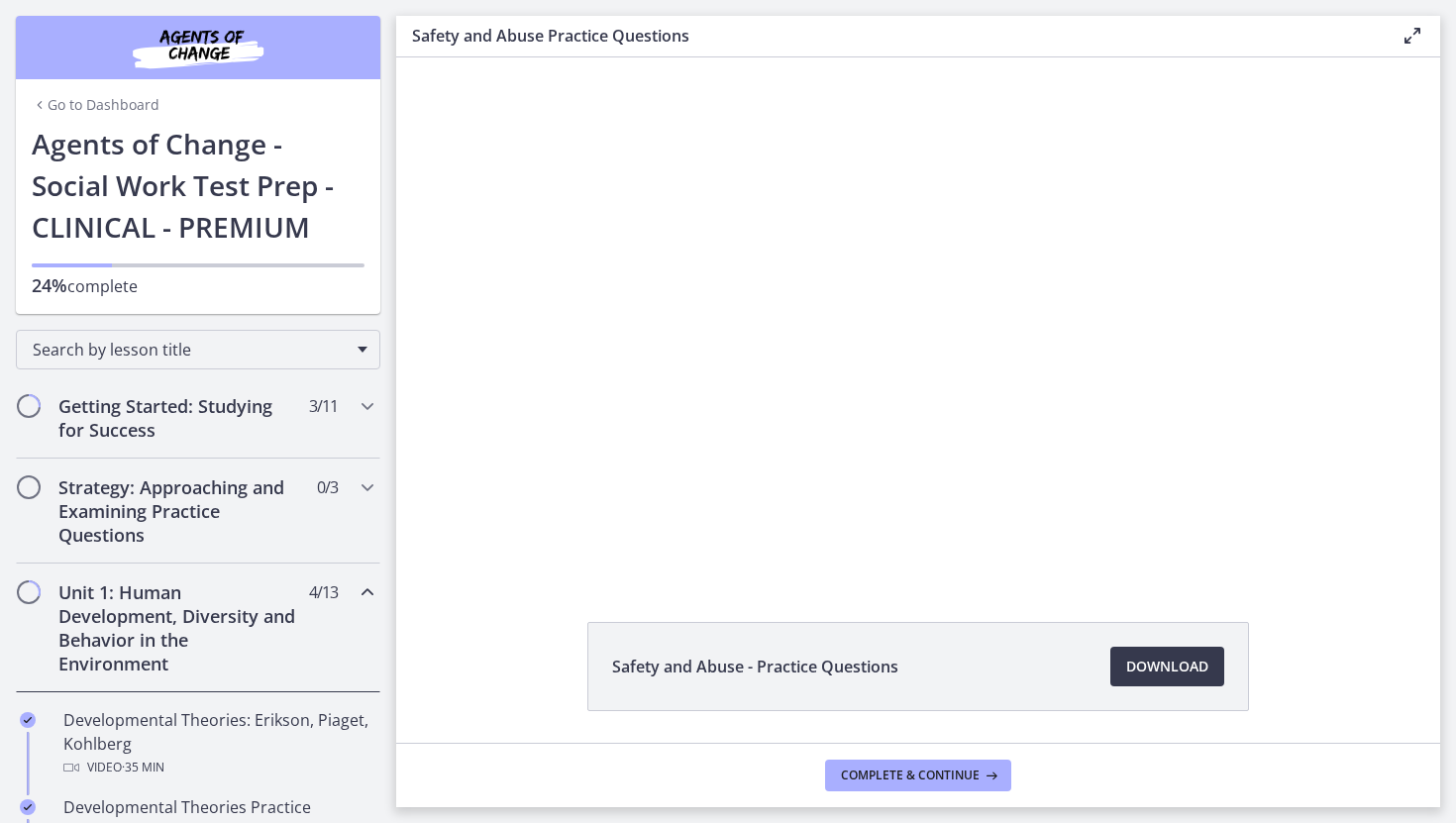 scroll, scrollTop: 0, scrollLeft: 0, axis: both 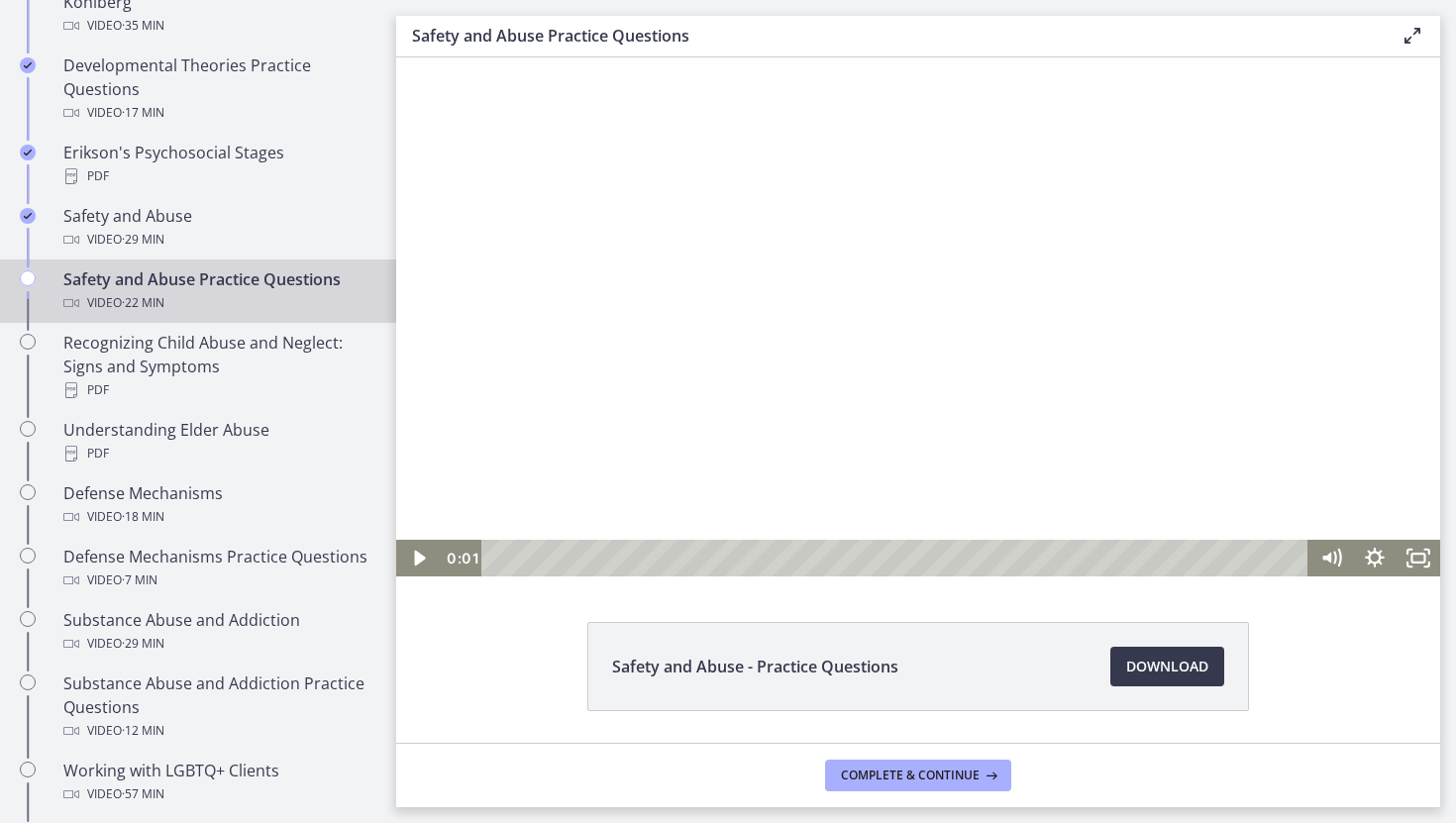 click at bounding box center [918, 317] 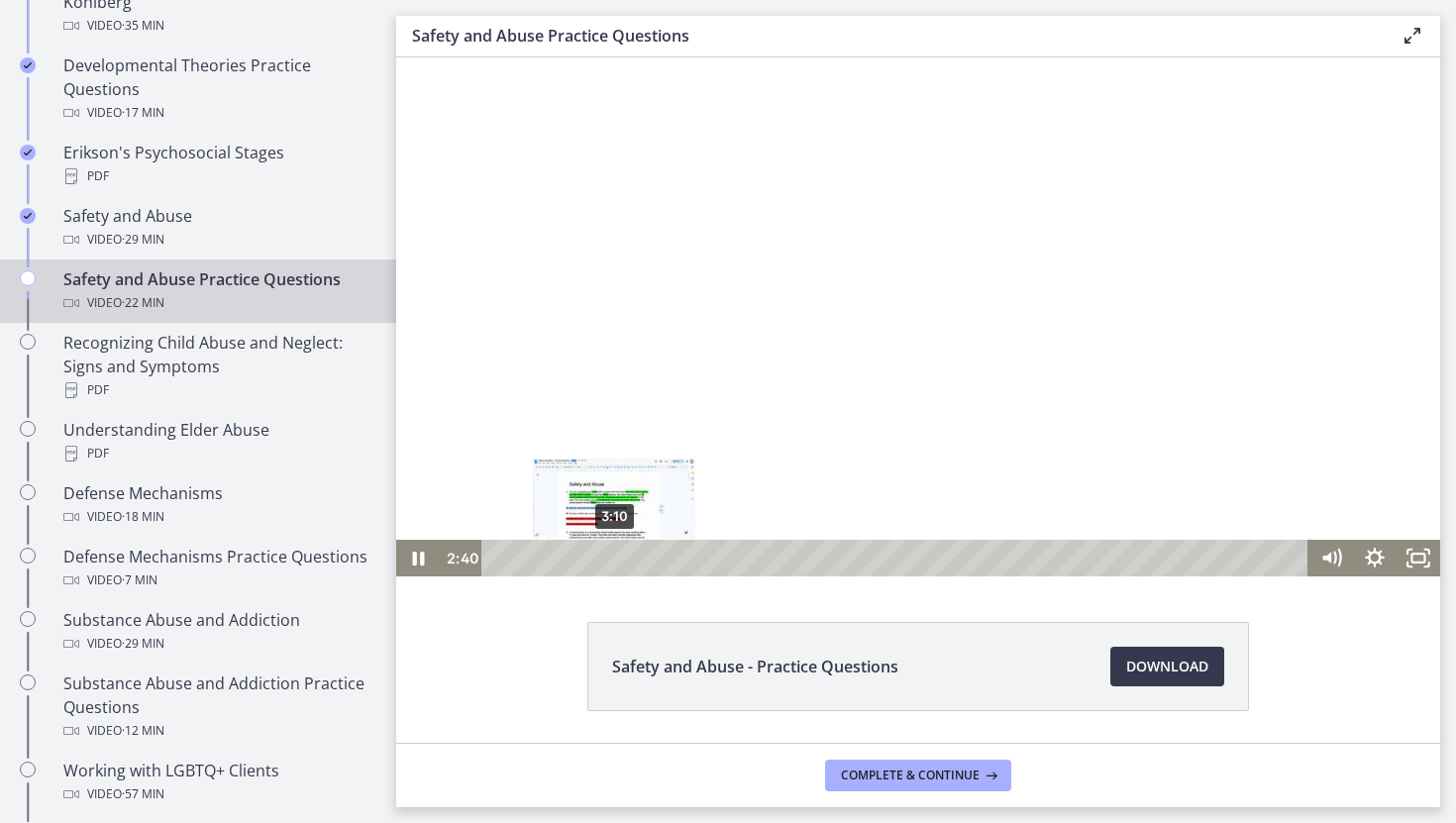click on "3:10" at bounding box center [897, 558] 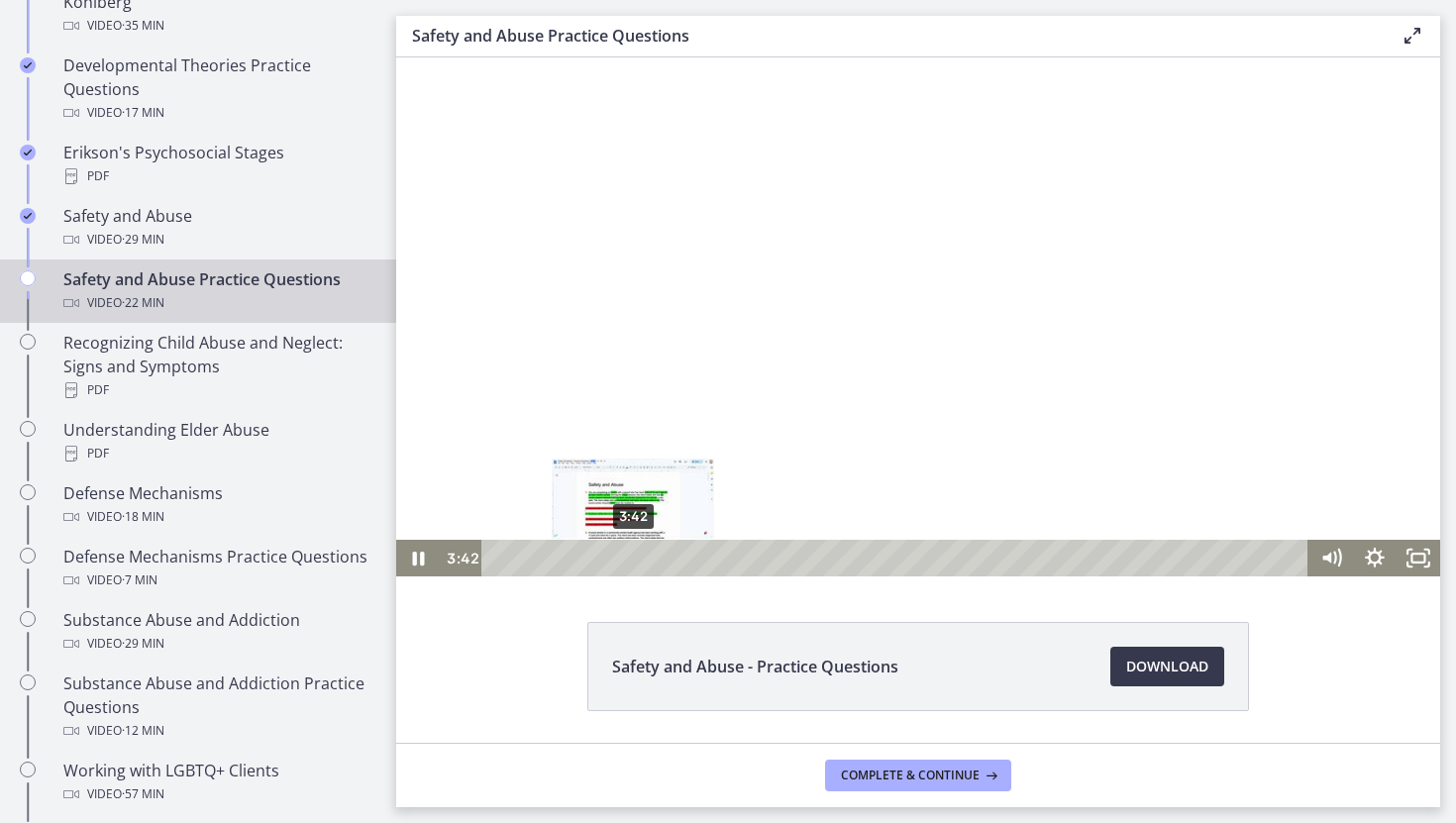 click on "3:42" at bounding box center [897, 558] 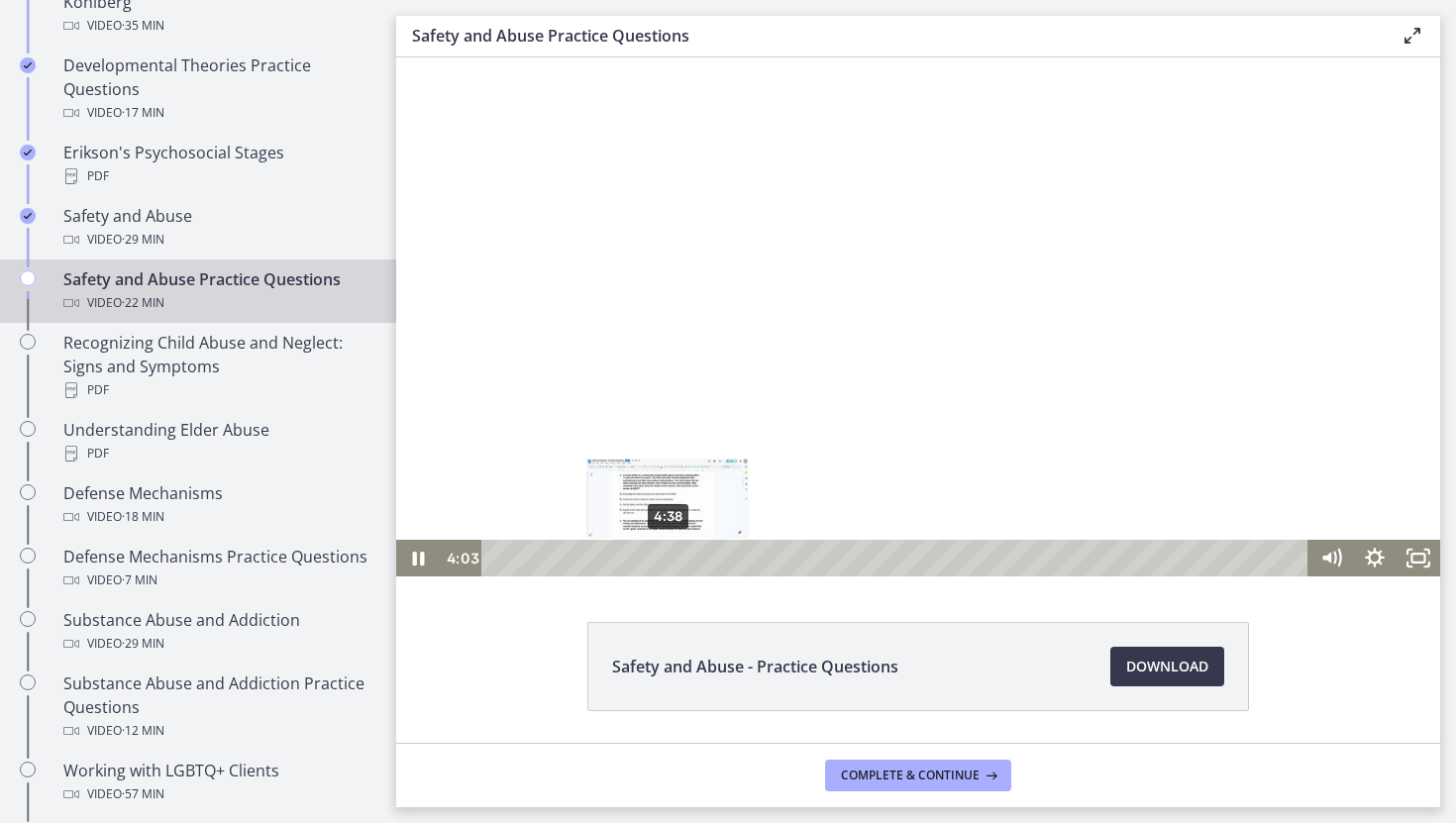 click on "4:38" at bounding box center (897, 558) 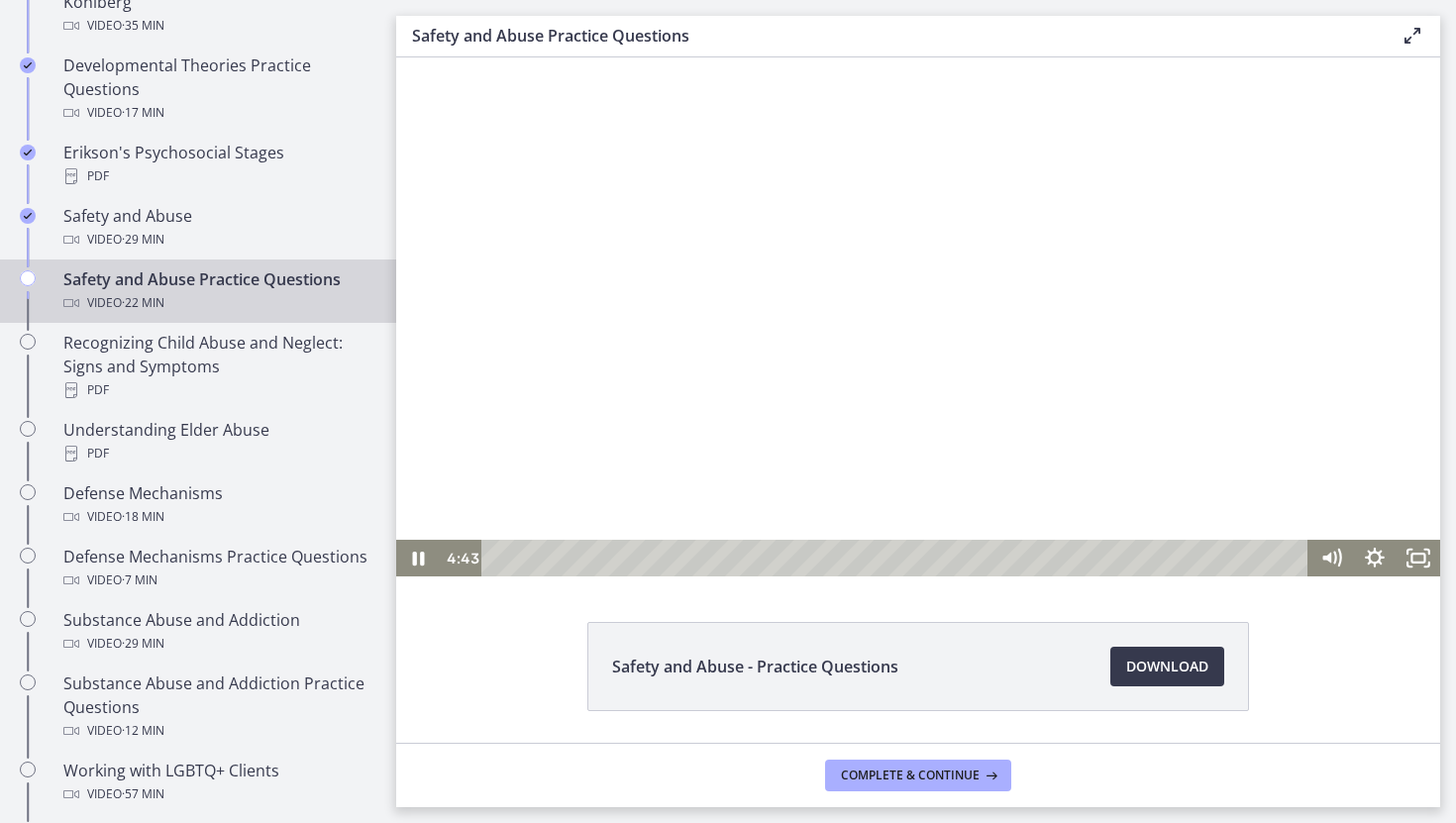 click at bounding box center [918, 317] 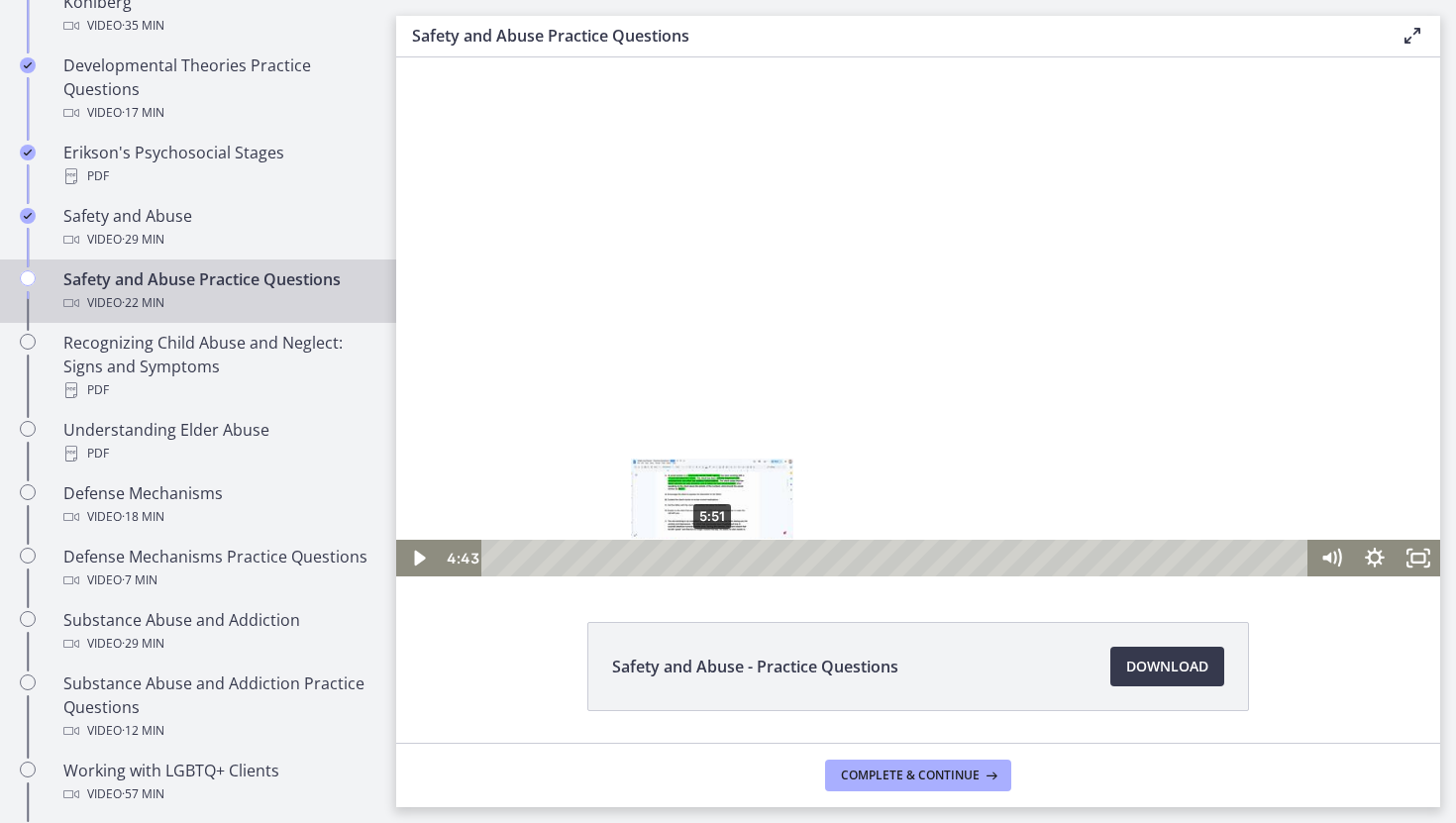 click on "5:51" at bounding box center [897, 558] 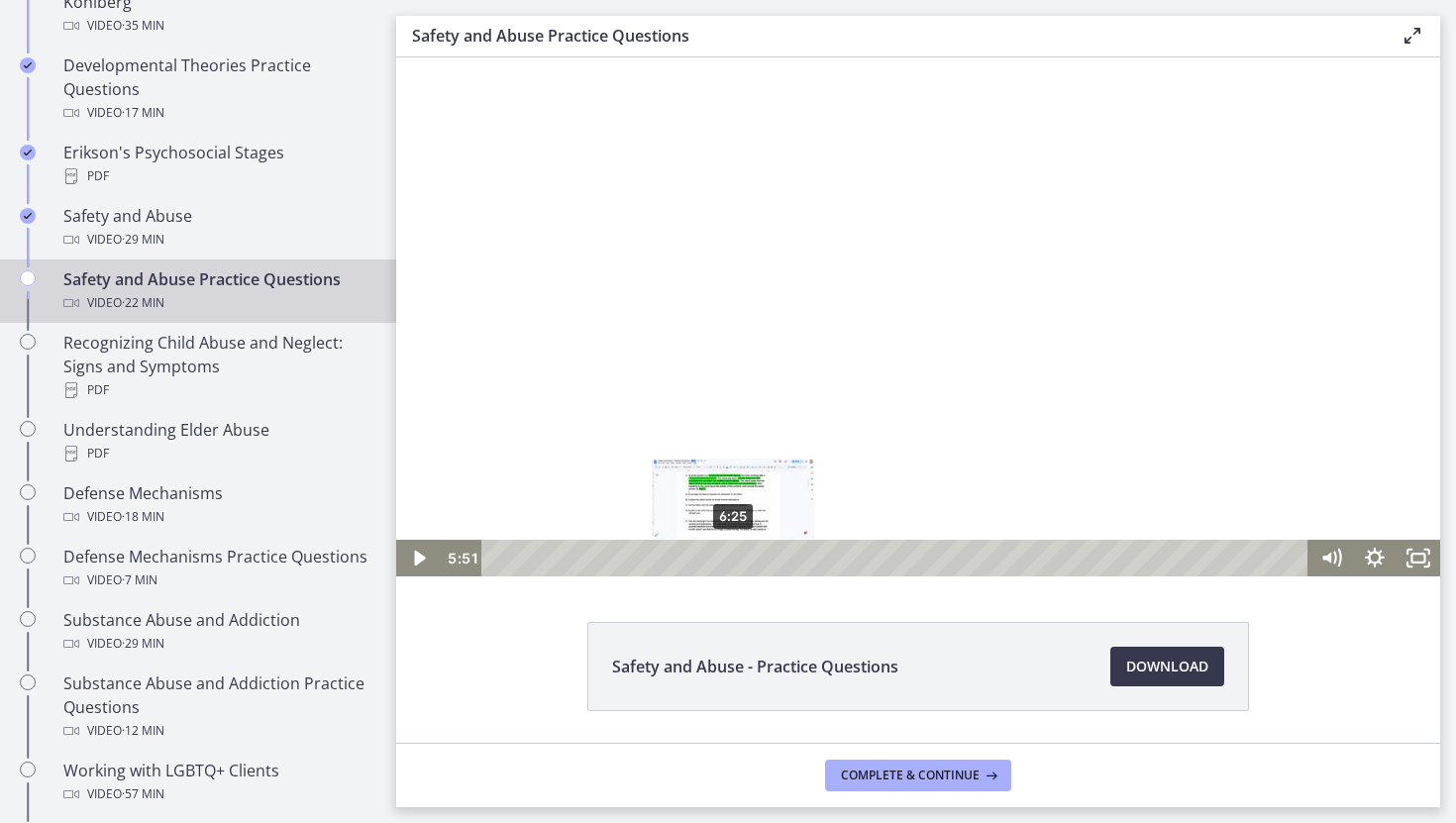 click on "6:25" at bounding box center (897, 558) 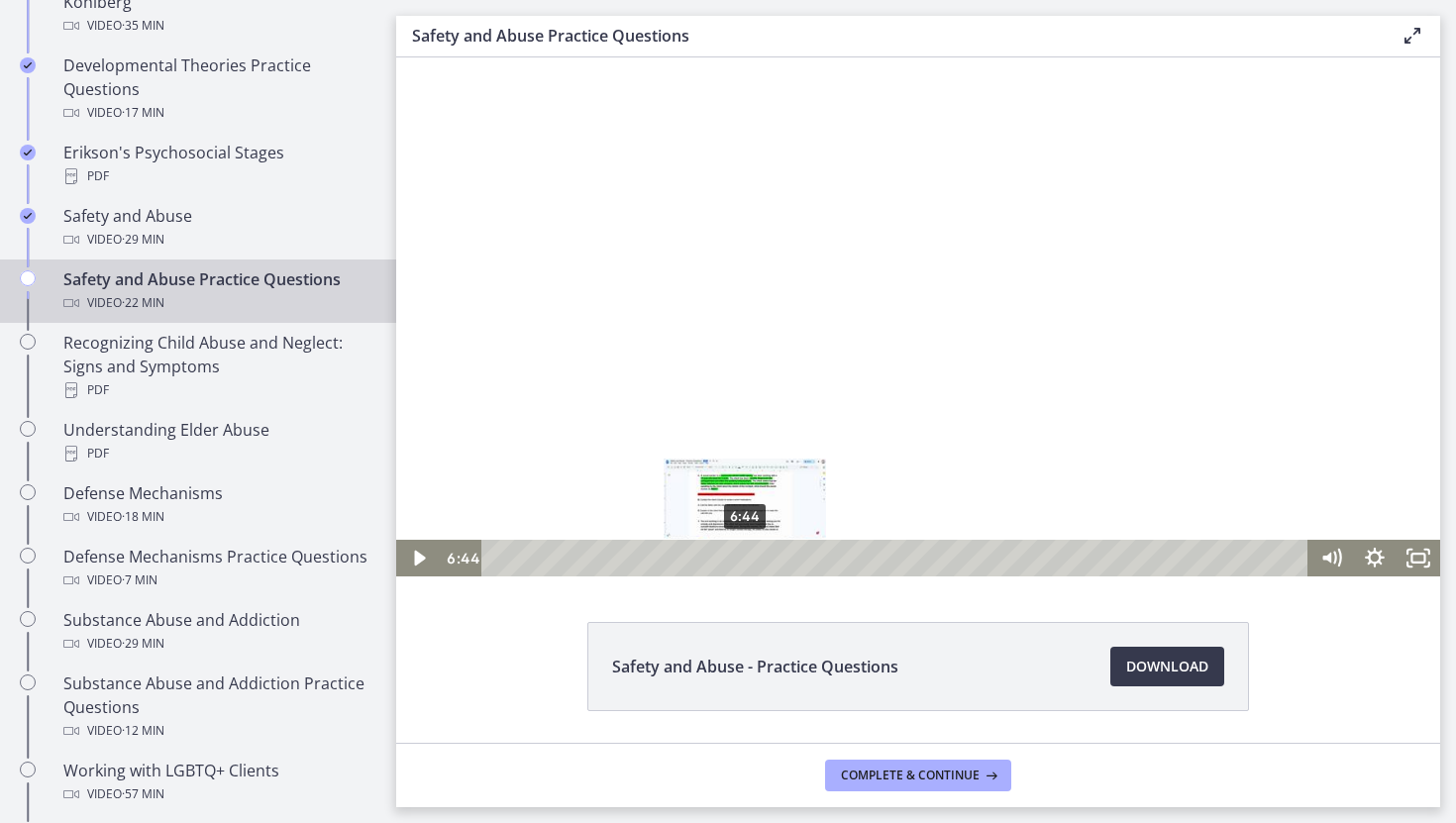 click on "6:44" at bounding box center (897, 558) 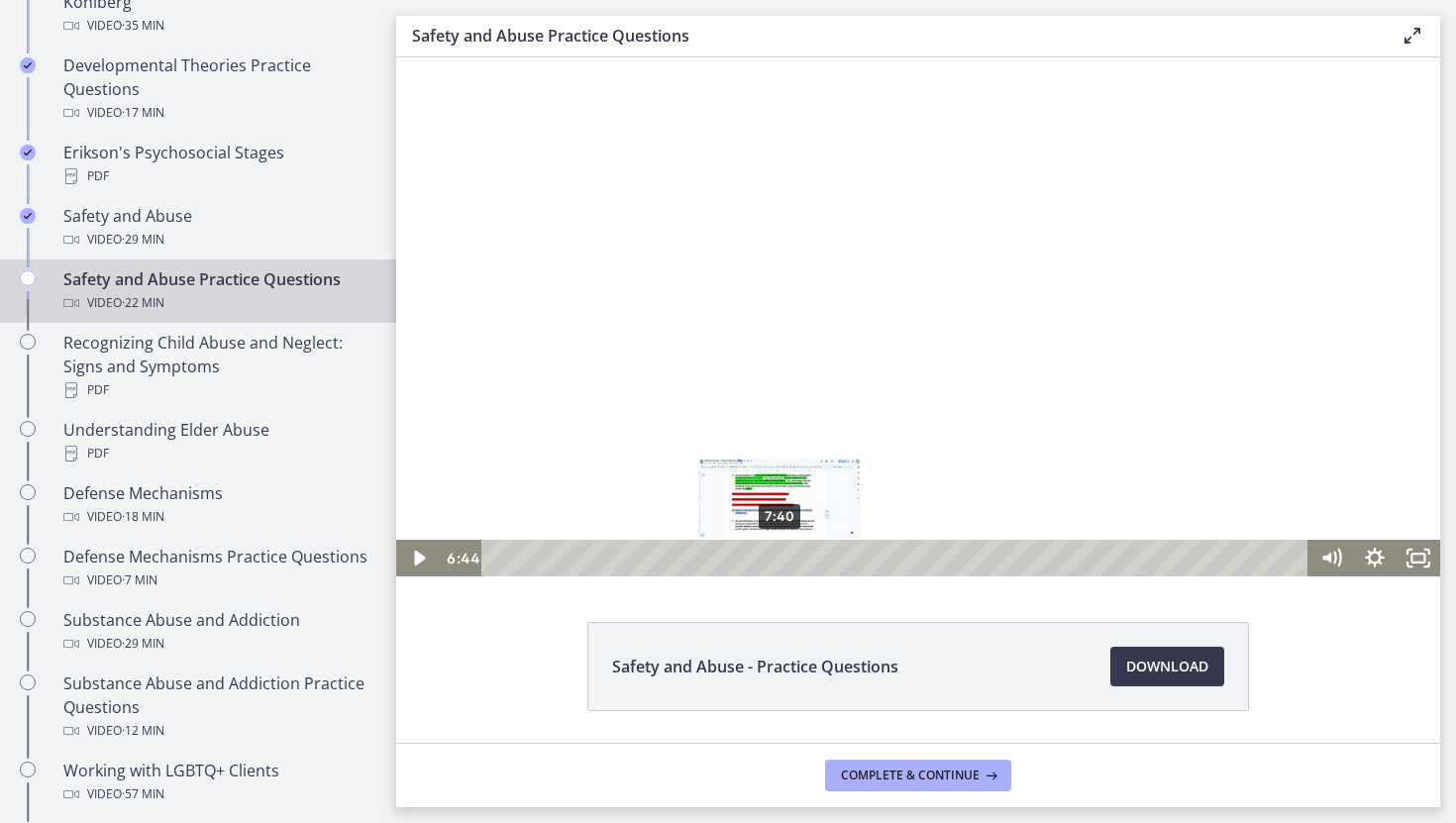 click on "7:40" at bounding box center (897, 558) 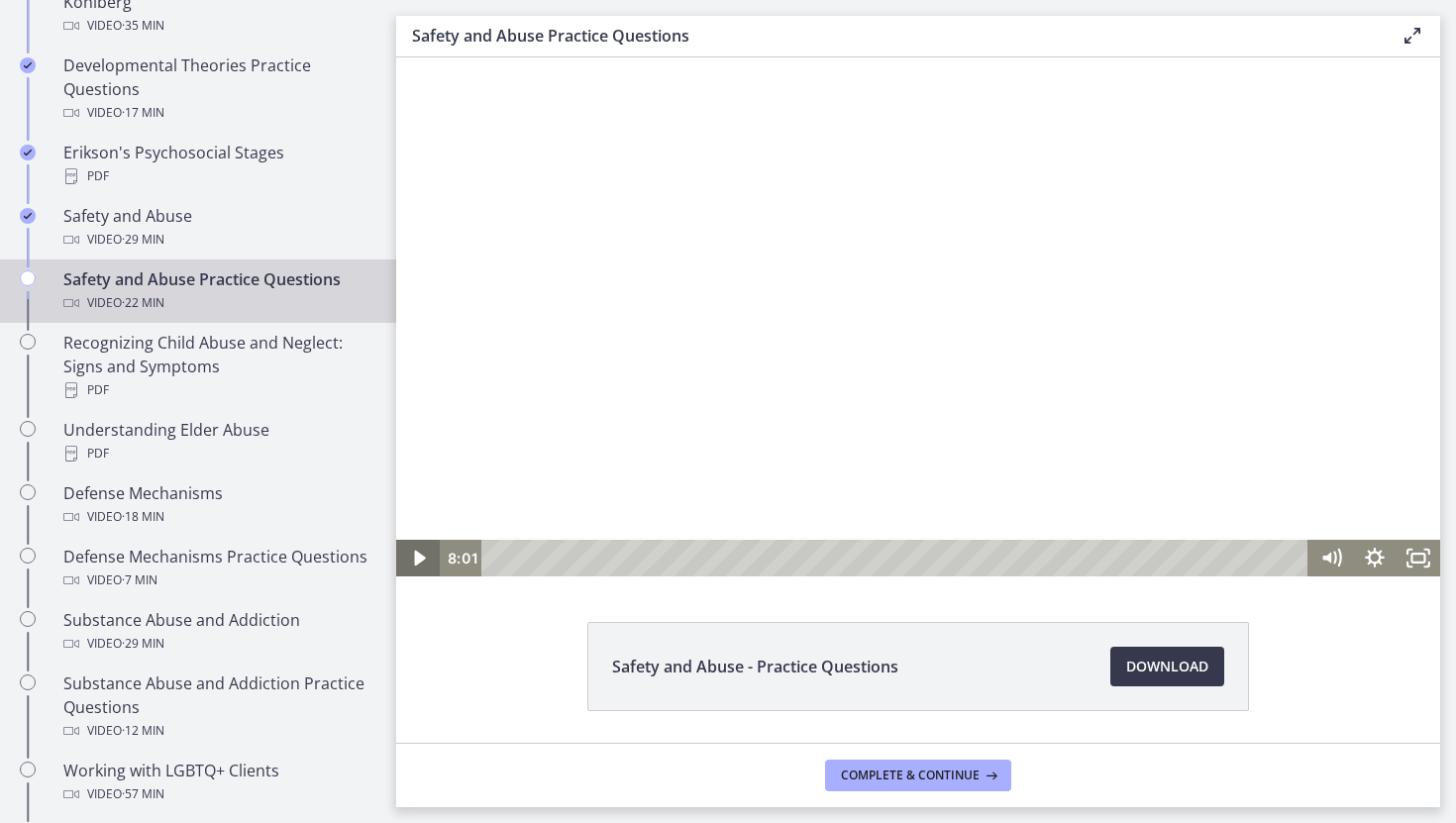 click 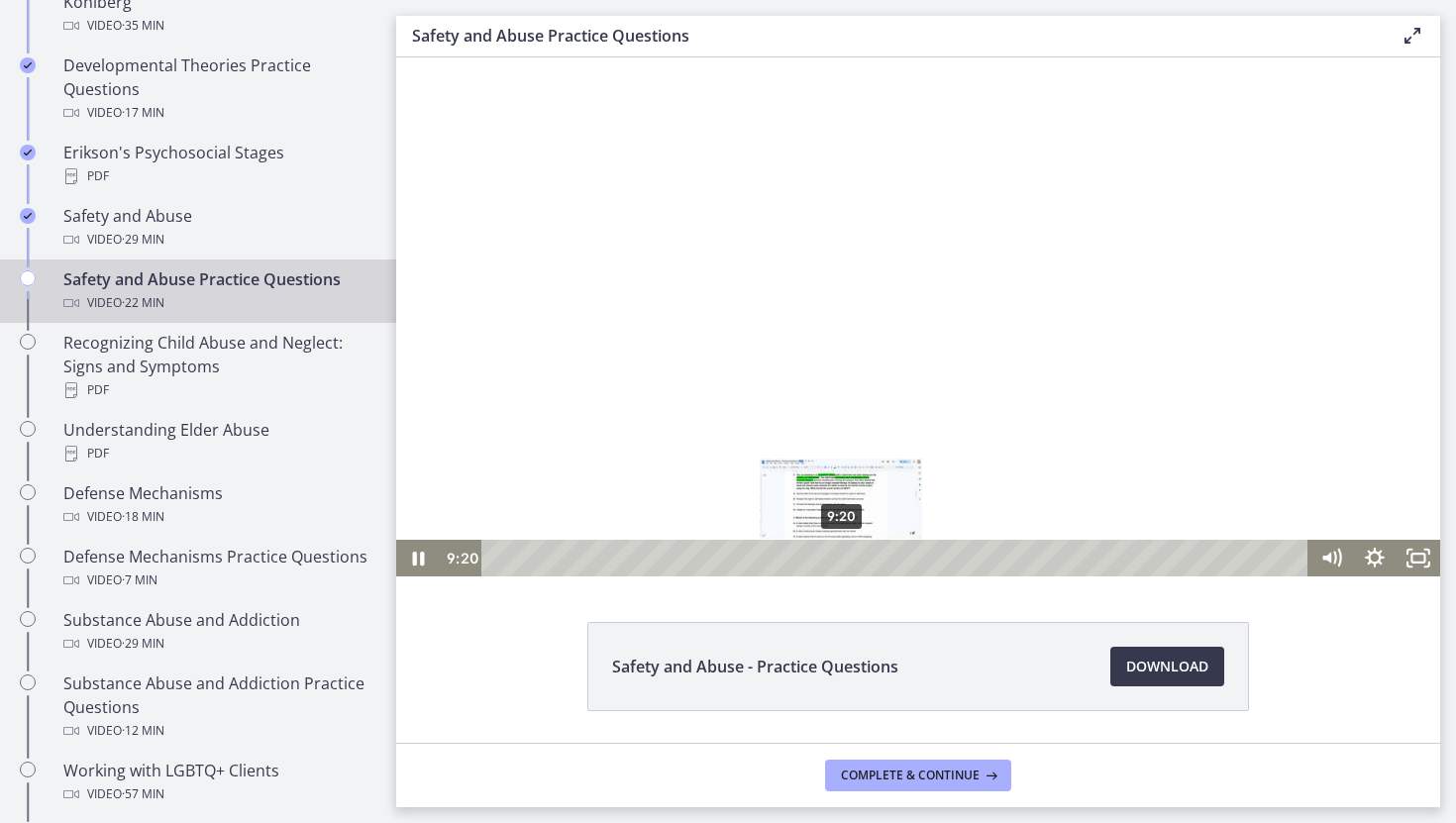 click on "9:20" at bounding box center (897, 558) 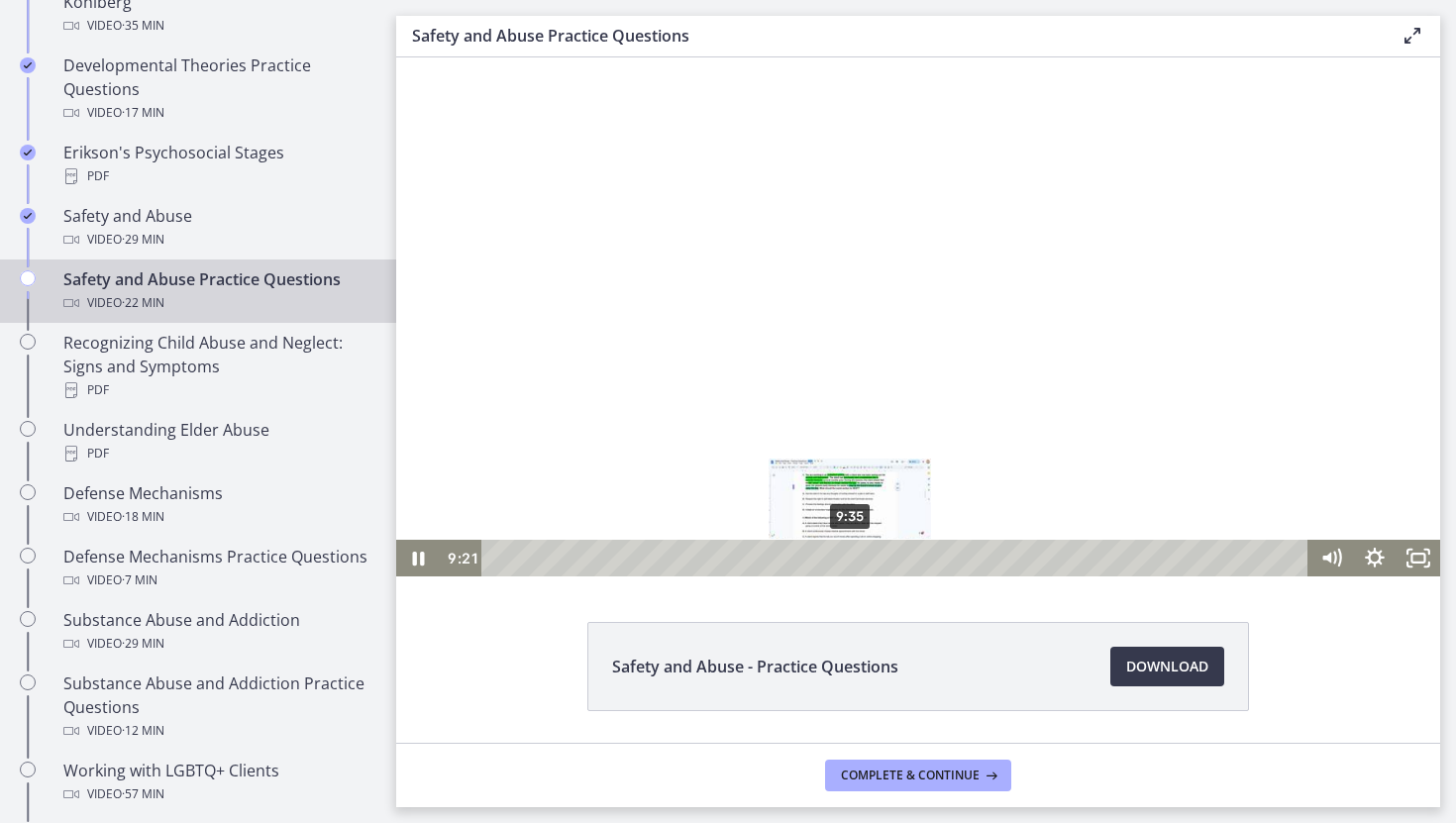 click on "9:35" at bounding box center [897, 558] 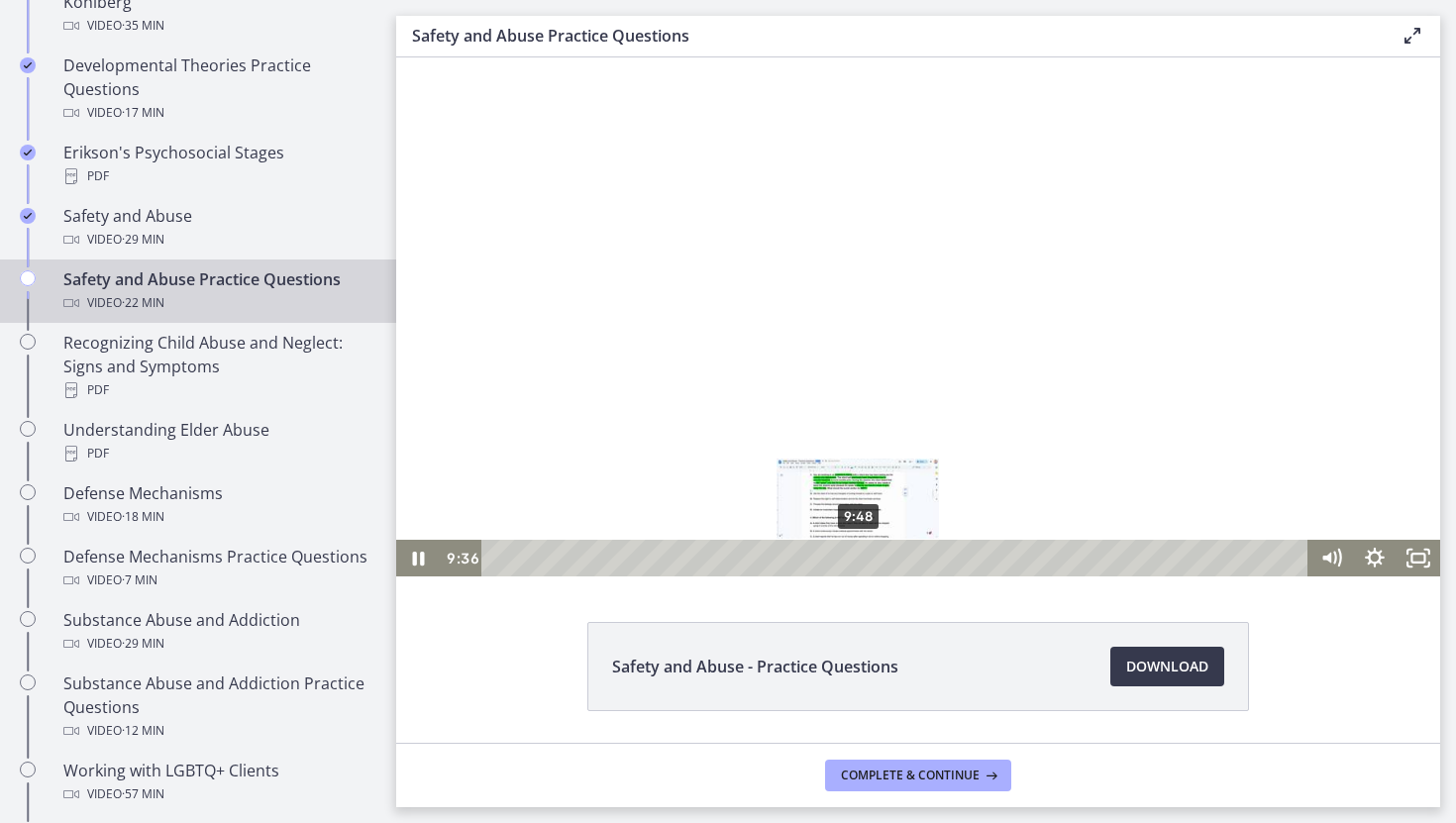 click on "9:48" at bounding box center (897, 558) 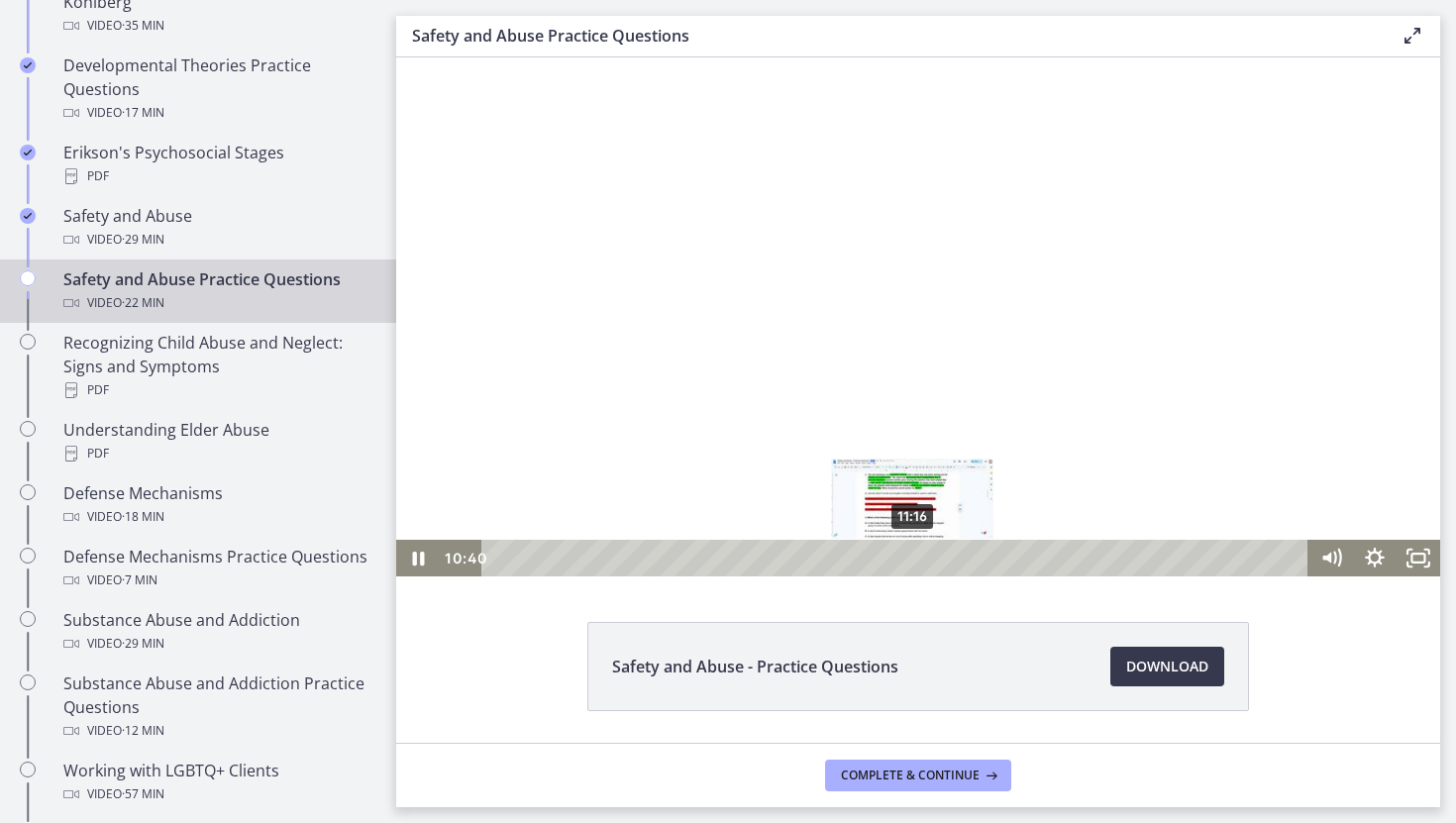 click on "11:16" at bounding box center [897, 558] 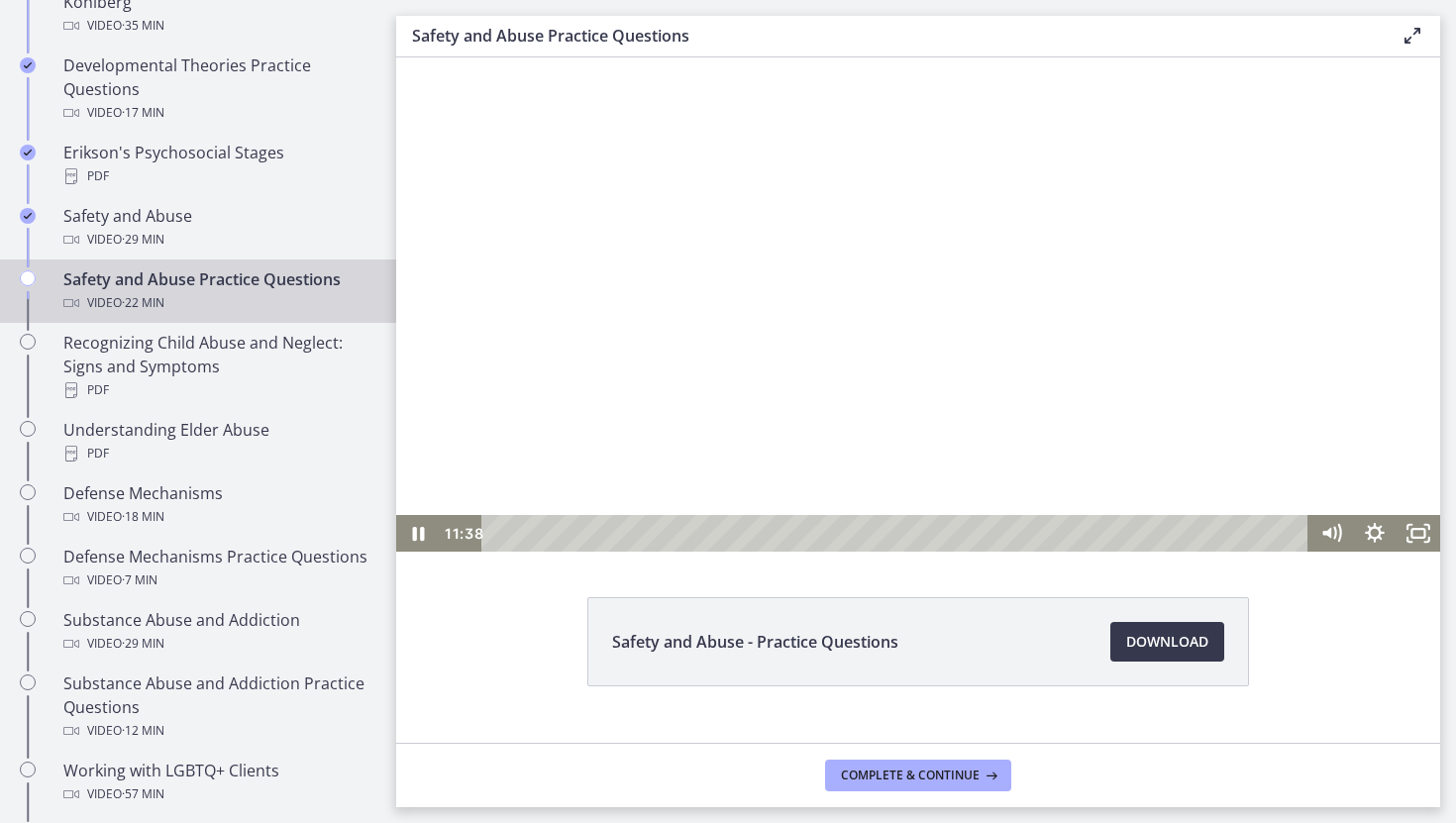 scroll, scrollTop: 29, scrollLeft: 0, axis: vertical 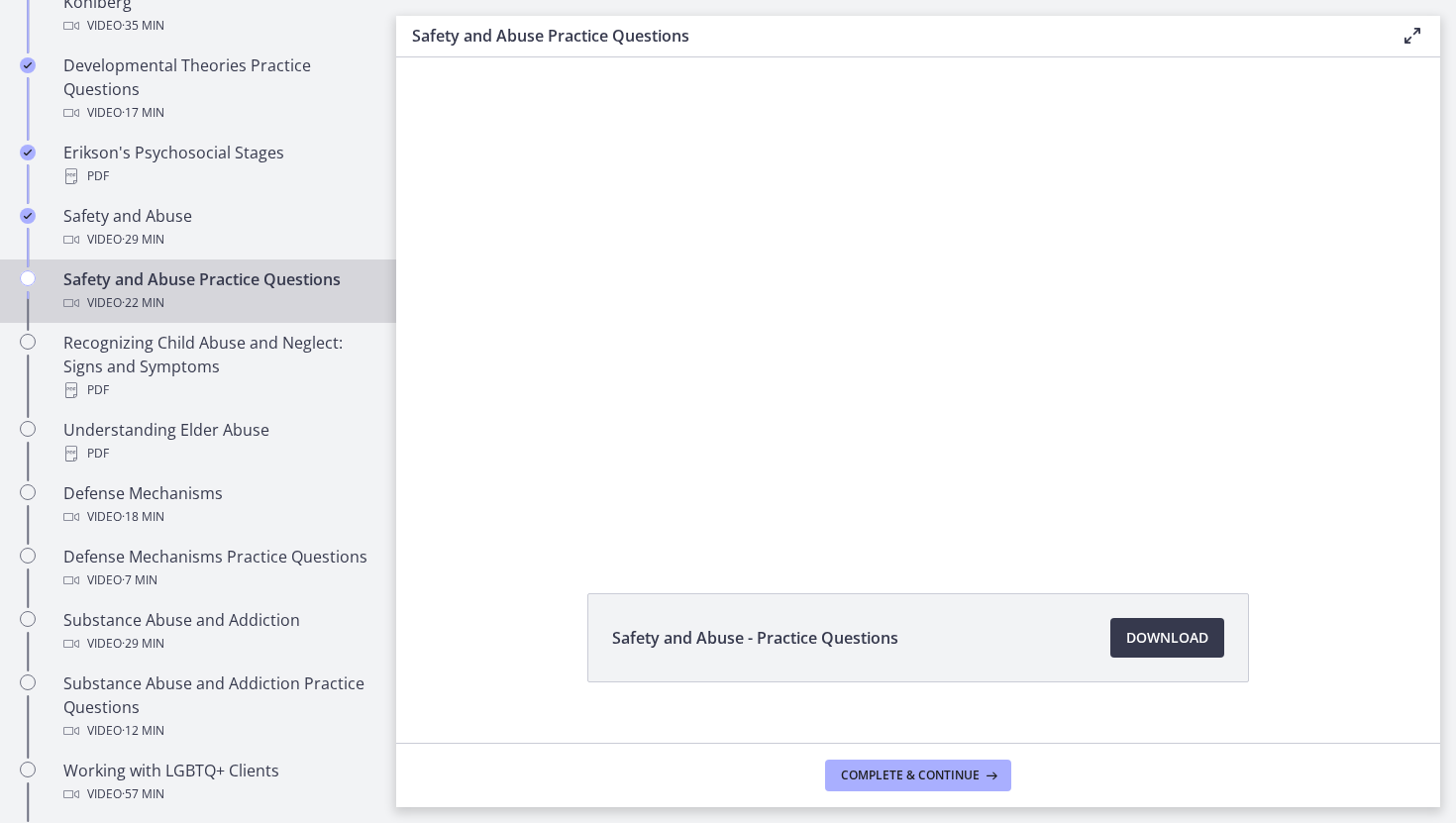 click at bounding box center [918, 288] 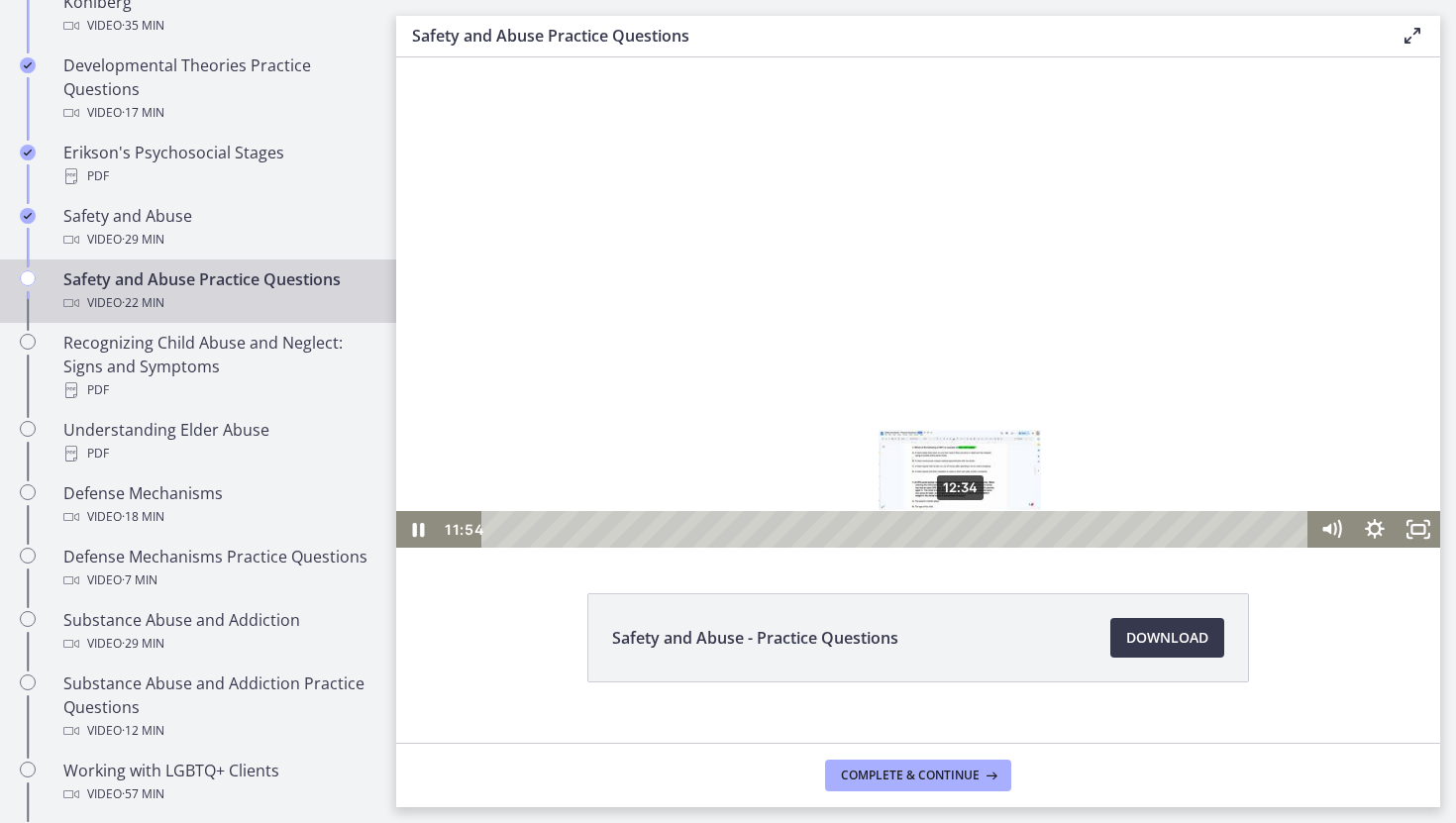 click on "12:34" at bounding box center [897, 529] 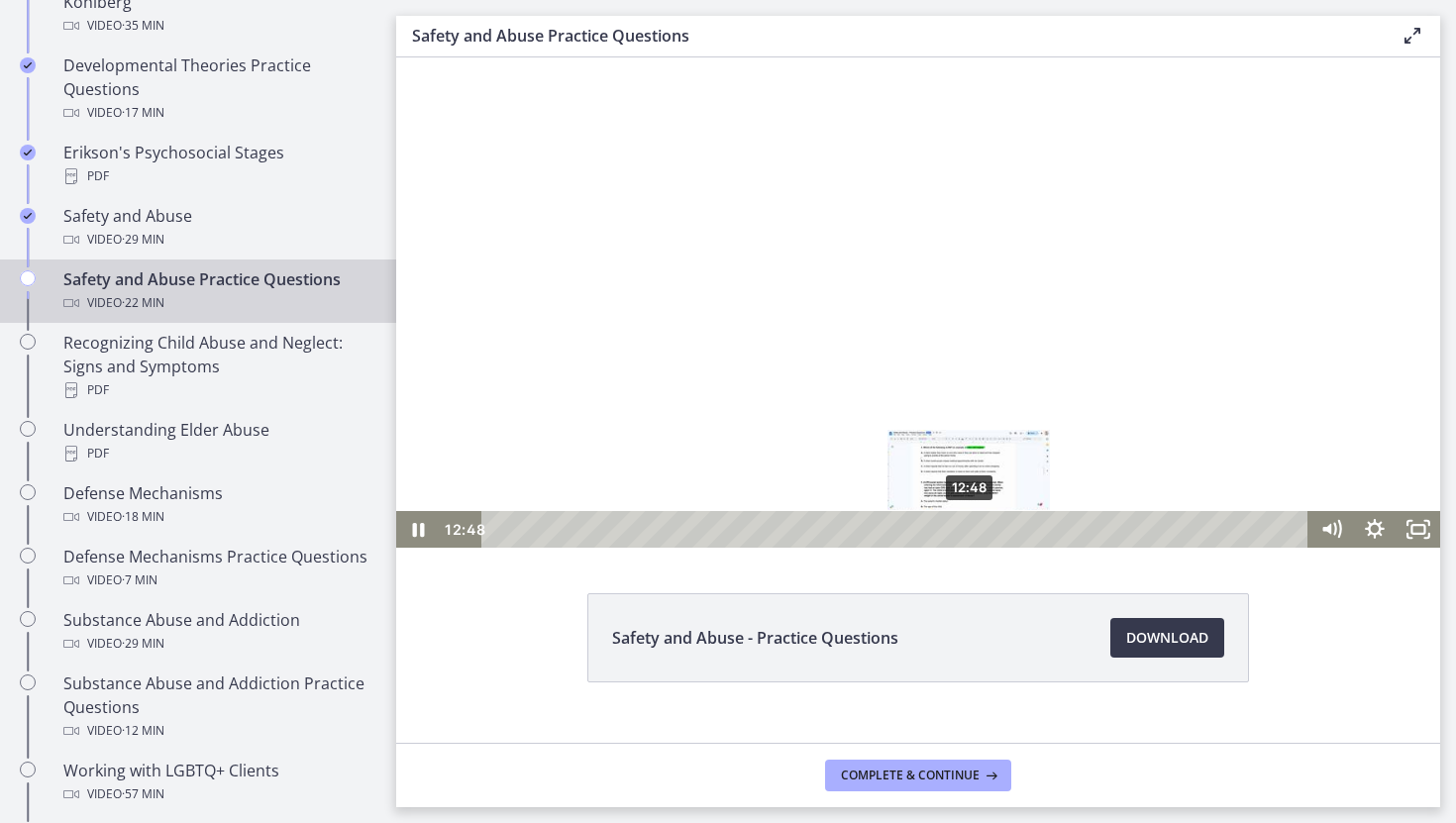 click on "12:48" at bounding box center (897, 529) 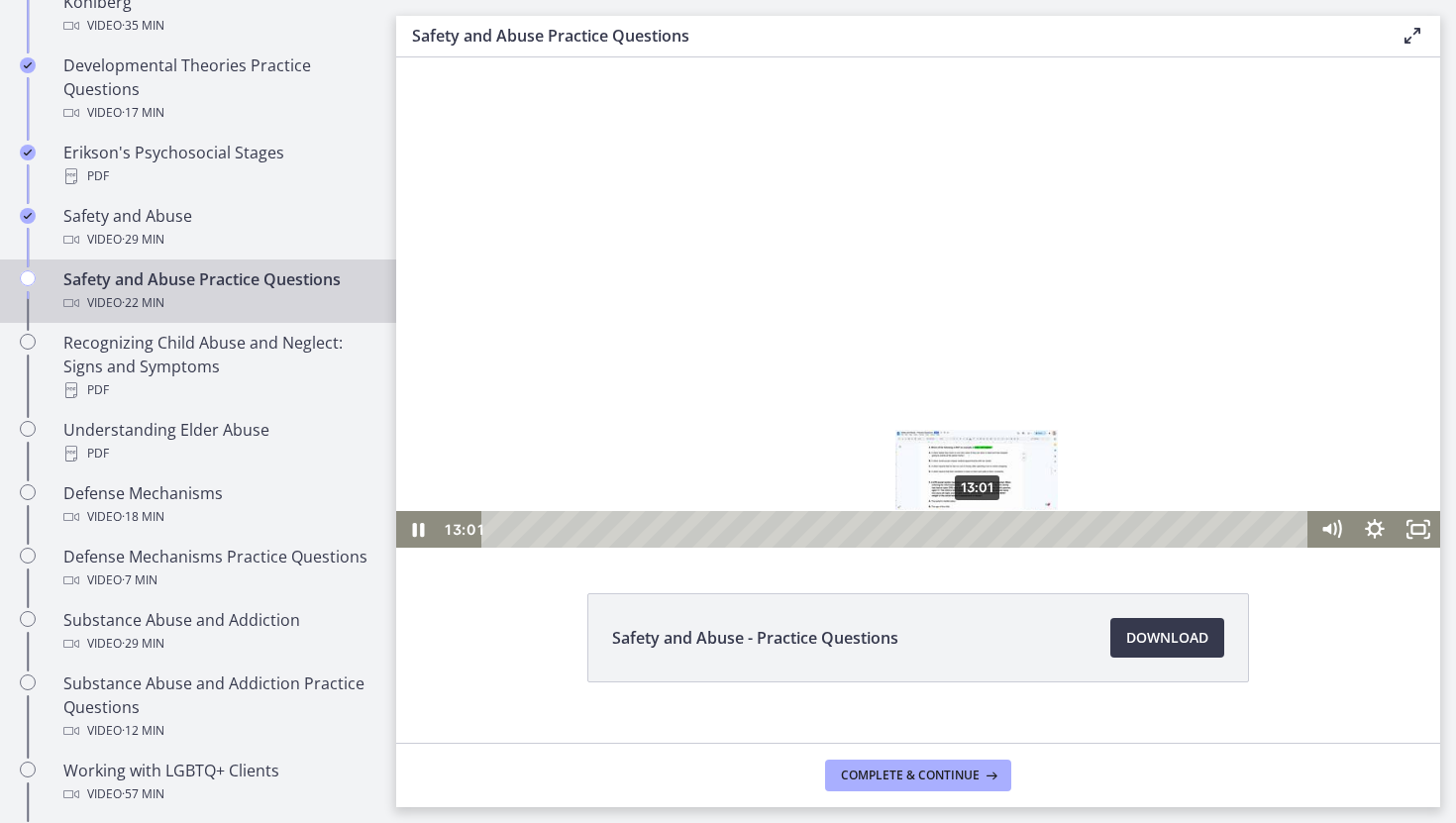 click on "13:01" at bounding box center (897, 529) 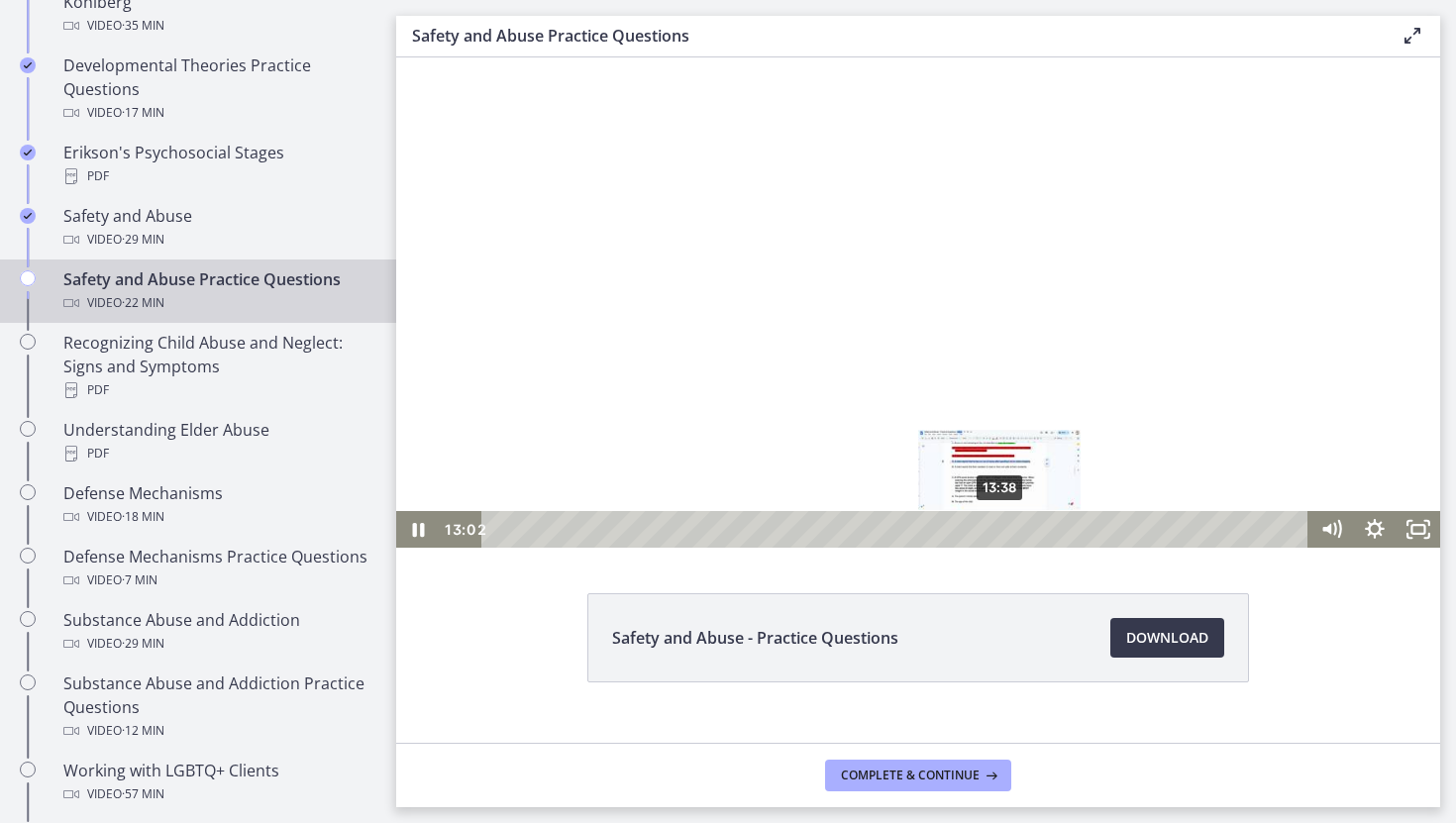 click on "13:38" at bounding box center [897, 529] 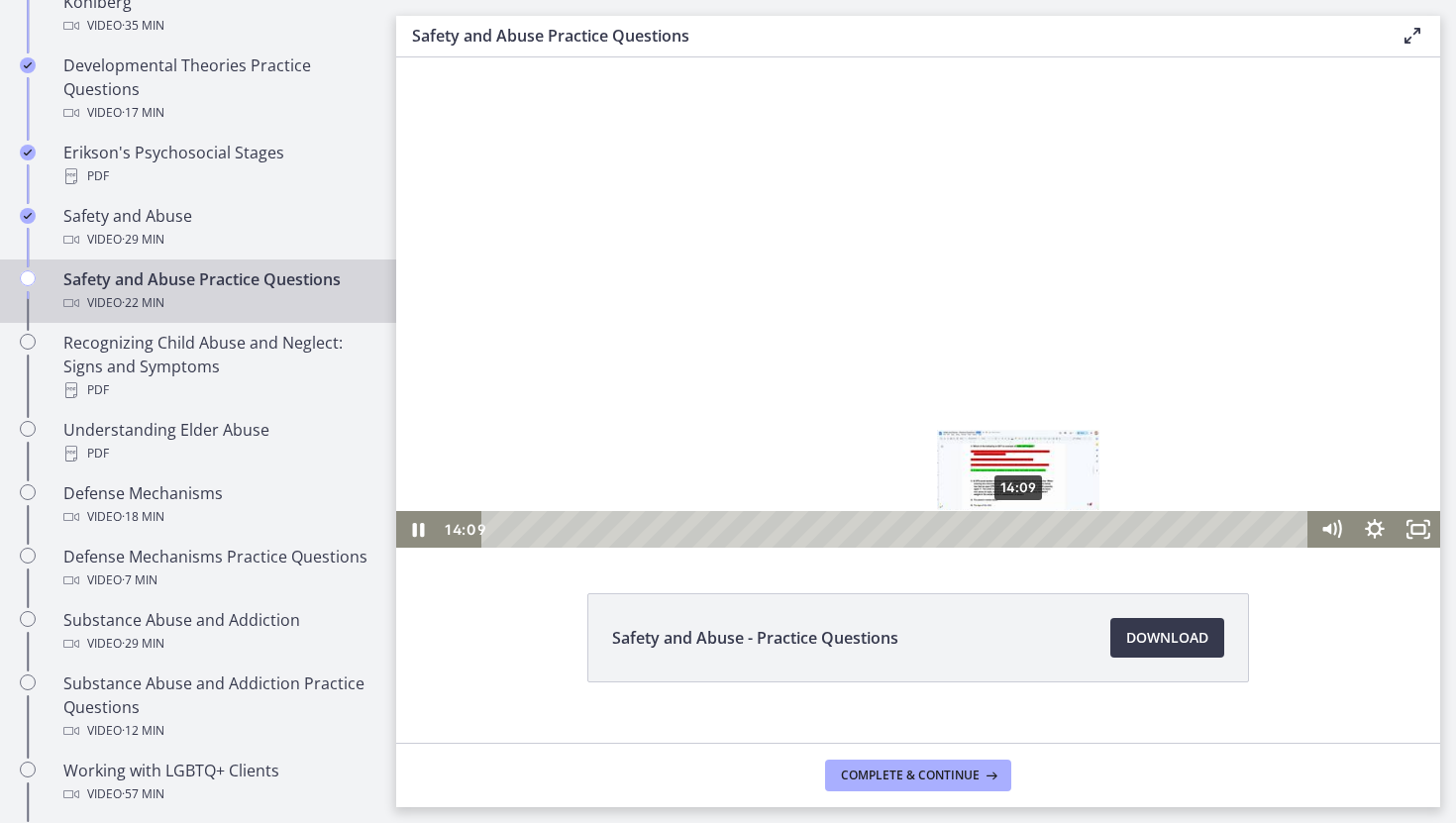 click on "14:09" at bounding box center [897, 529] 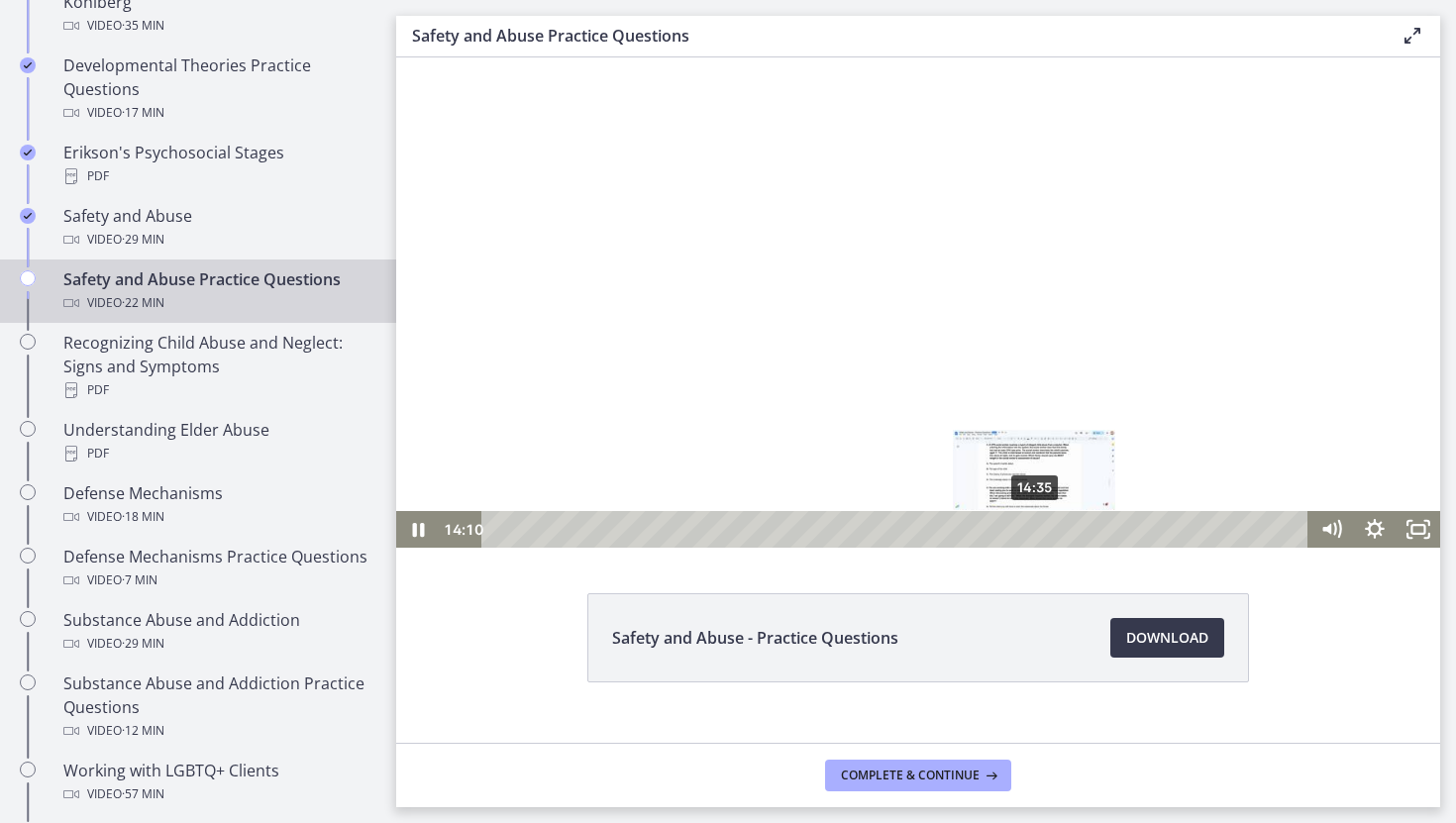 click on "14:35" at bounding box center (897, 529) 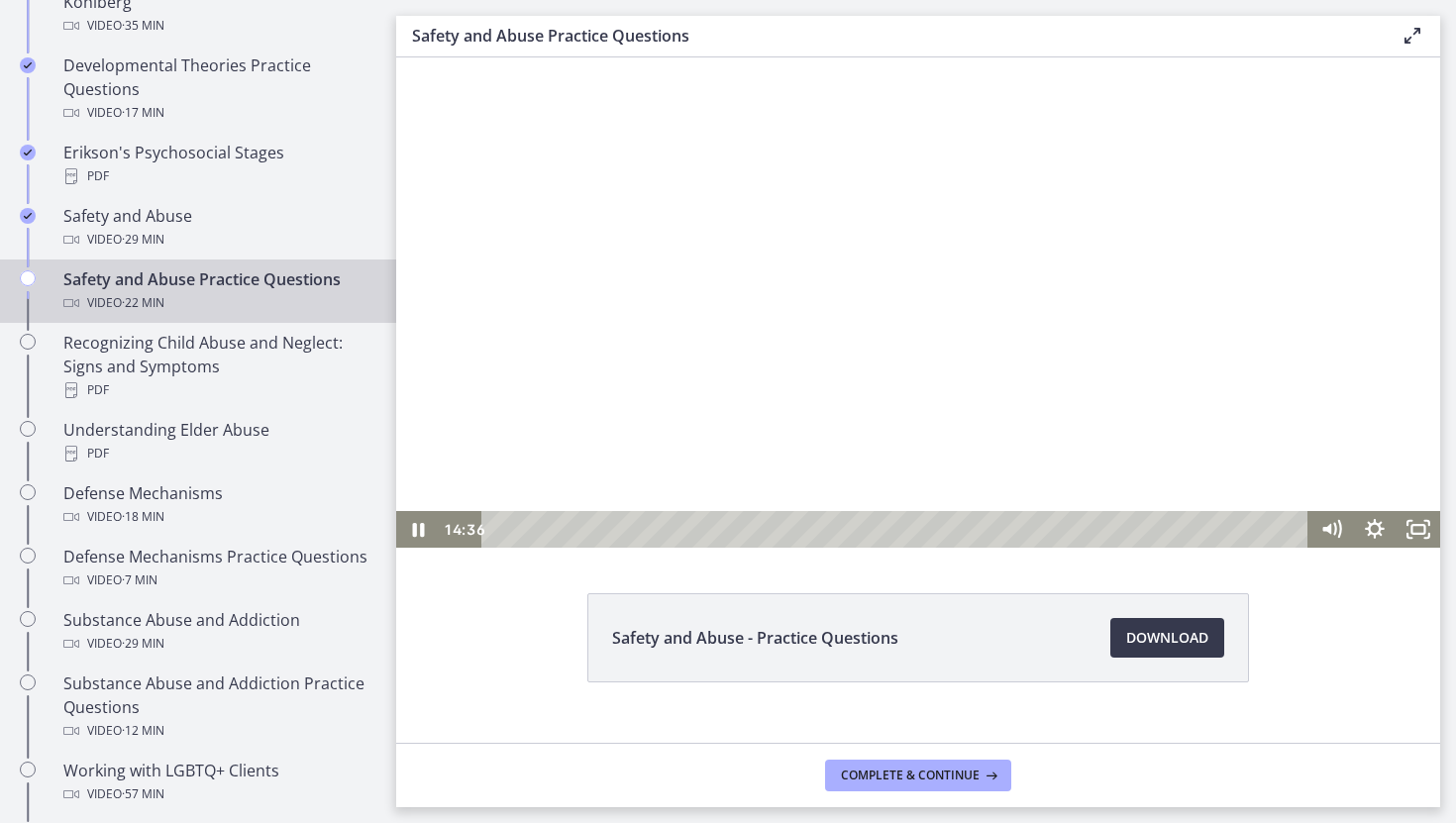 click at bounding box center (918, 288) 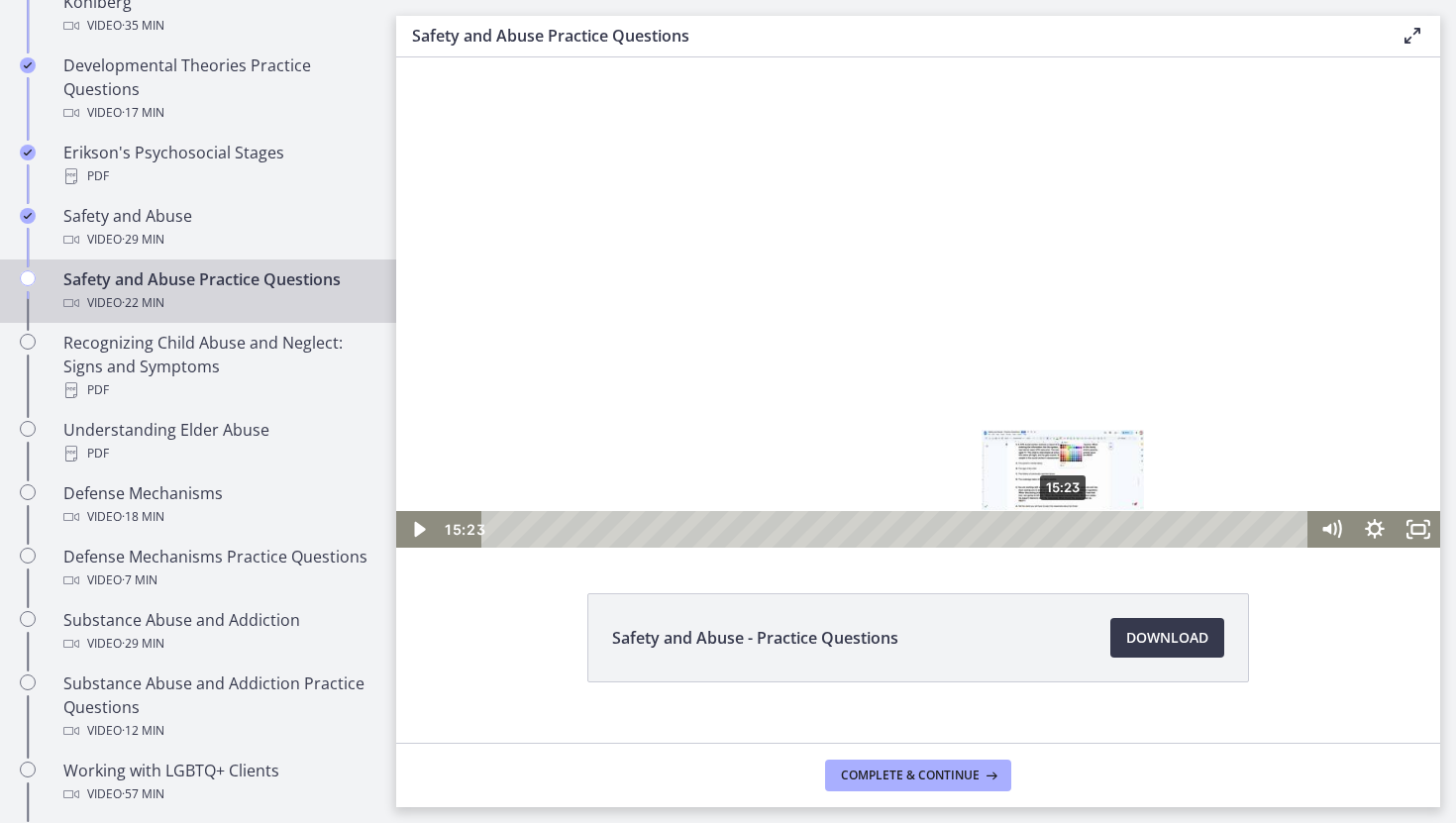 click on "15:23" at bounding box center (897, 529) 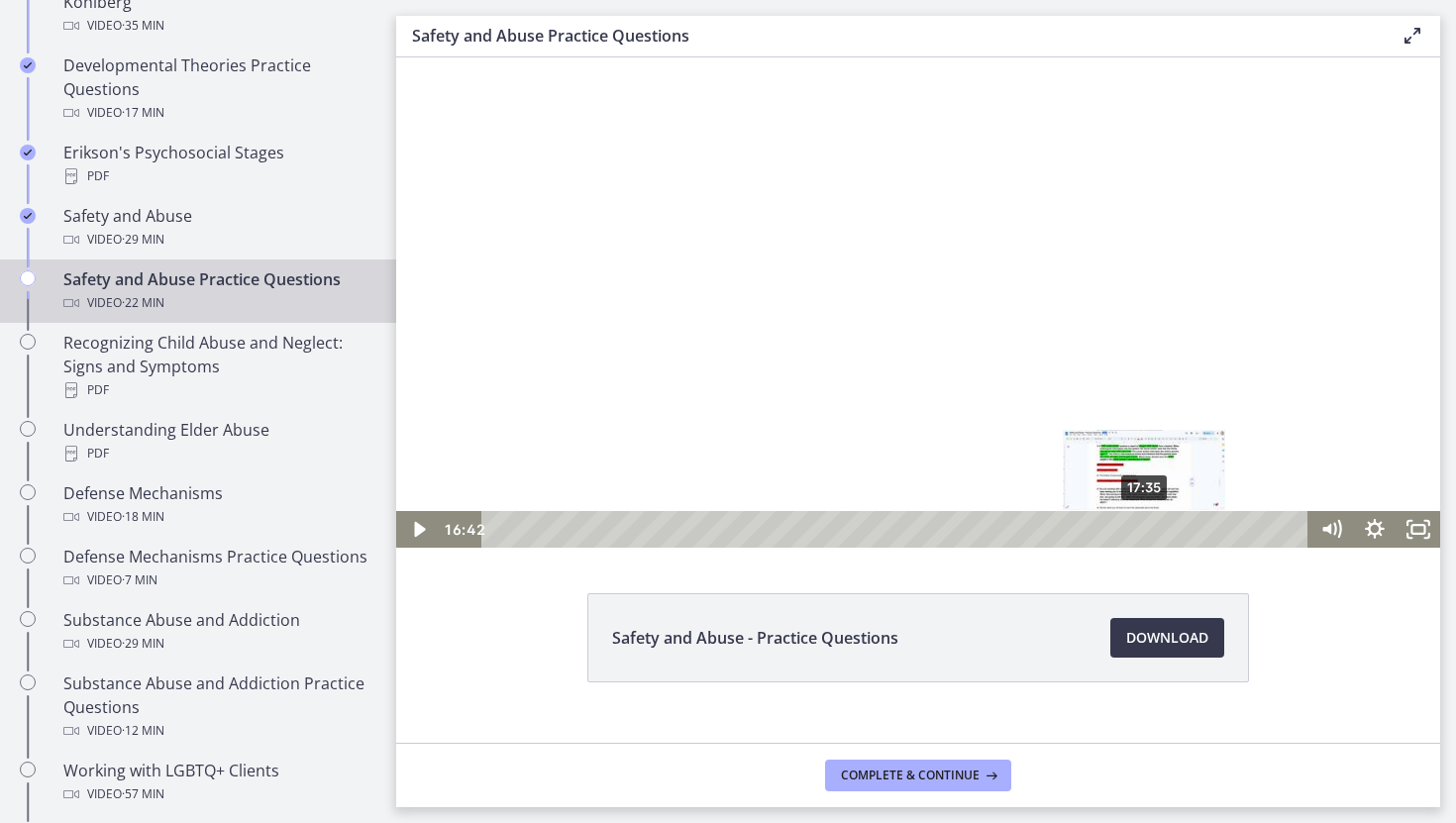 click on "17:35" at bounding box center [897, 529] 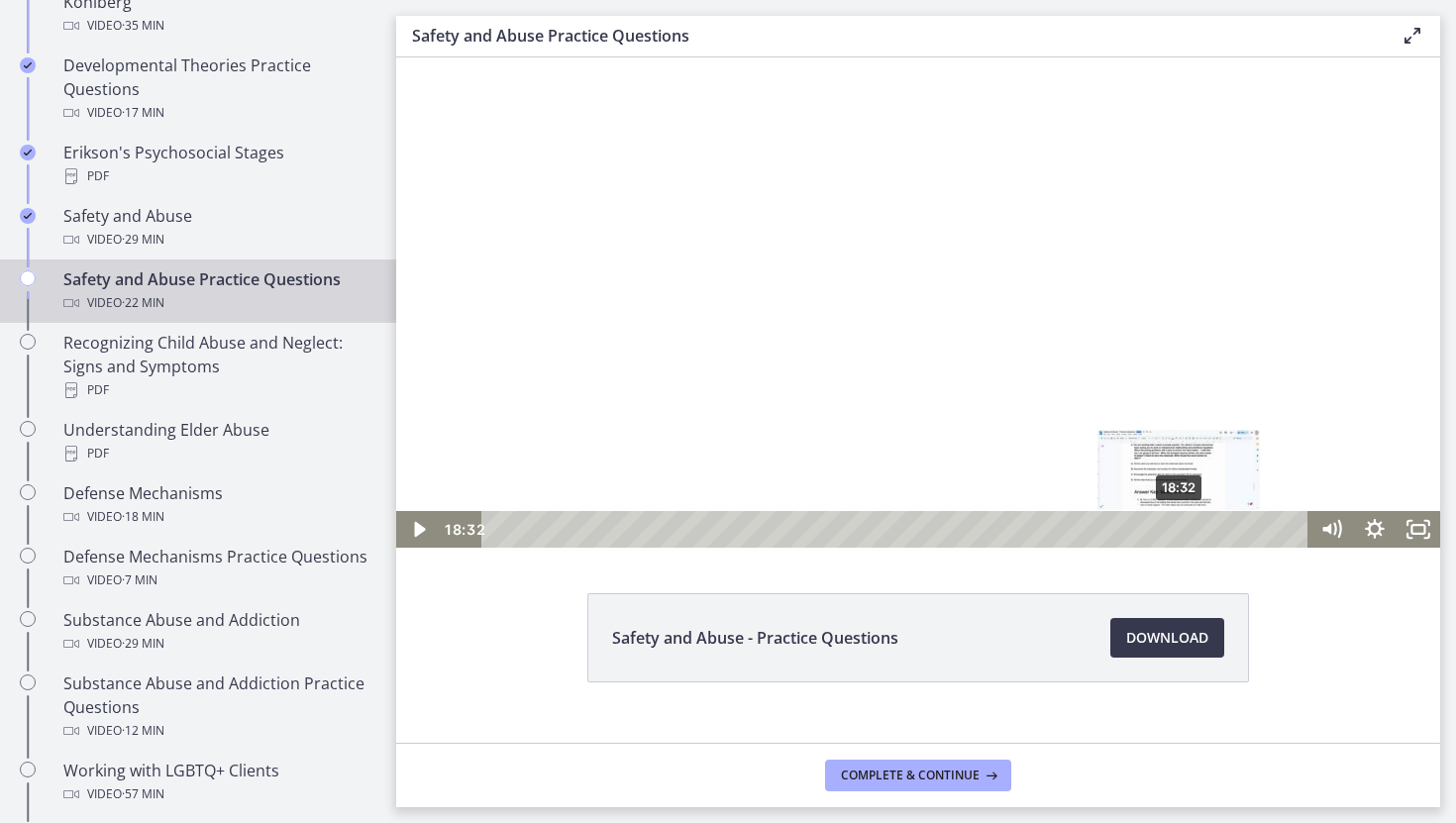 click on "18:32" at bounding box center (897, 529) 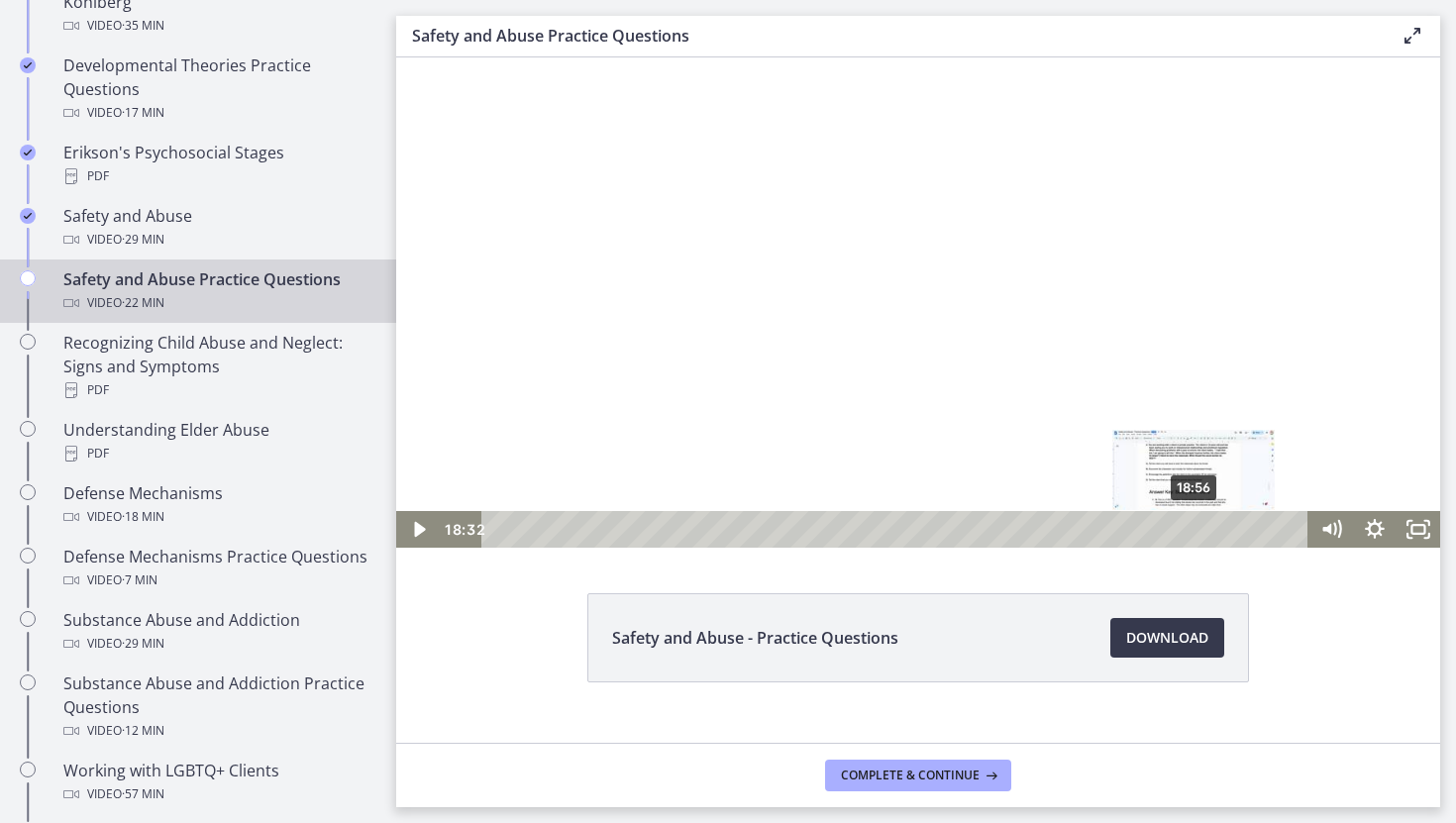 click on "18:56" at bounding box center (897, 529) 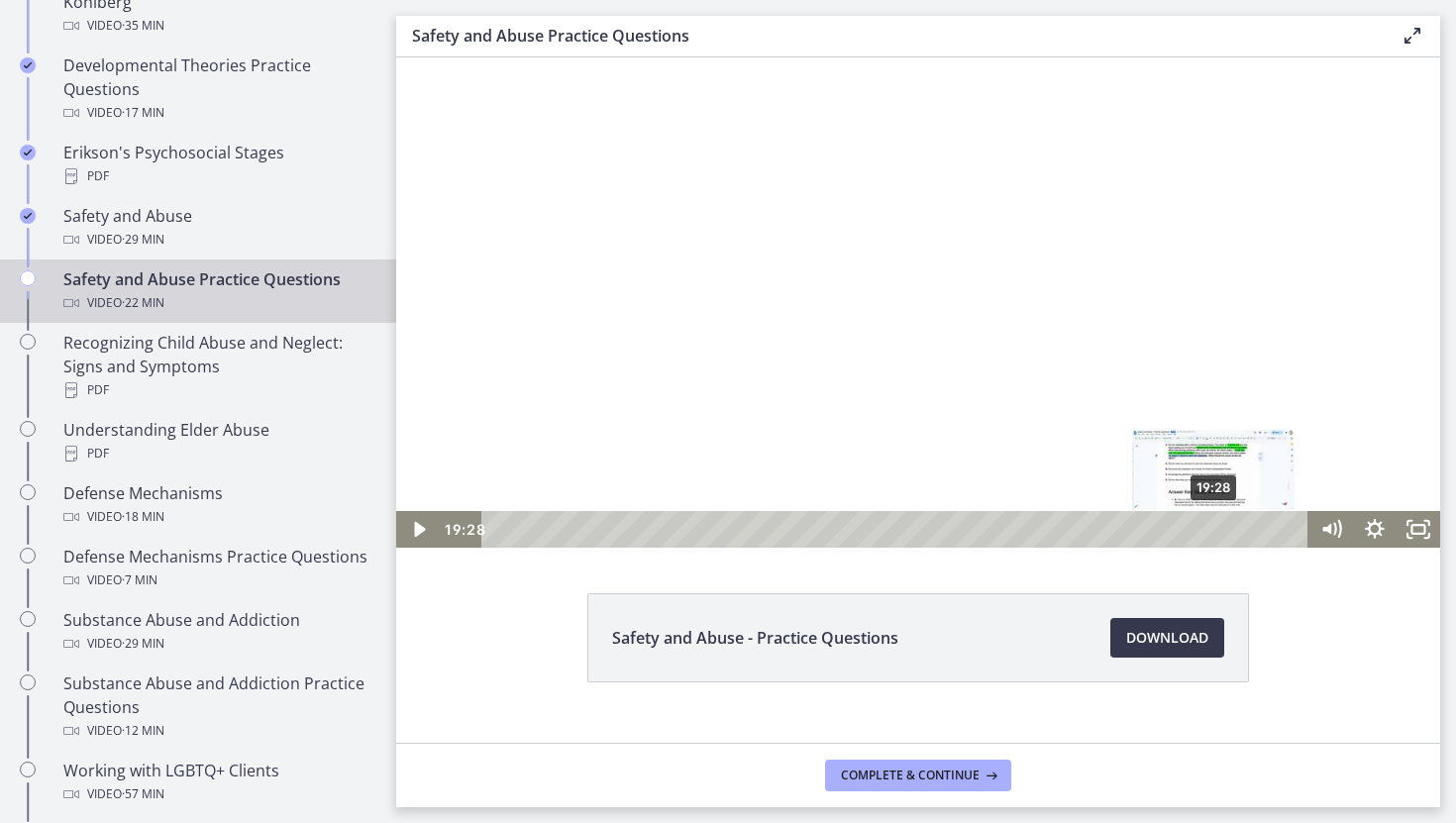 click on "19:28" at bounding box center [897, 529] 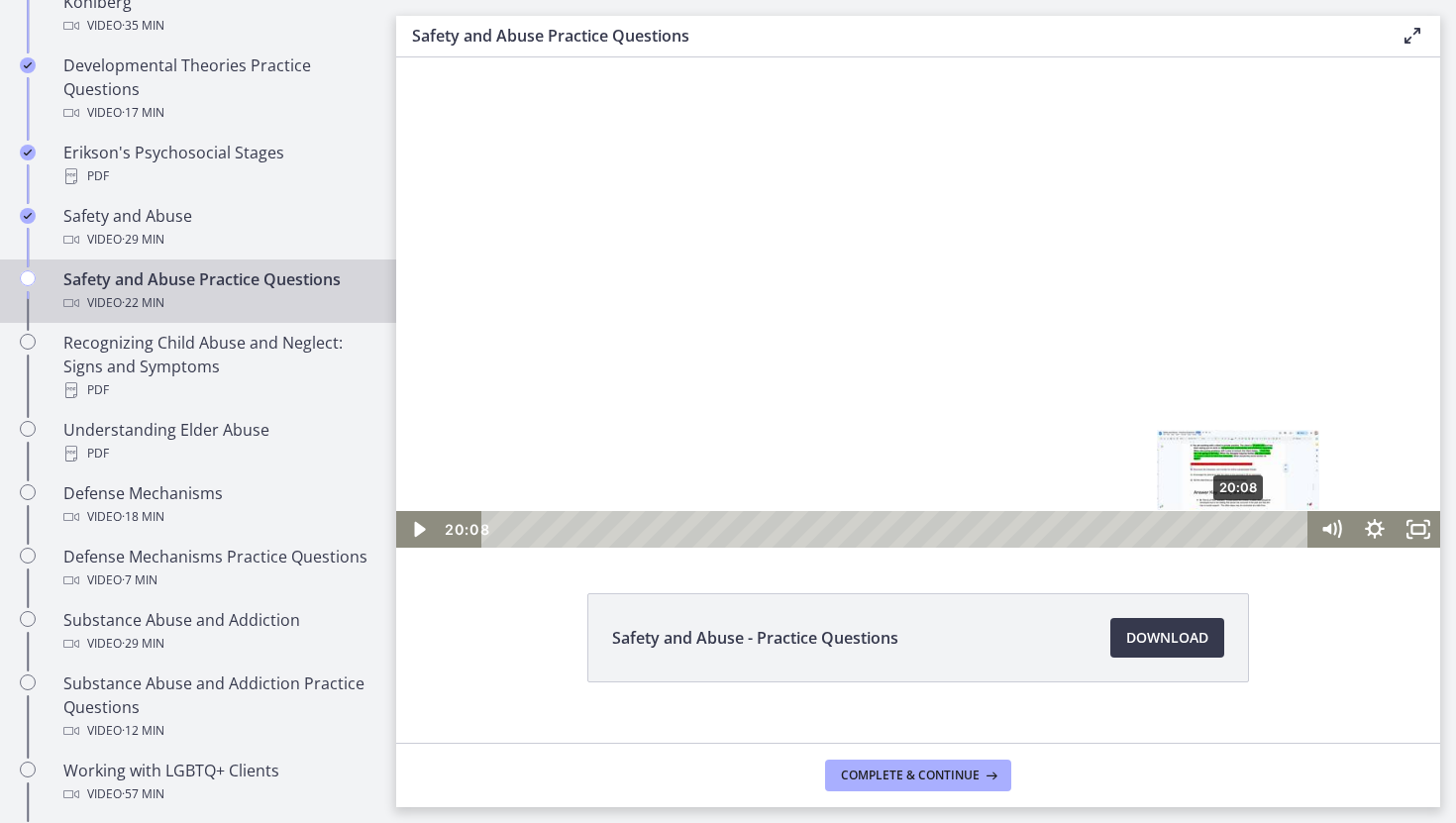 click on "20:08" at bounding box center (897, 529) 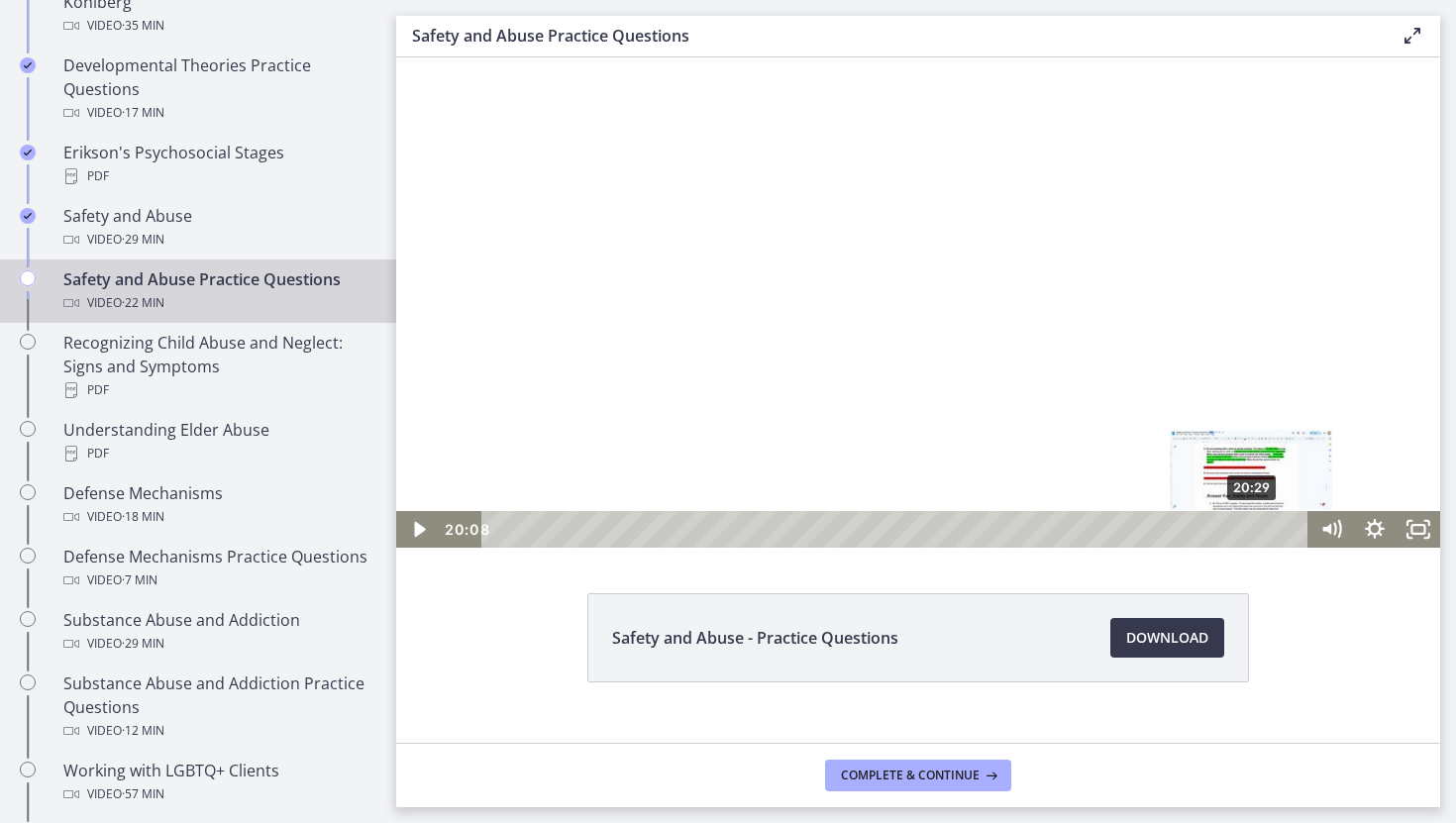 click on "20:29" at bounding box center (897, 529) 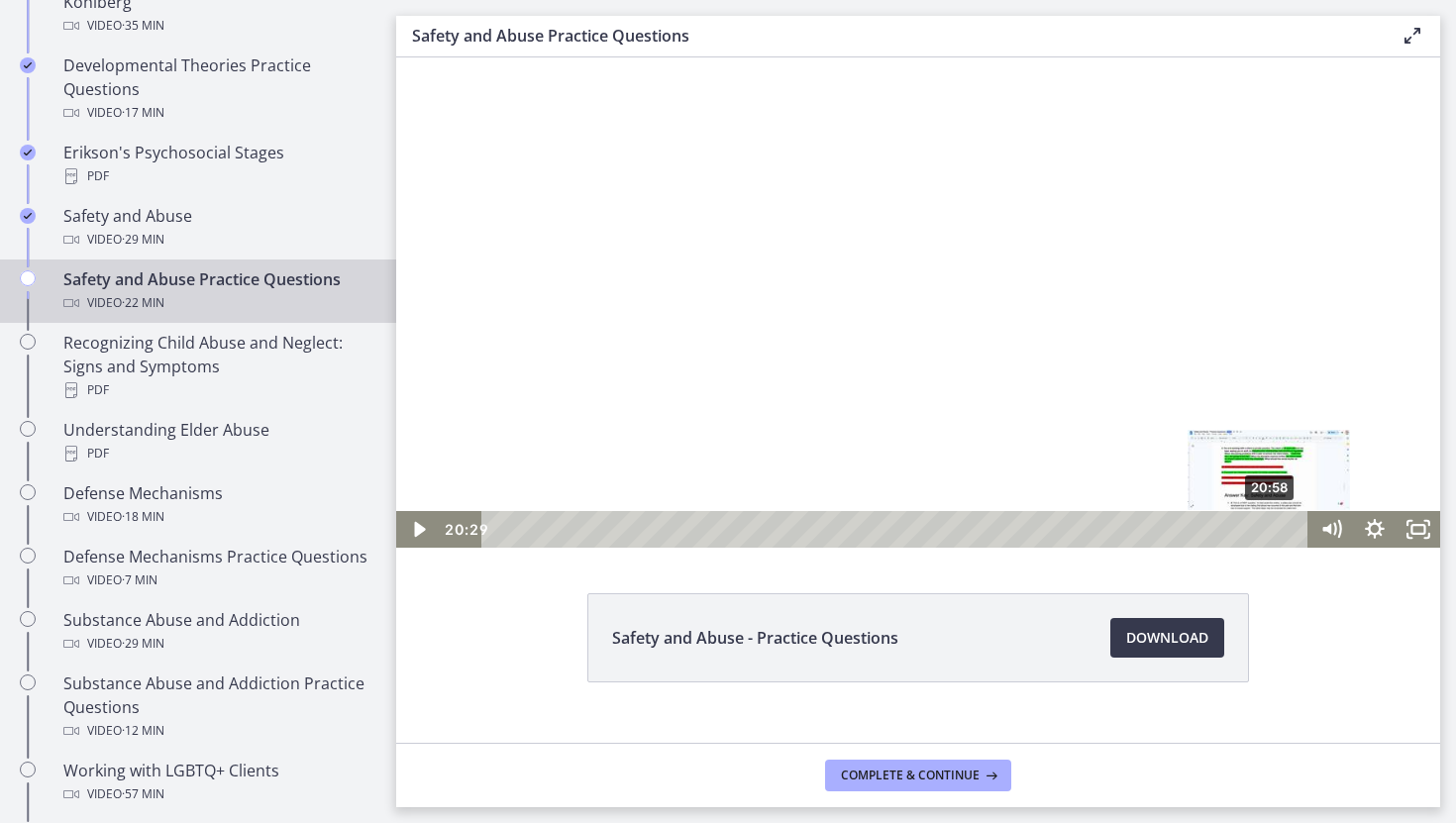click on "20:58" at bounding box center (897, 529) 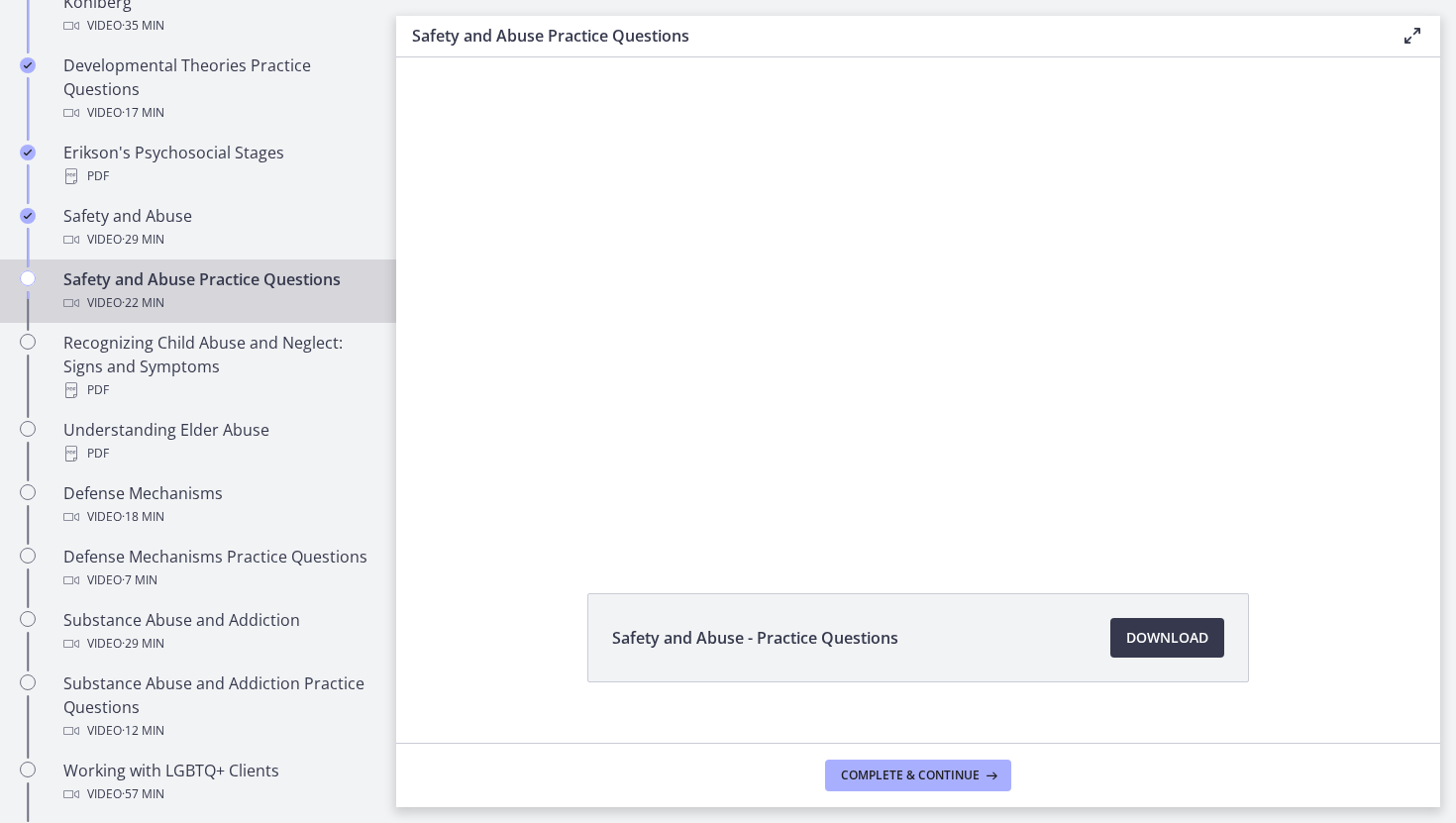 click at bounding box center [1412, 36] 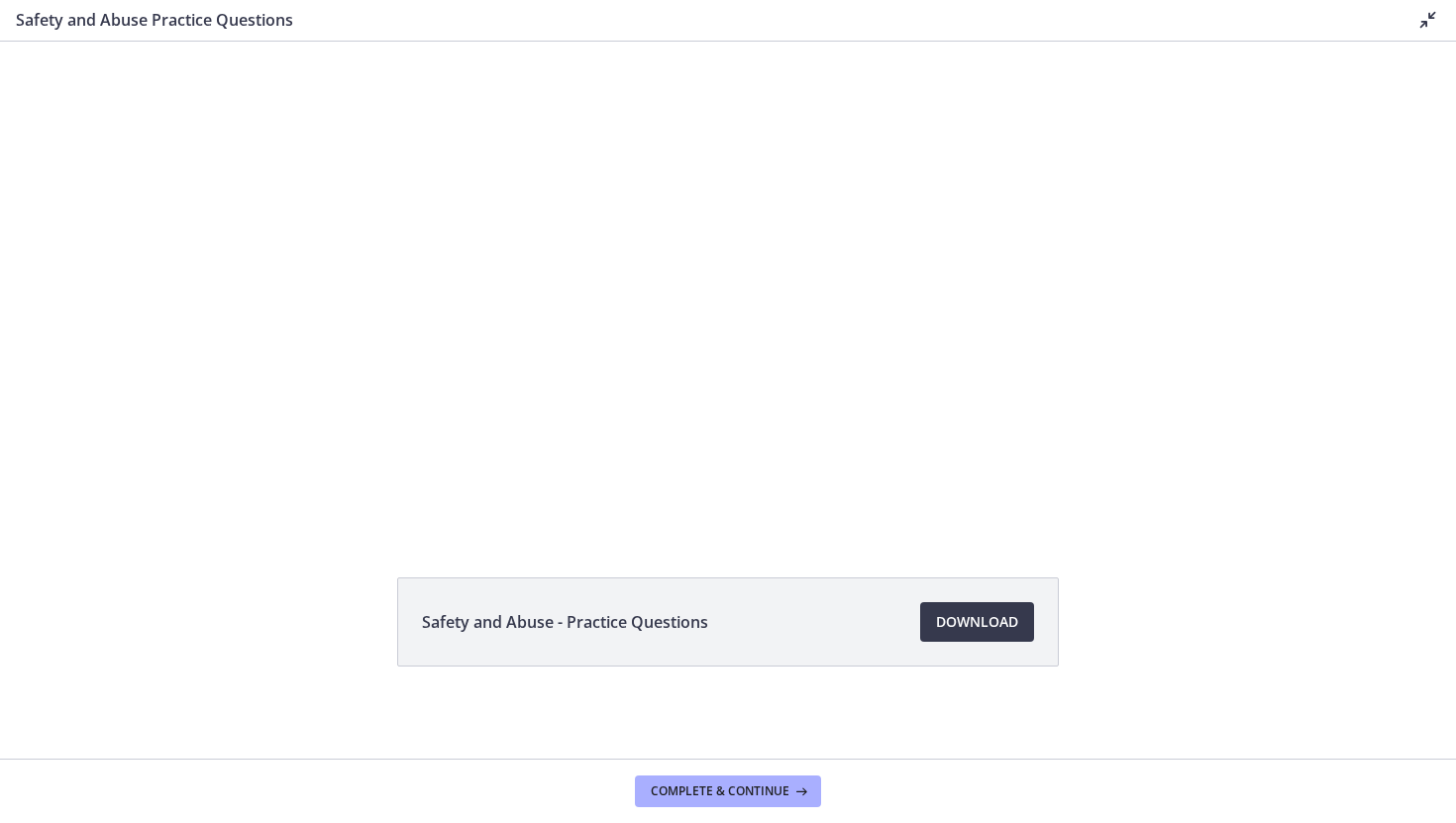 click on "Safety and Abuse Practice Questions
Disable fullscreen" at bounding box center (728, 21) 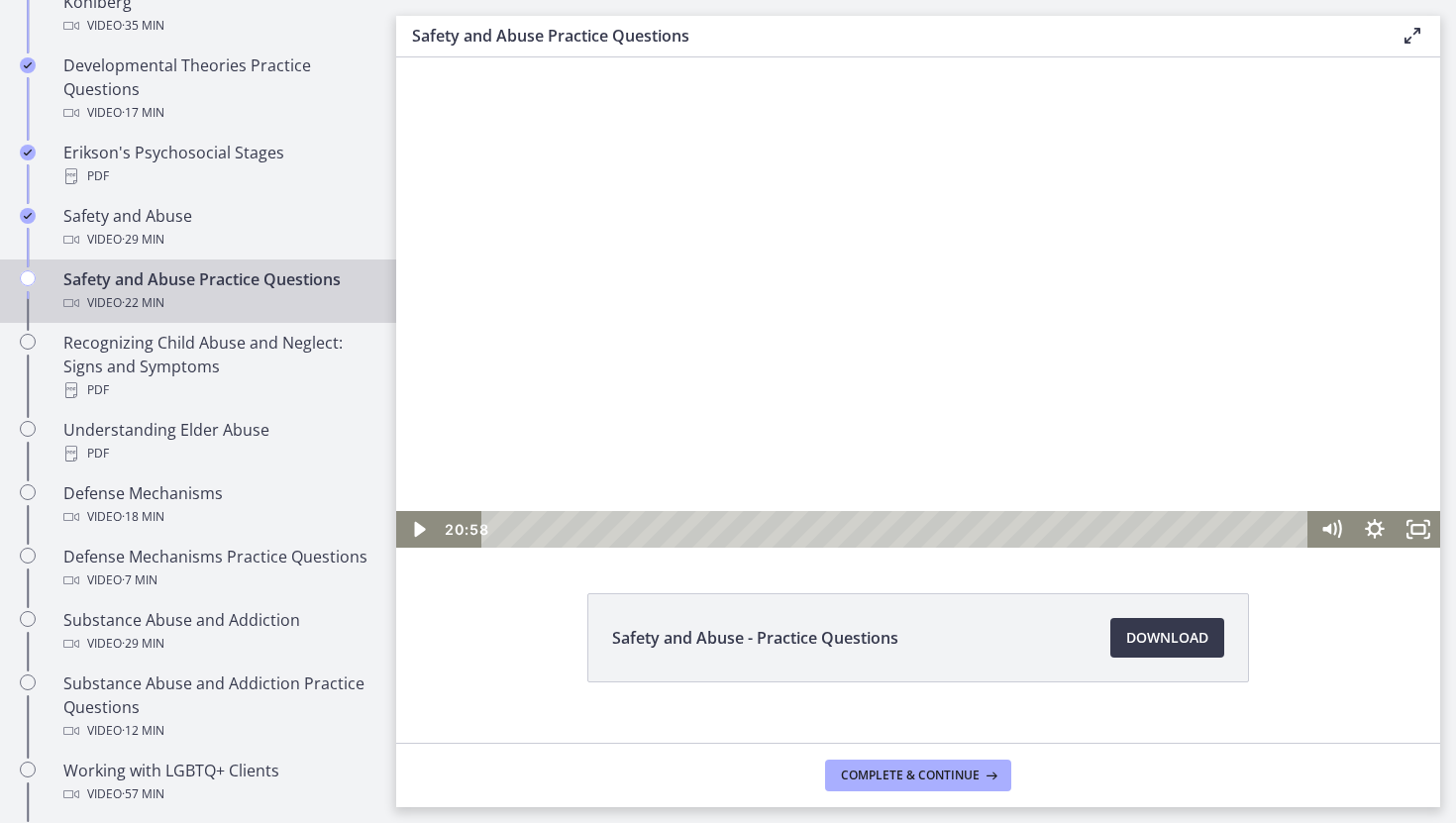 scroll, scrollTop: 63, scrollLeft: 0, axis: vertical 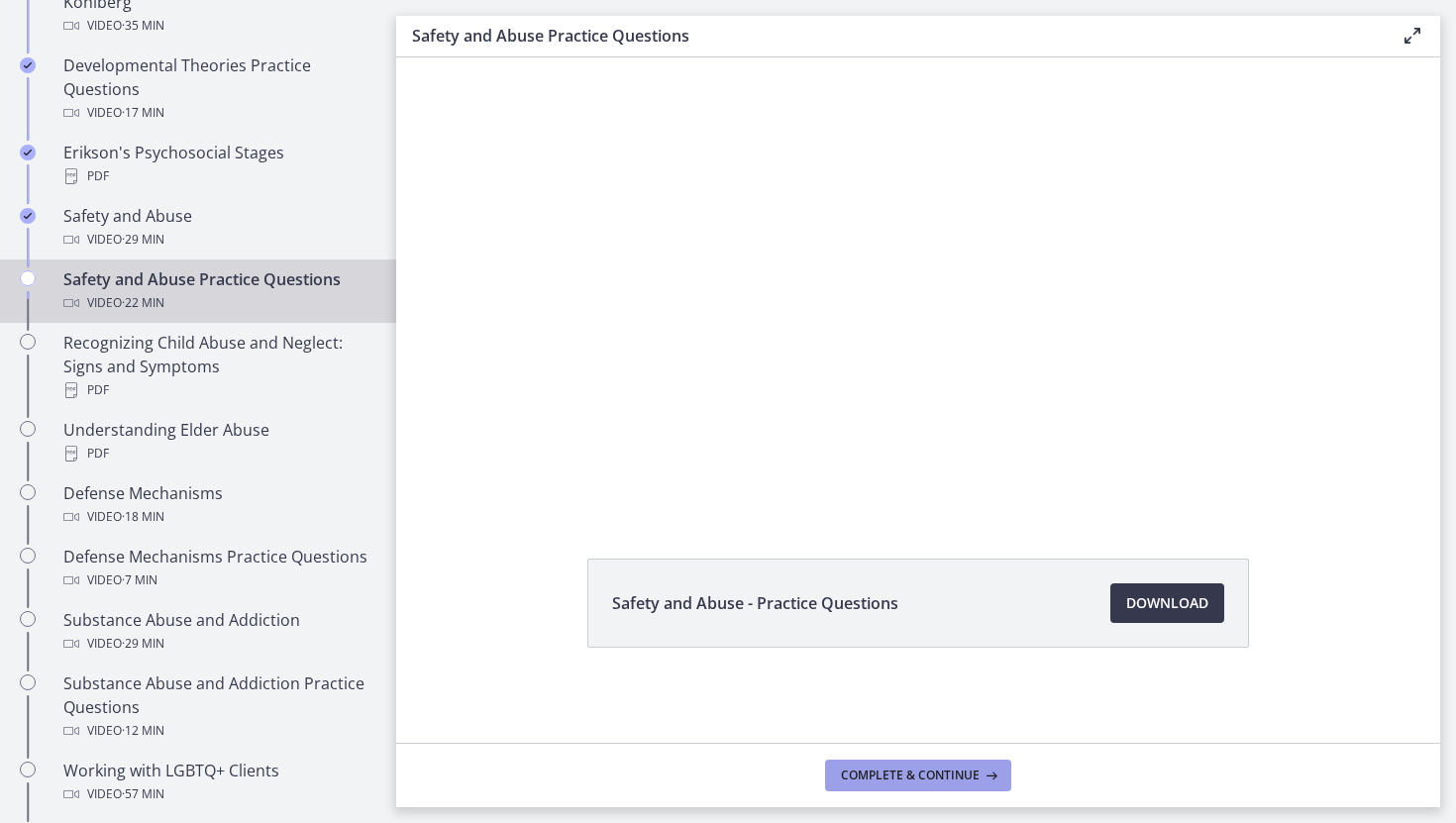 click on "Complete & continue" at bounding box center (918, 775) 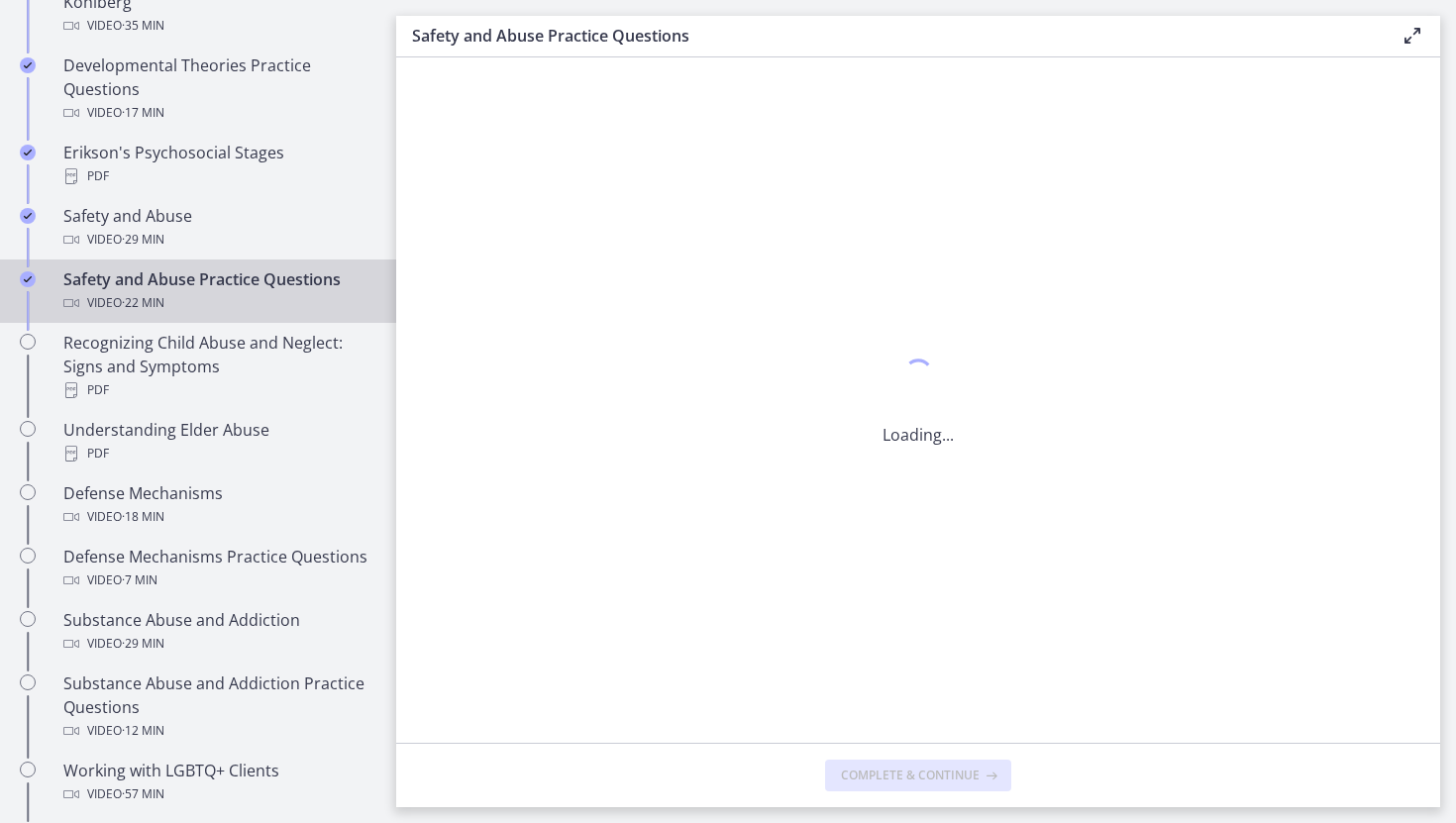 scroll, scrollTop: 0, scrollLeft: 0, axis: both 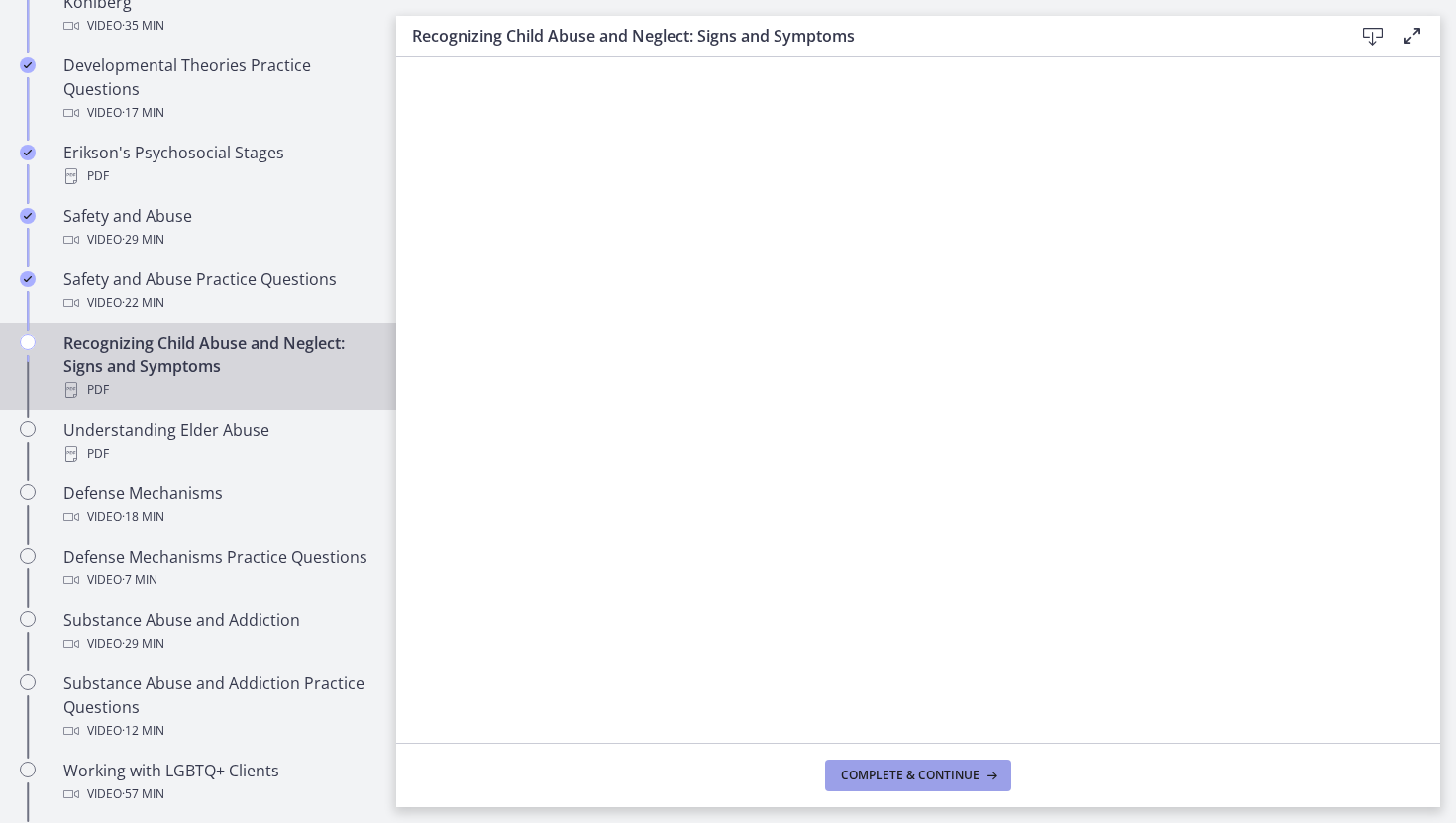 click on "Complete & continue" at bounding box center [918, 775] 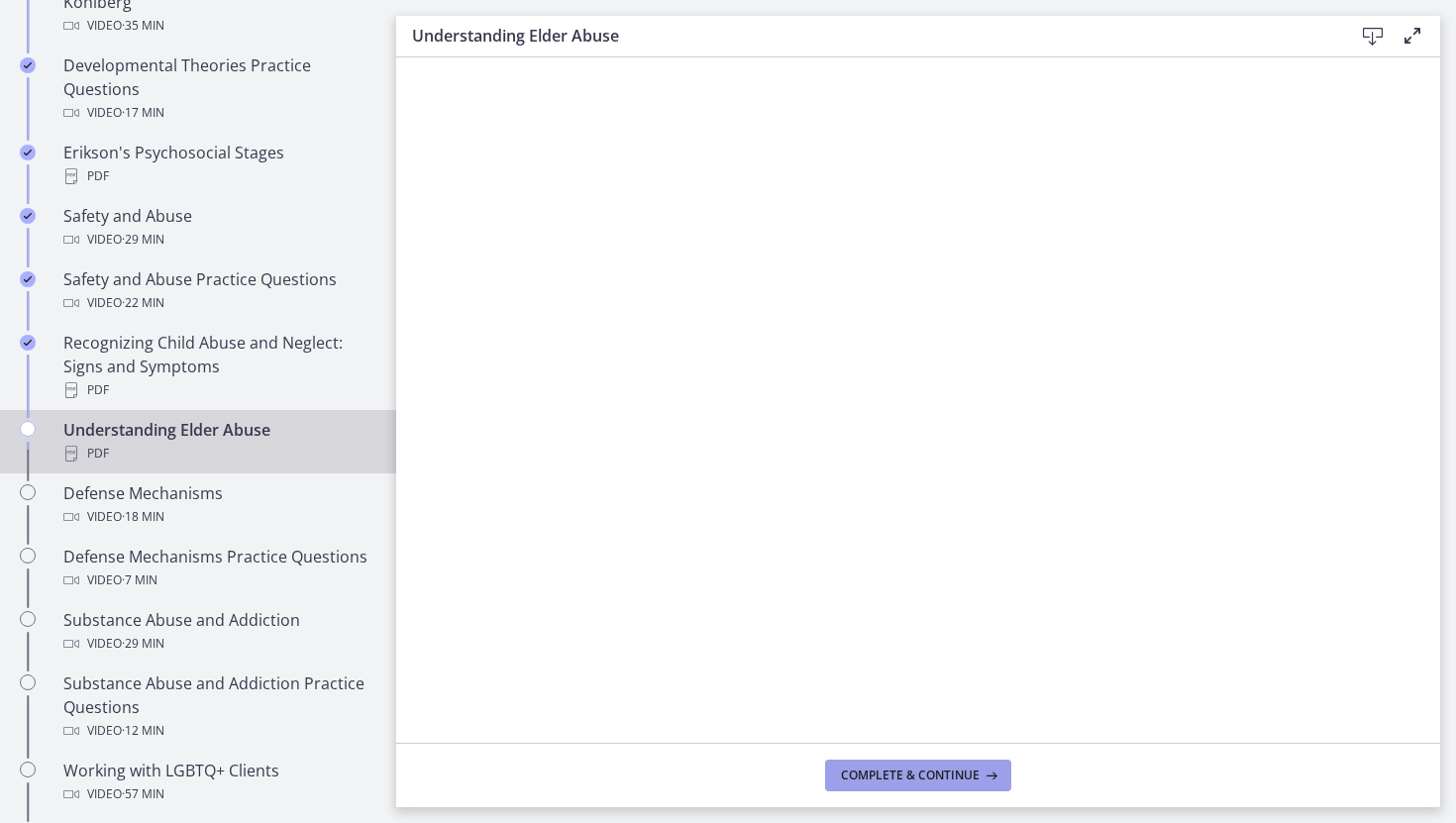 click on "Complete & continue" at bounding box center (910, 775) 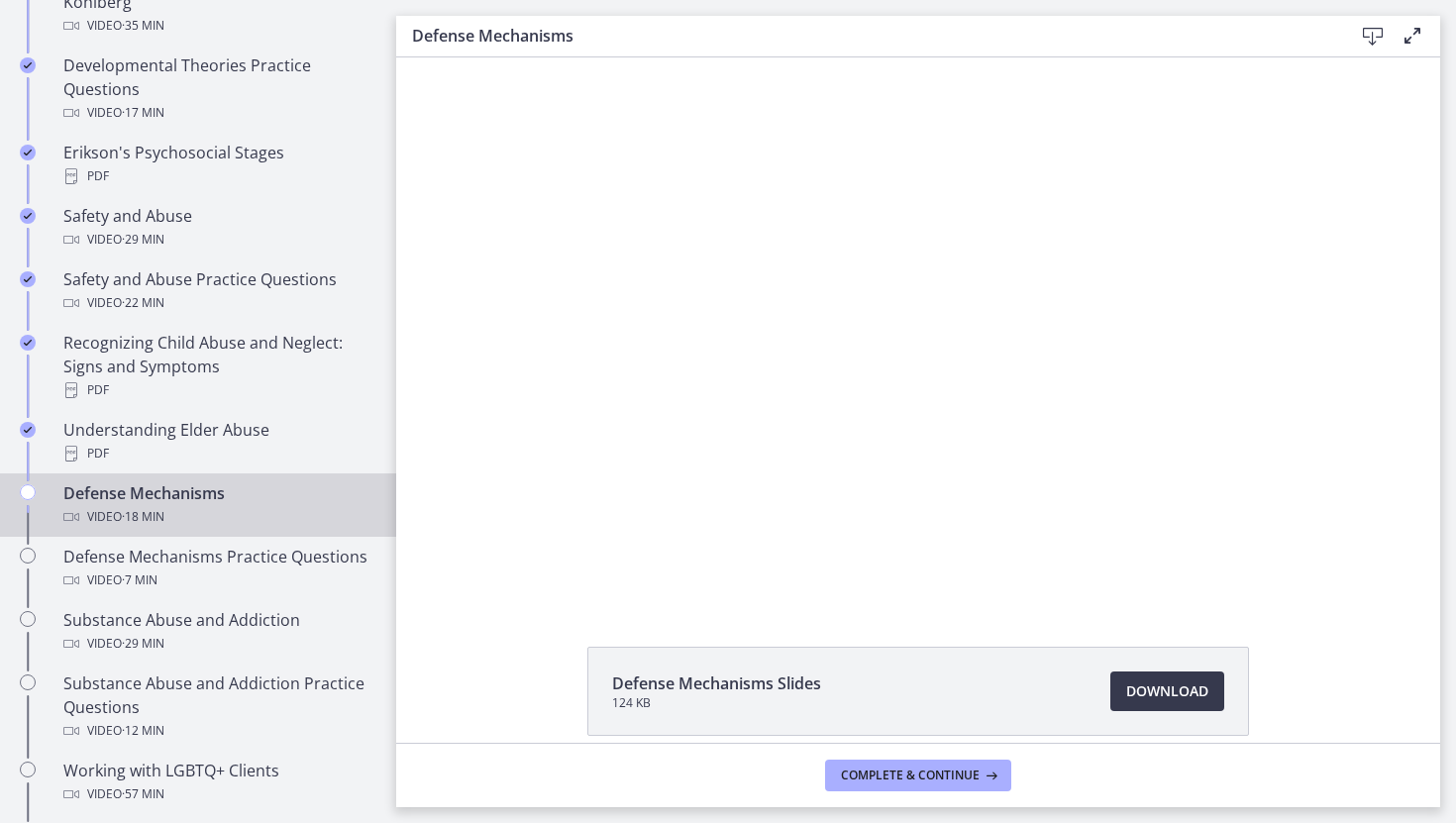 scroll, scrollTop: 0, scrollLeft: 0, axis: both 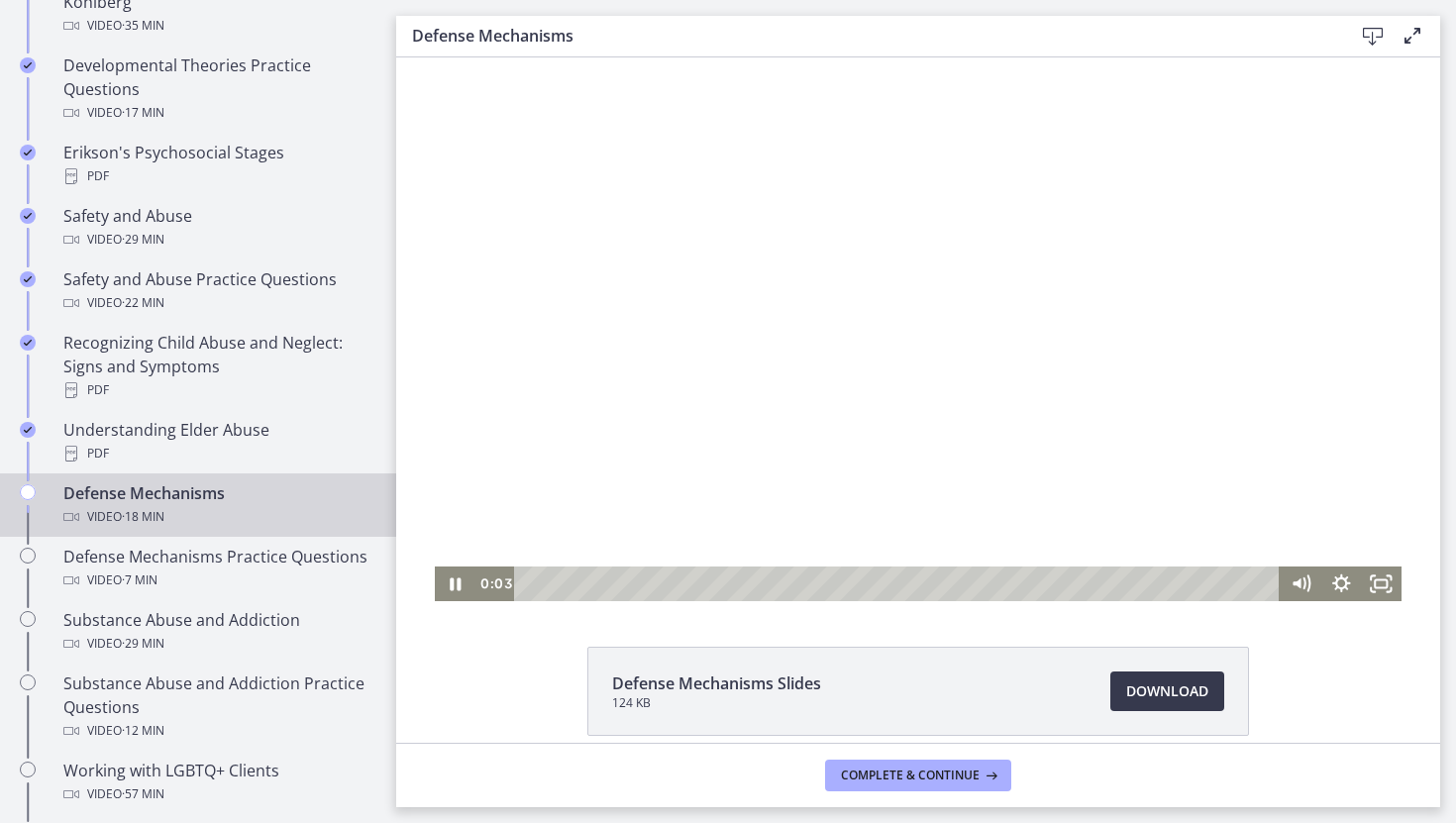 click at bounding box center [918, 329] 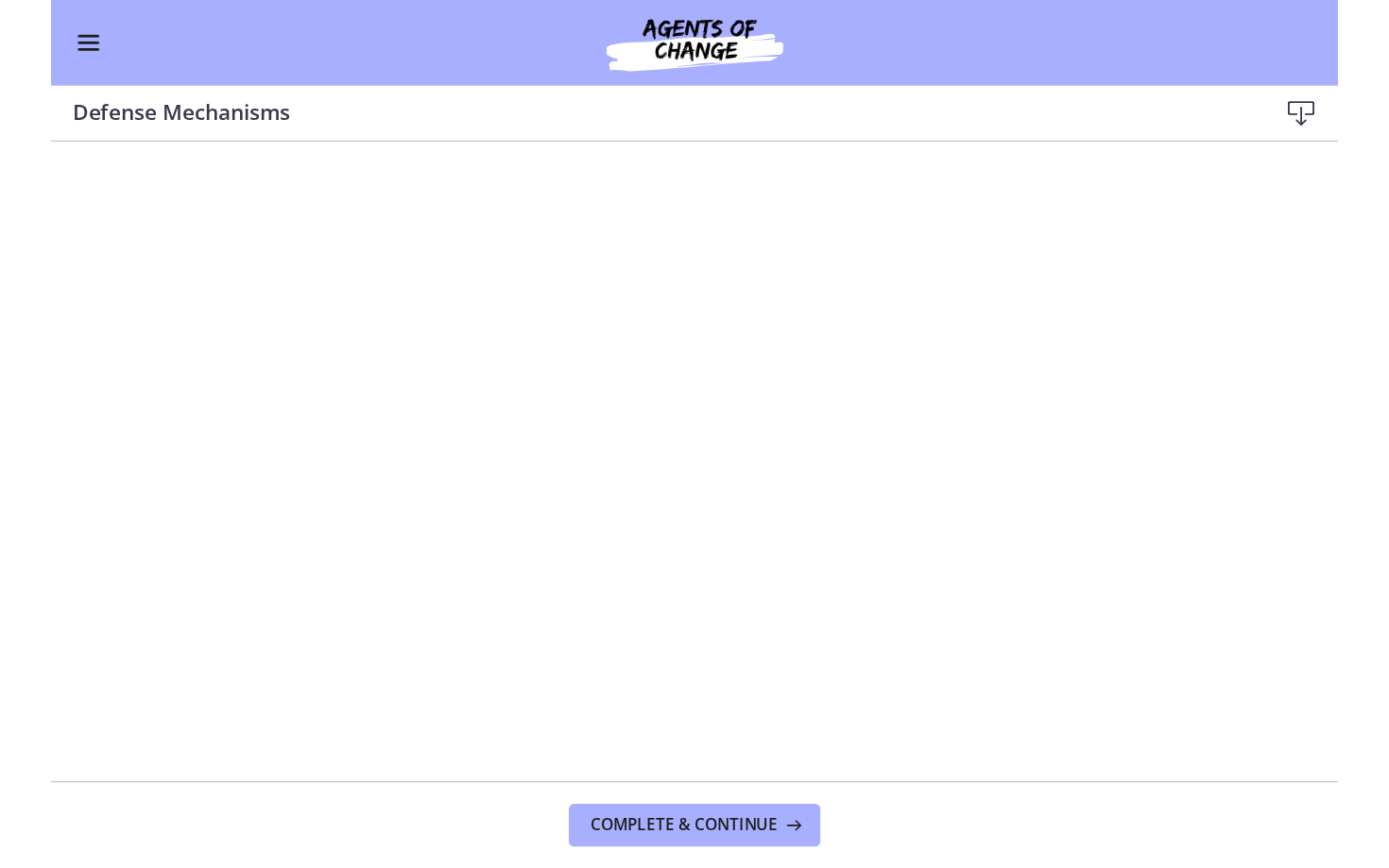scroll, scrollTop: 1626, scrollLeft: 0, axis: vertical 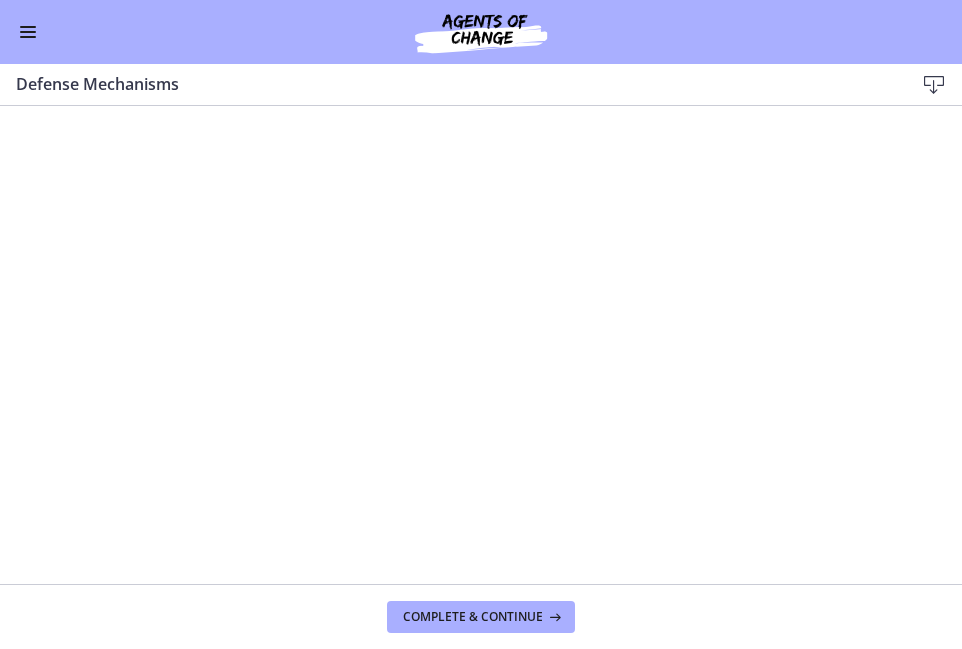 click at bounding box center (481, 380) 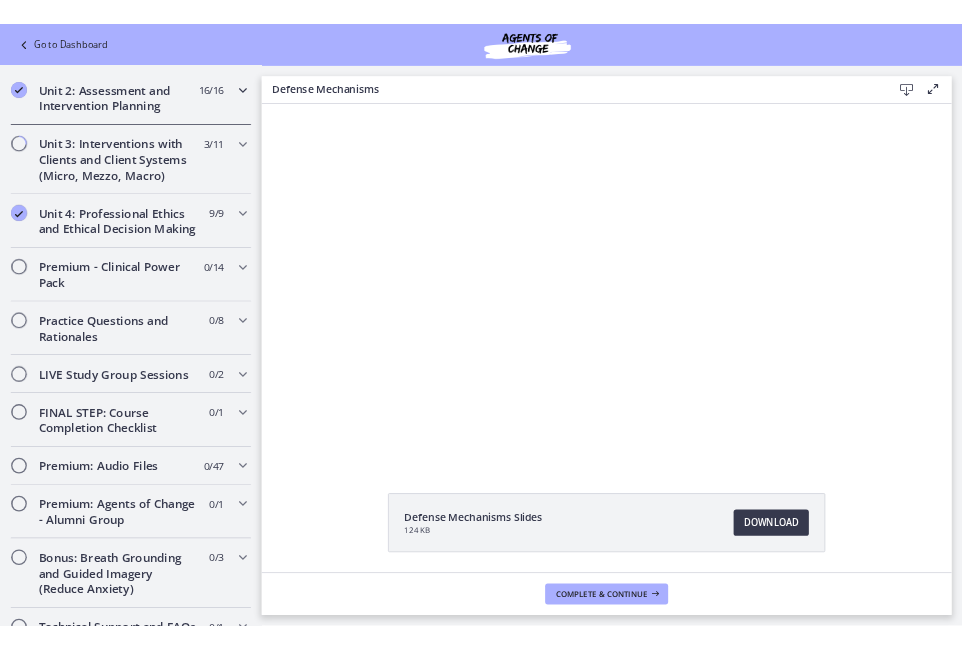 scroll, scrollTop: 1635, scrollLeft: 0, axis: vertical 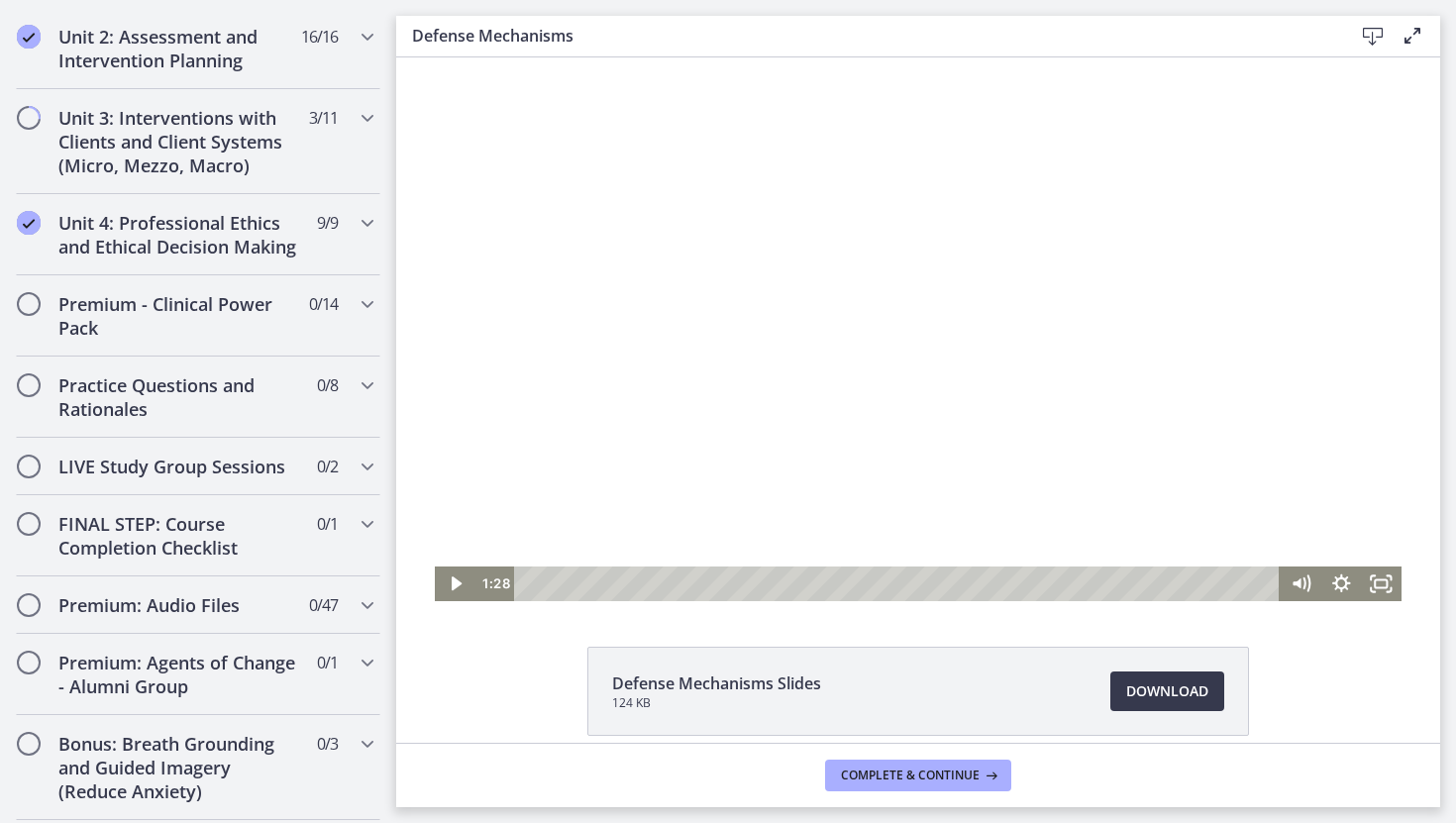 click at bounding box center (918, 329) 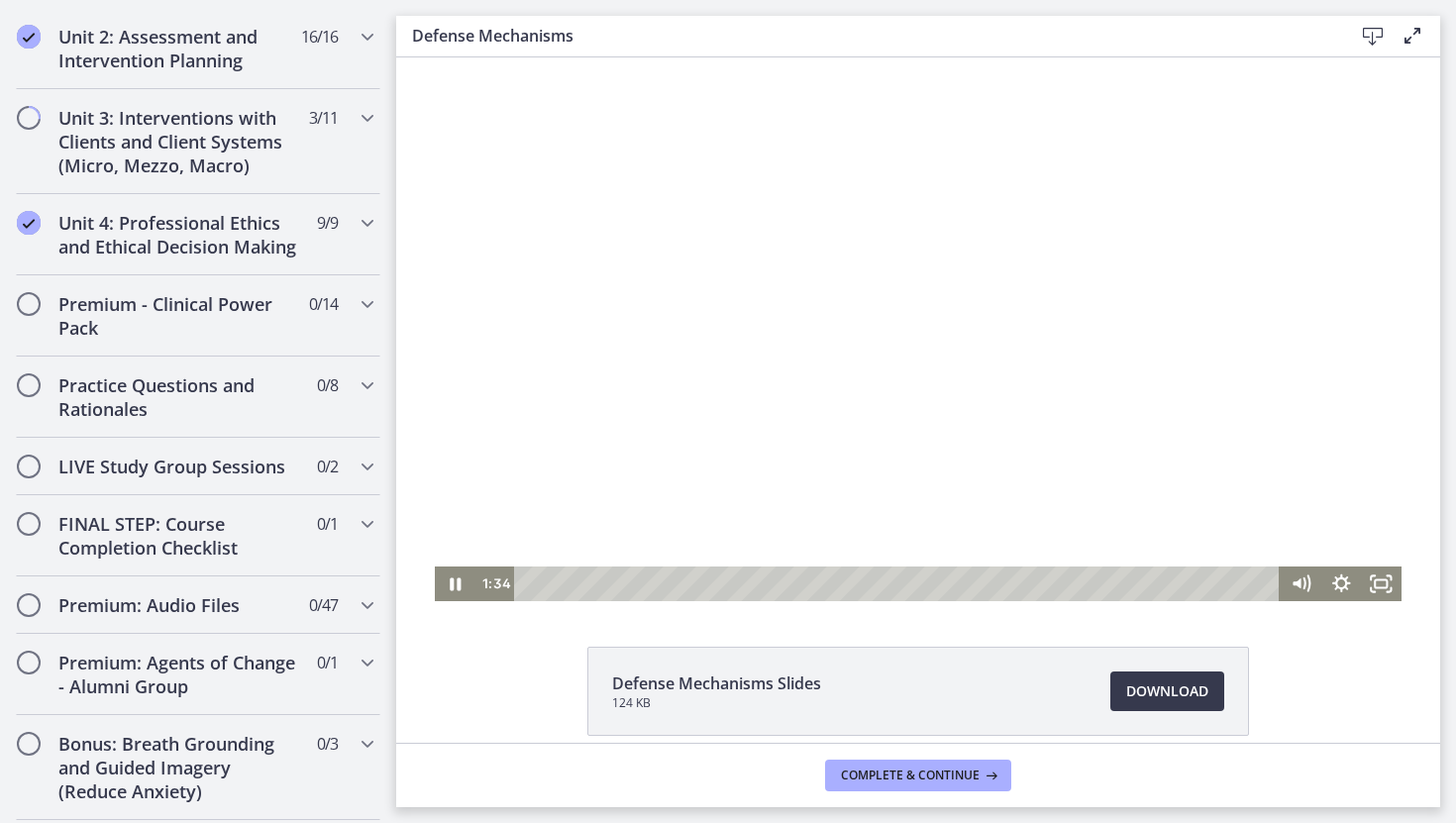 click at bounding box center [918, 329] 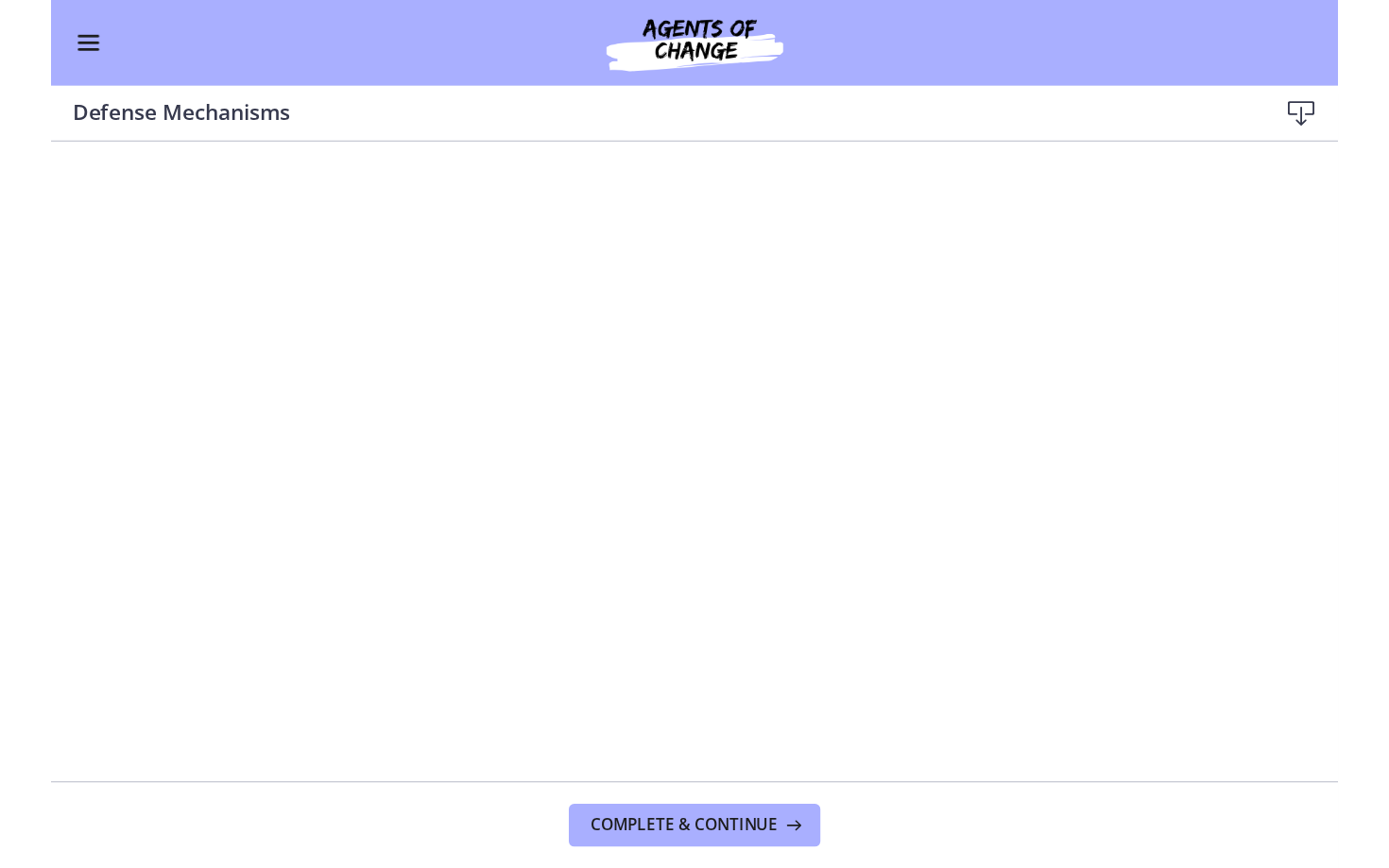 scroll, scrollTop: 1541, scrollLeft: 0, axis: vertical 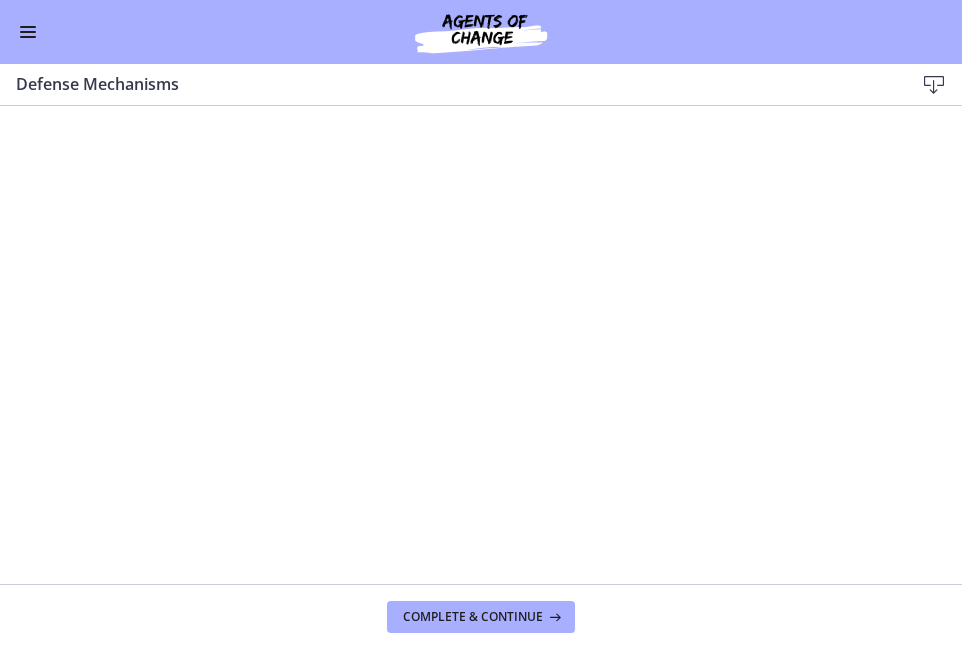 click at bounding box center (481, 380) 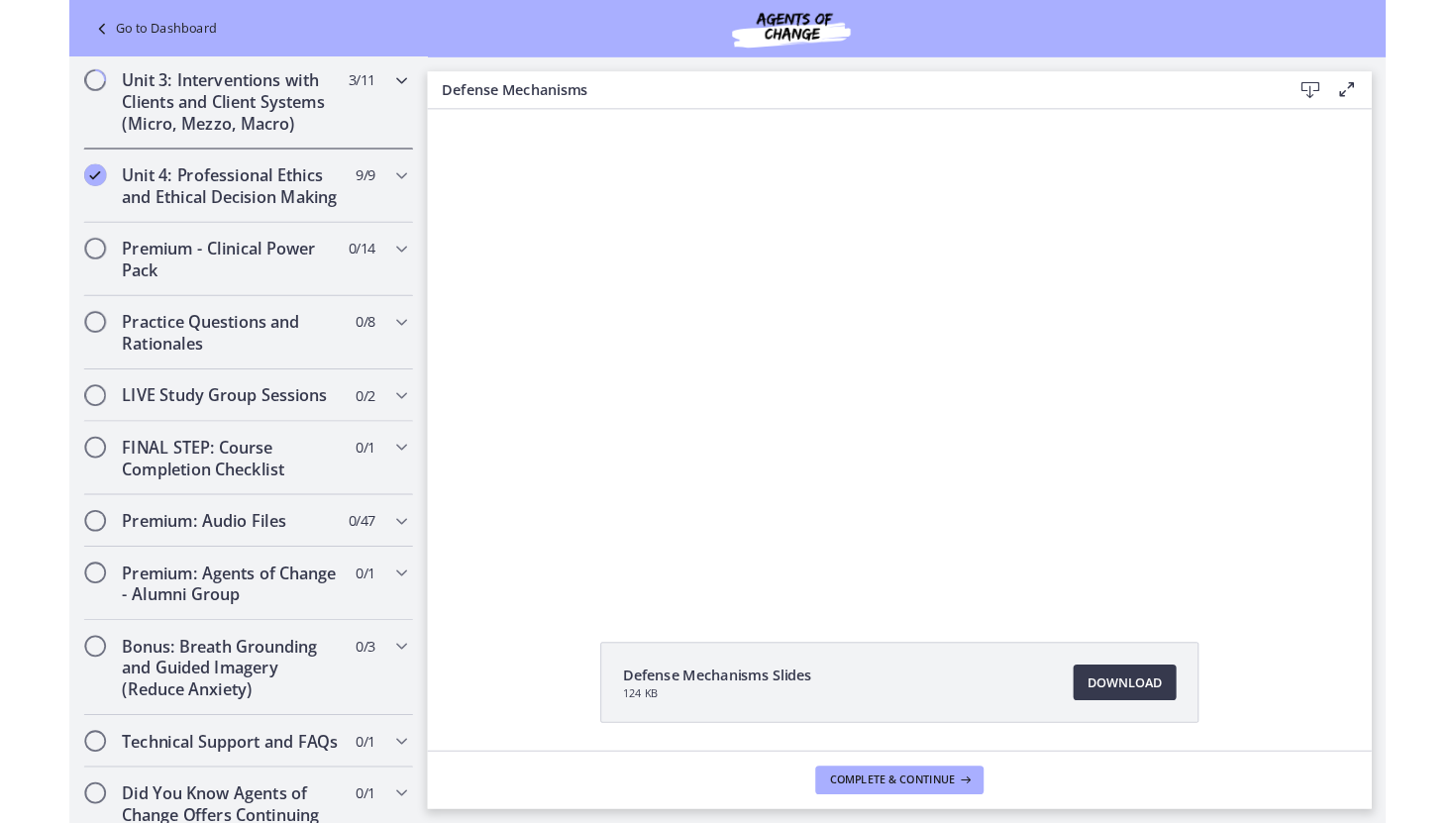 scroll, scrollTop: 1712, scrollLeft: 0, axis: vertical 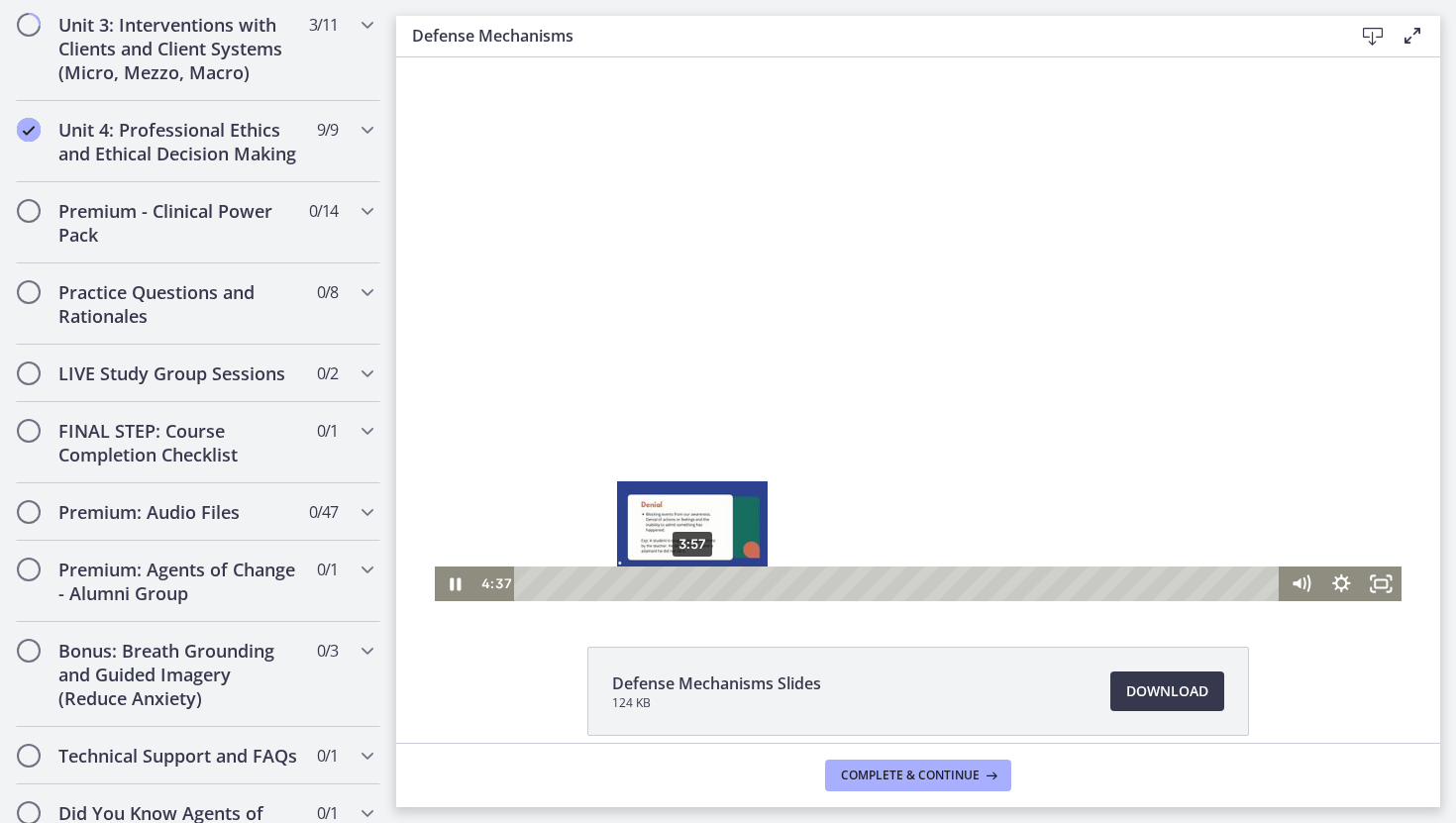 click on "3:57" at bounding box center [899, 583] 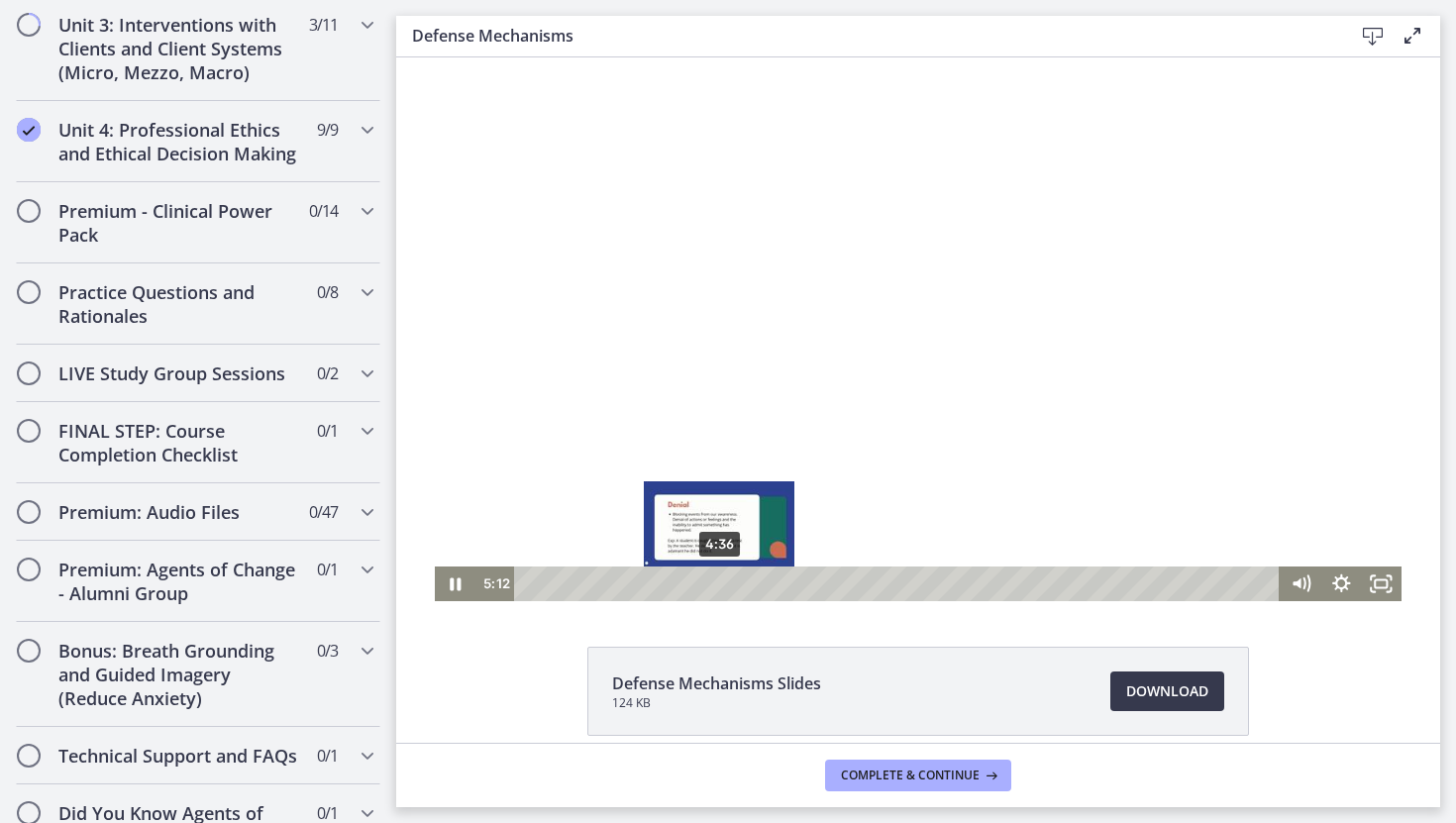 click on "4:36" at bounding box center [899, 583] 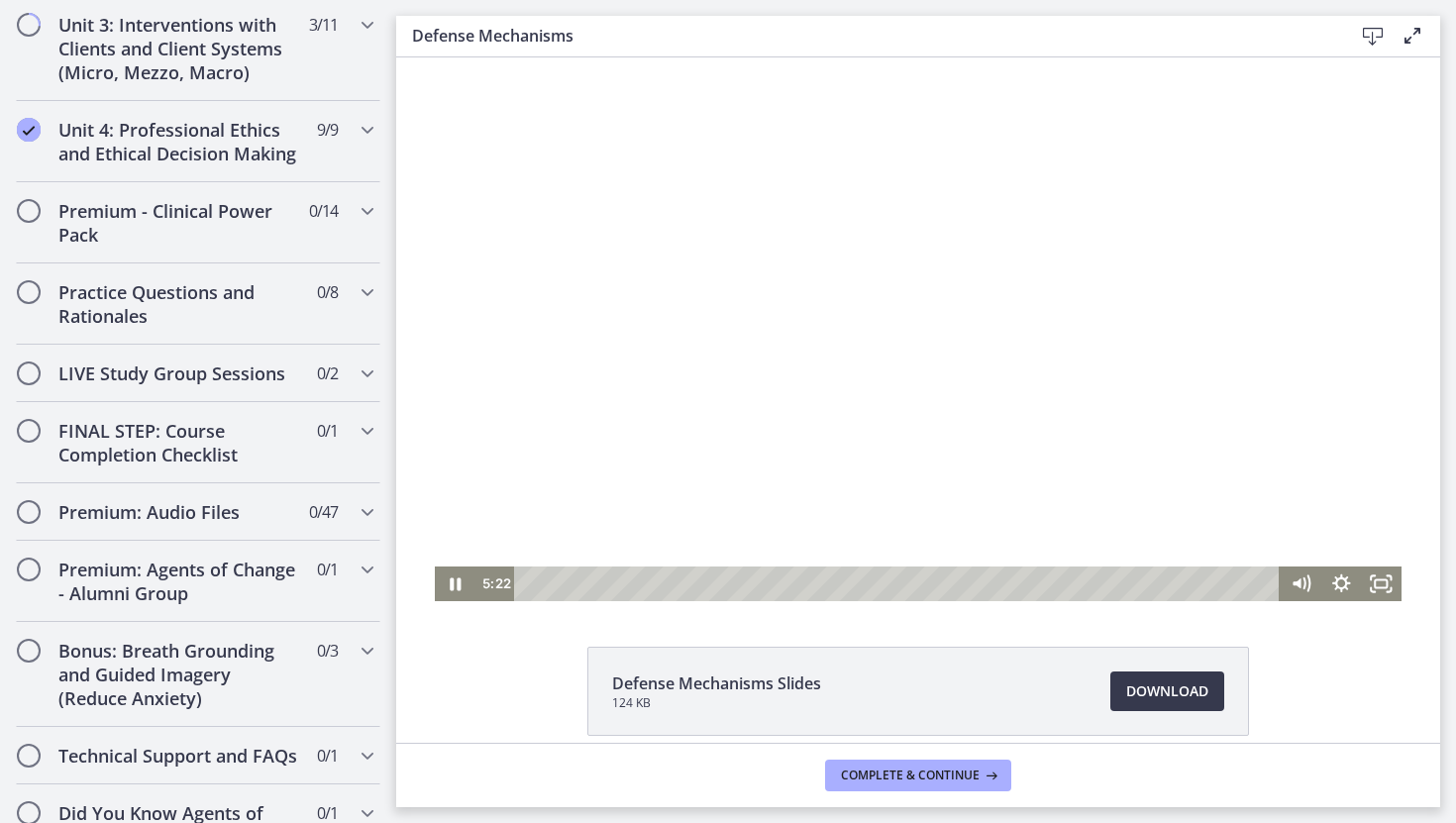 click at bounding box center [918, 329] 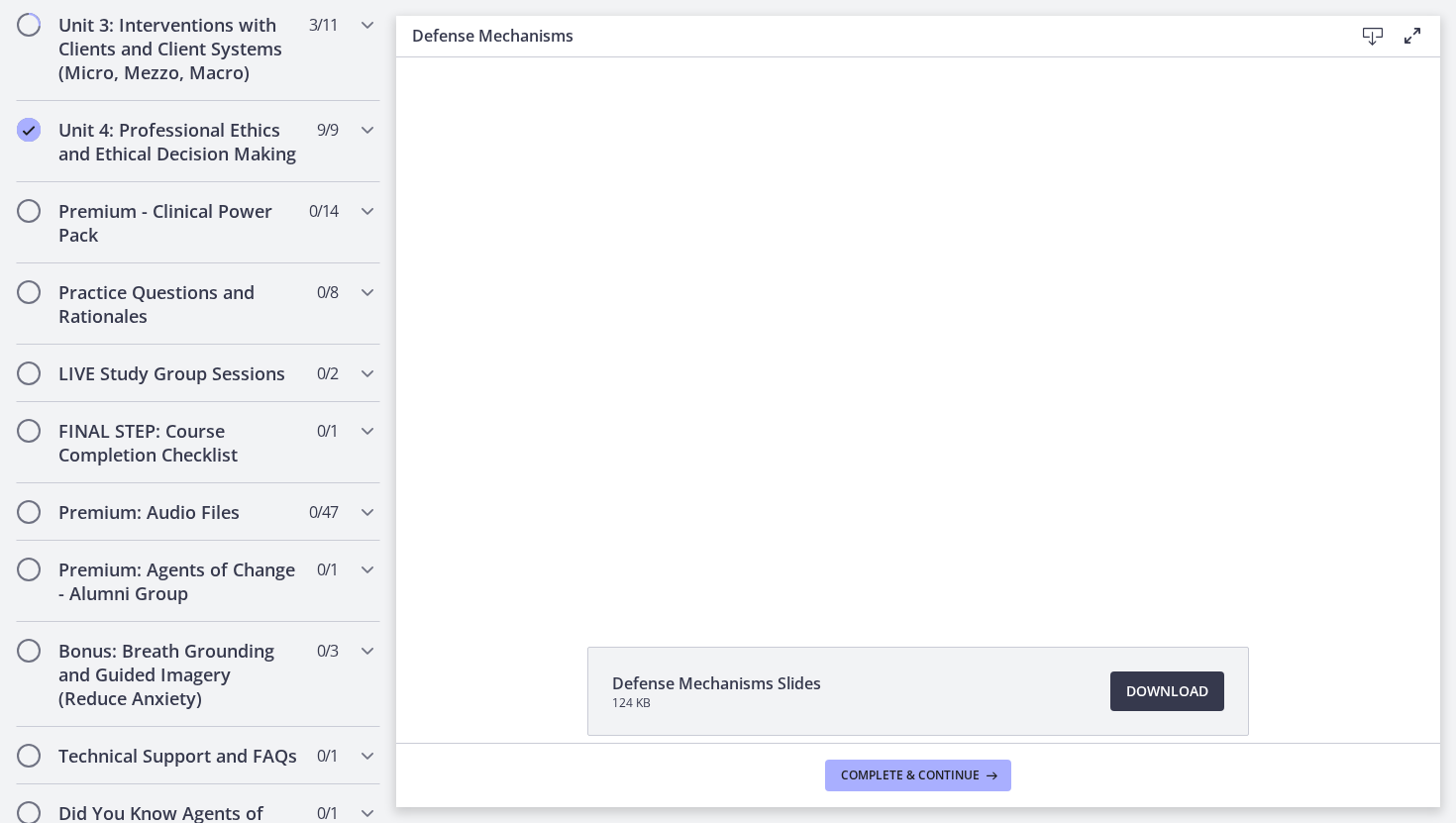 click at bounding box center (918, 329) 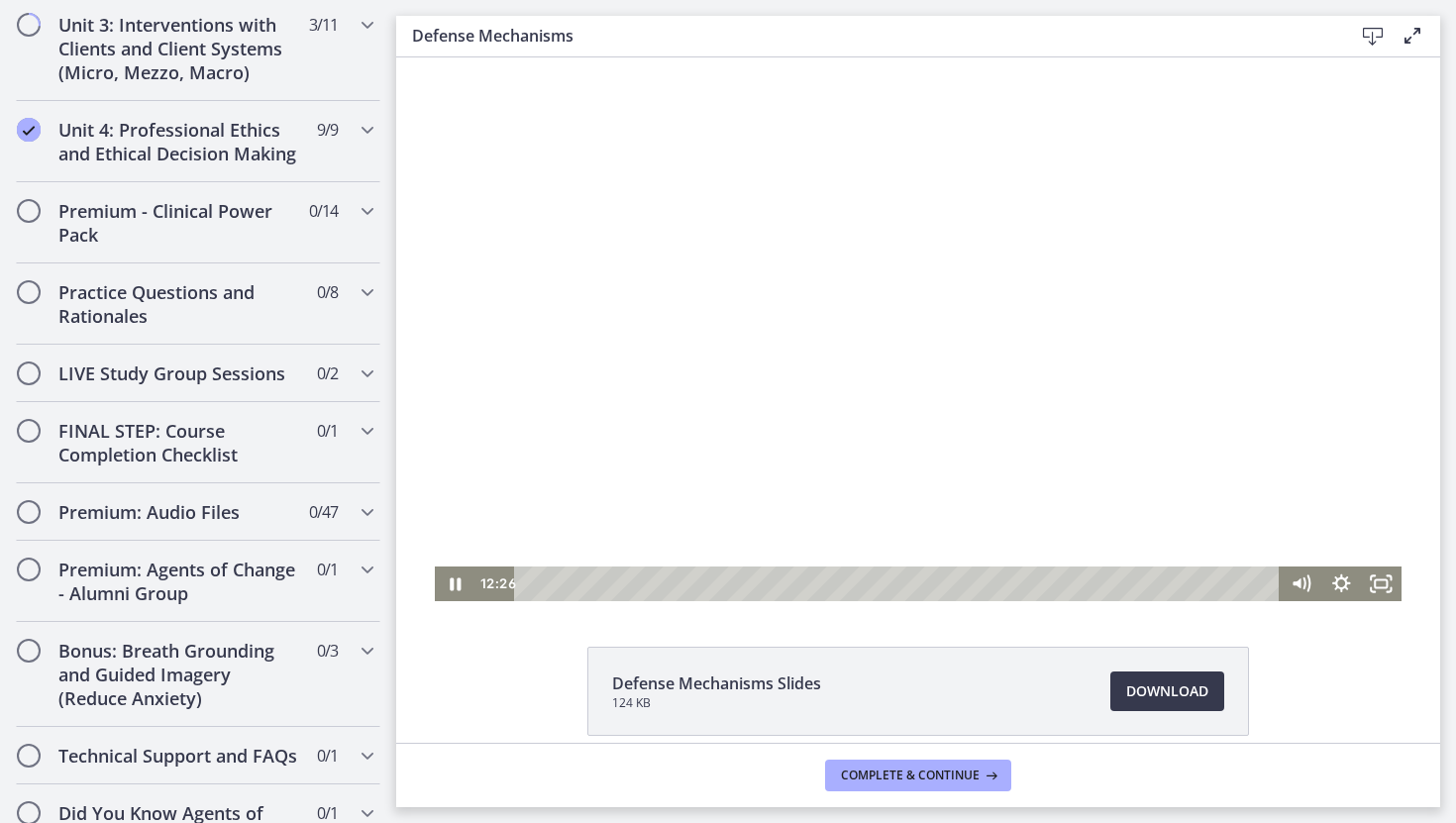 click at bounding box center [918, 329] 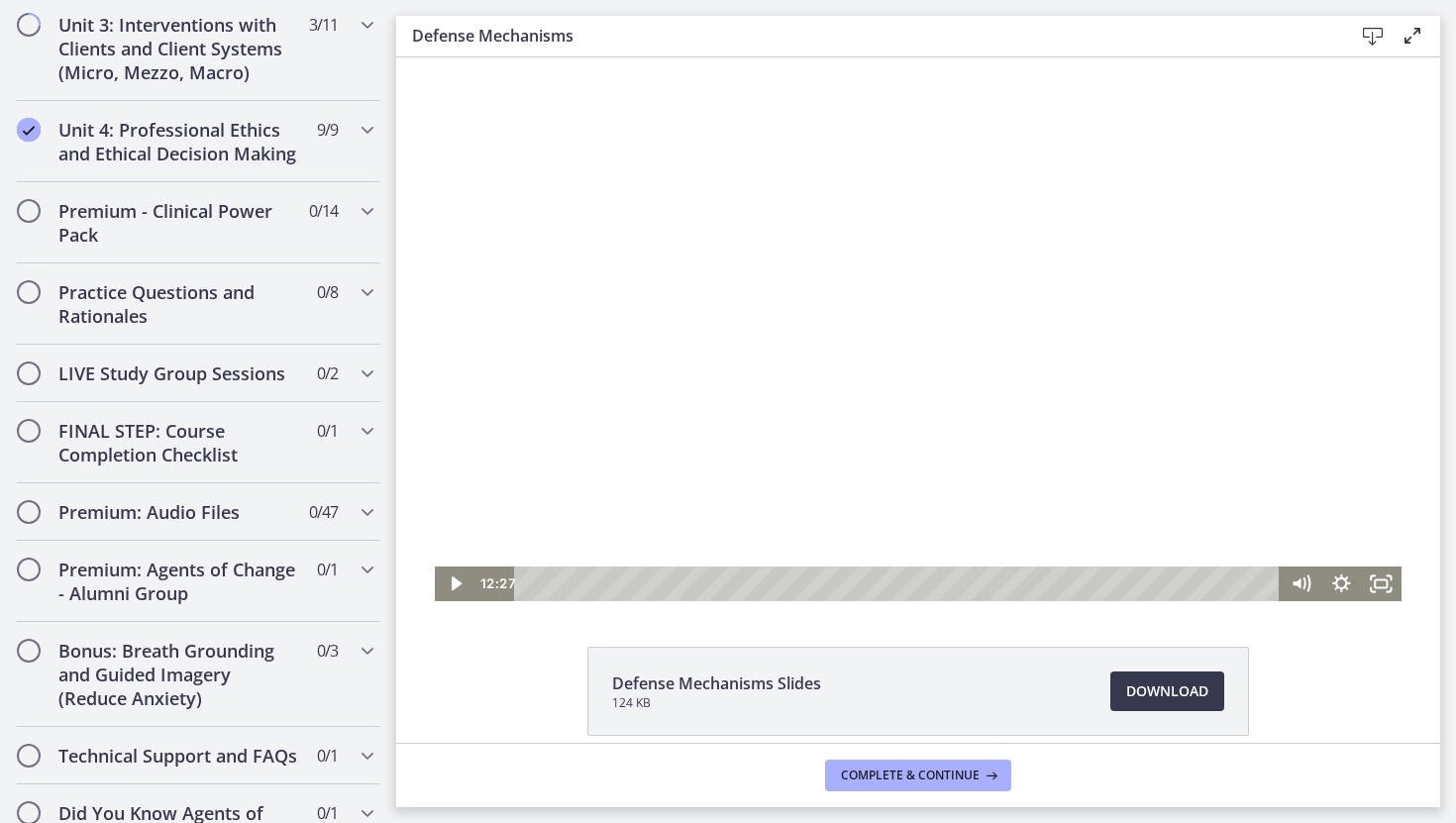 click at bounding box center (918, 329) 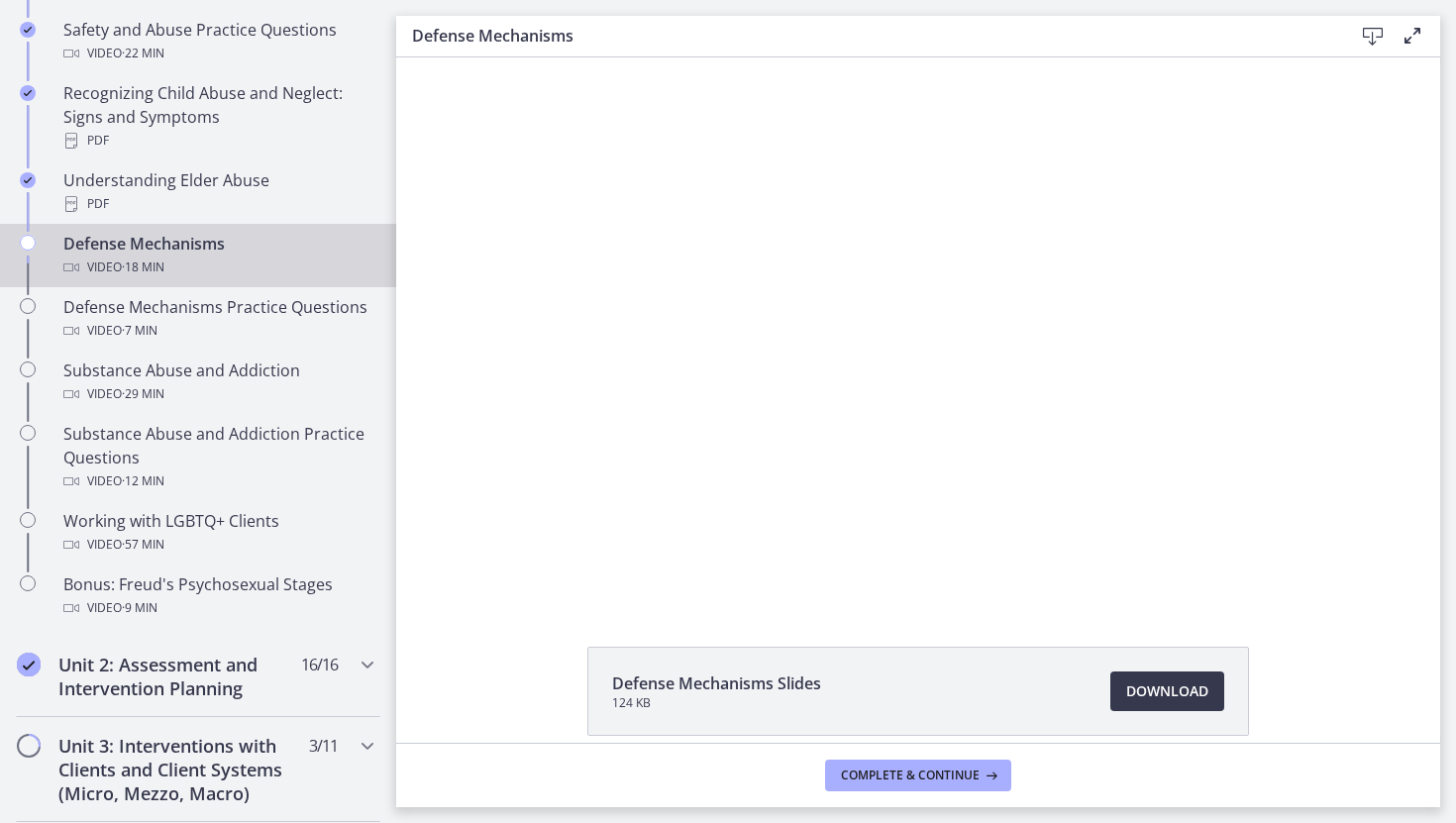 scroll, scrollTop: 1037, scrollLeft: 0, axis: vertical 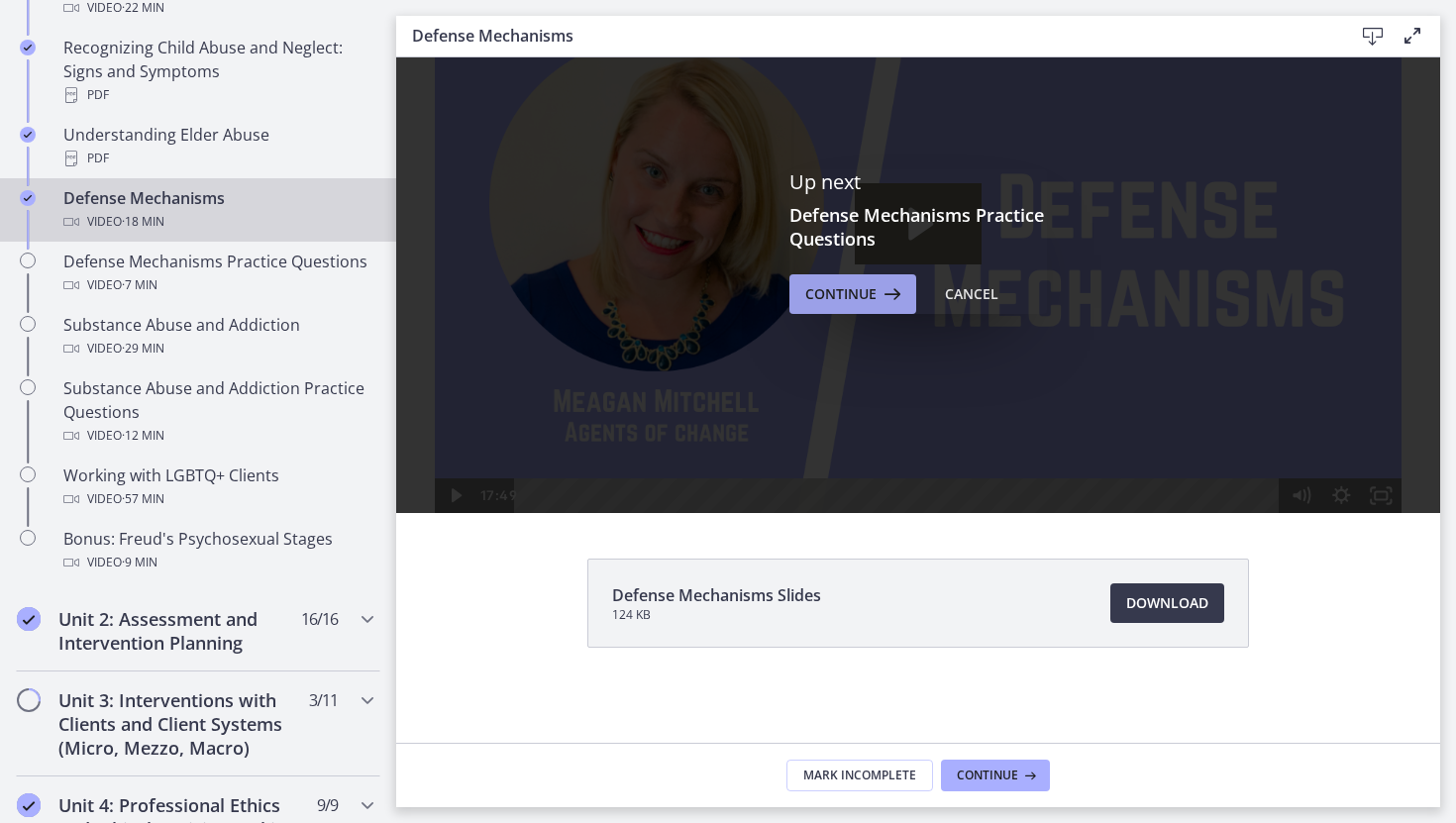 click on "Continue" at bounding box center (841, 294) 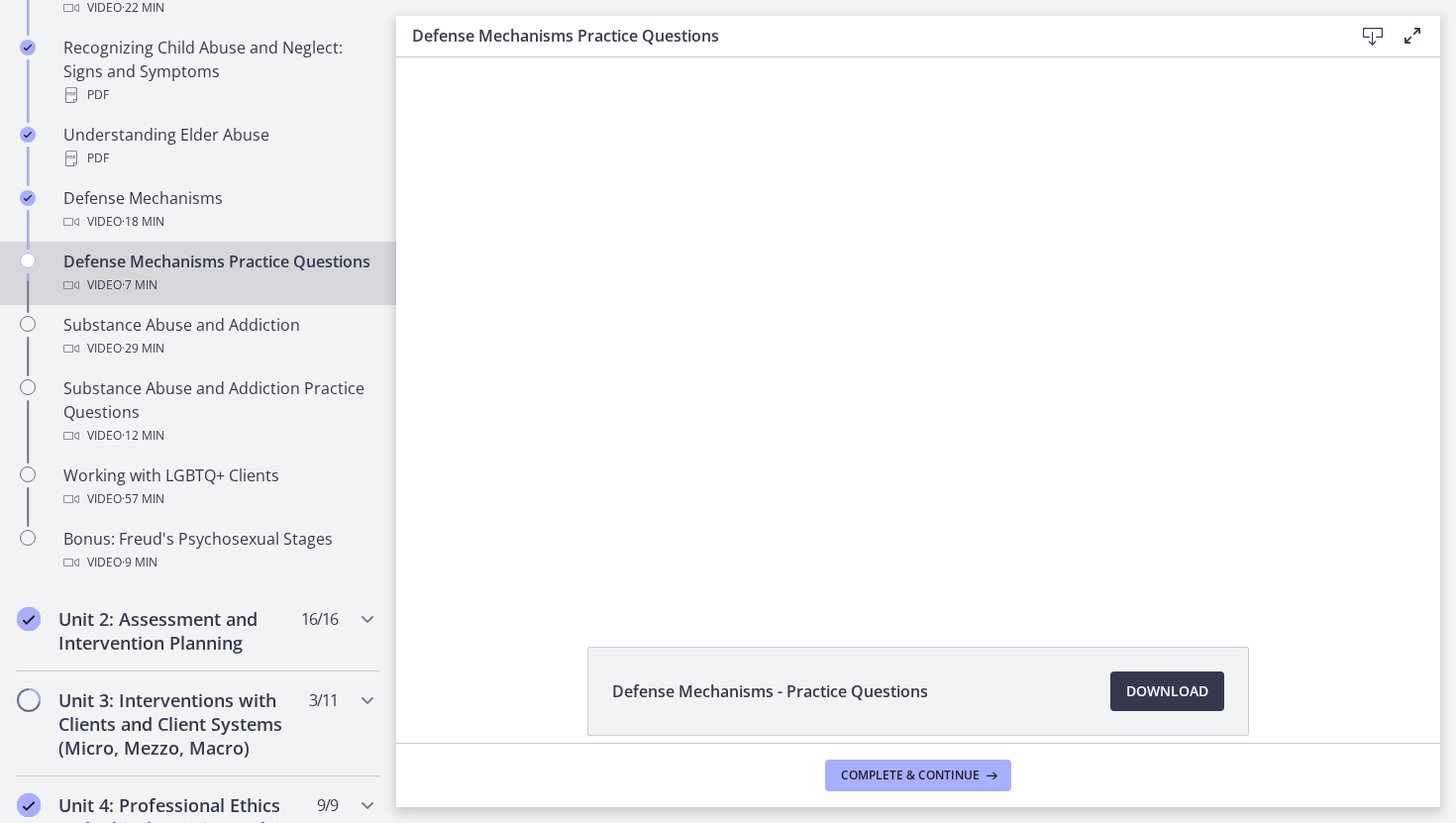 scroll, scrollTop: 0, scrollLeft: 0, axis: both 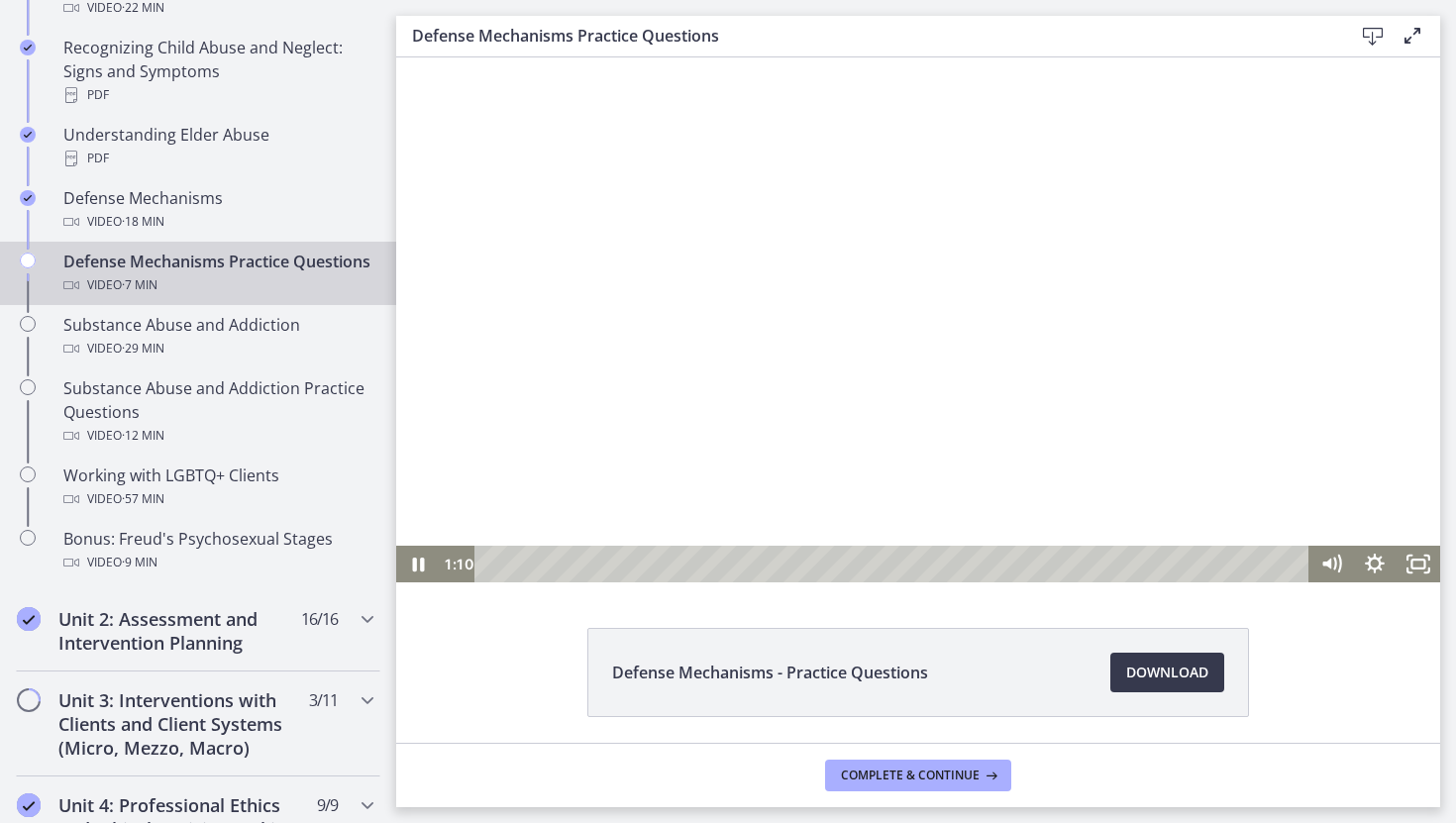 click at bounding box center (918, 320) 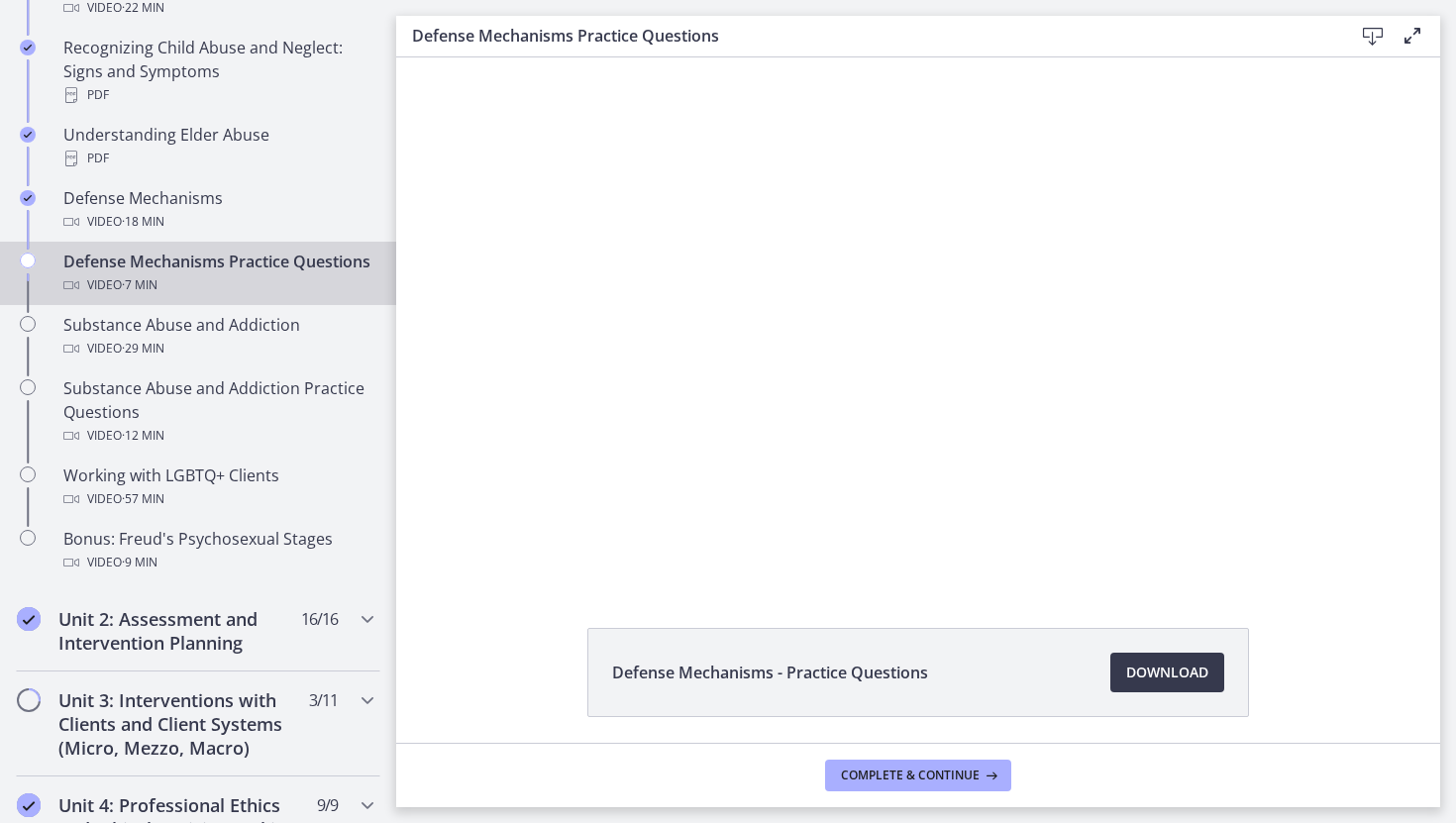click at bounding box center [918, 320] 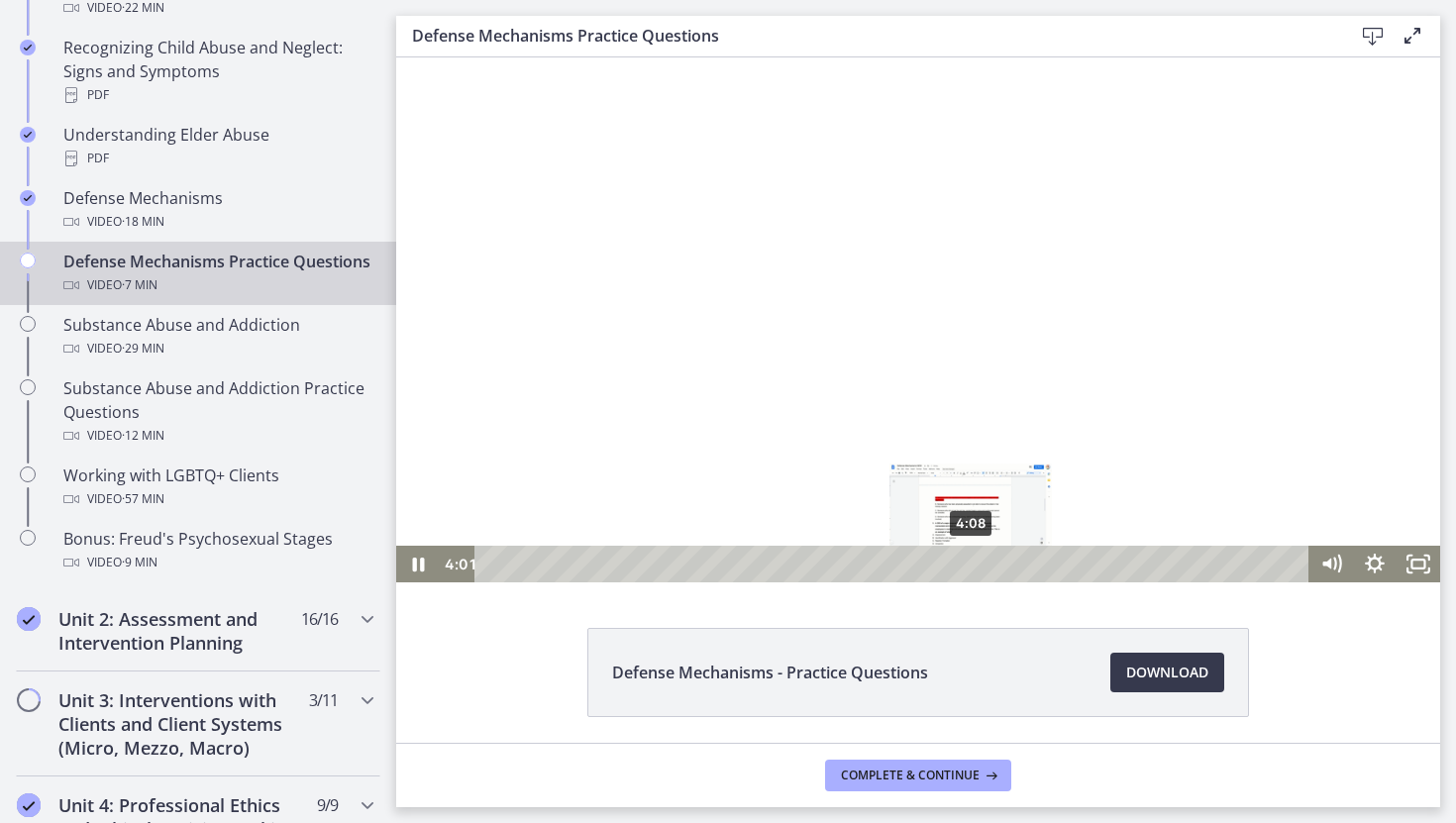 click on "4:08" at bounding box center (894, 564) 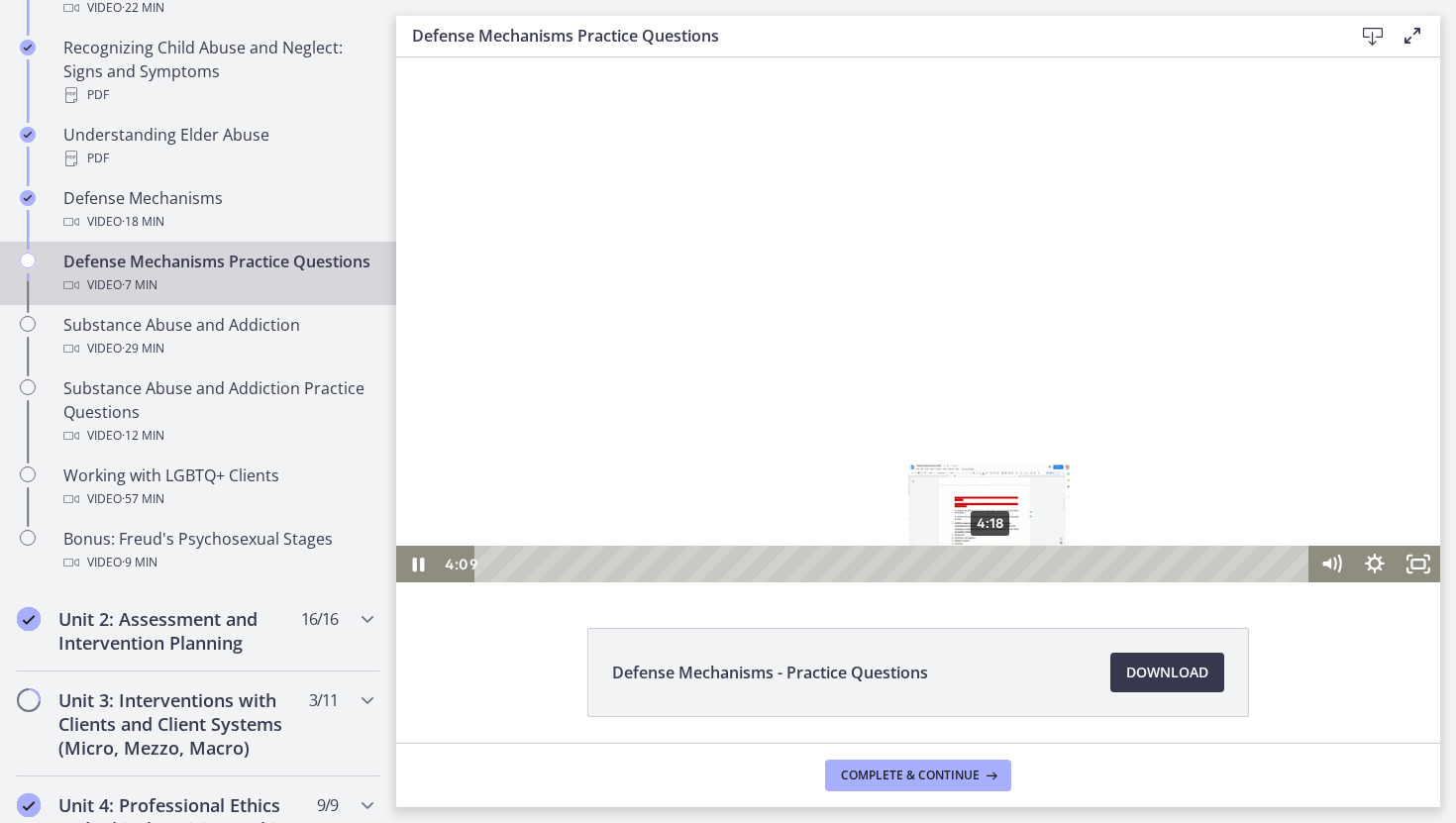 click on "4:18" at bounding box center [894, 564] 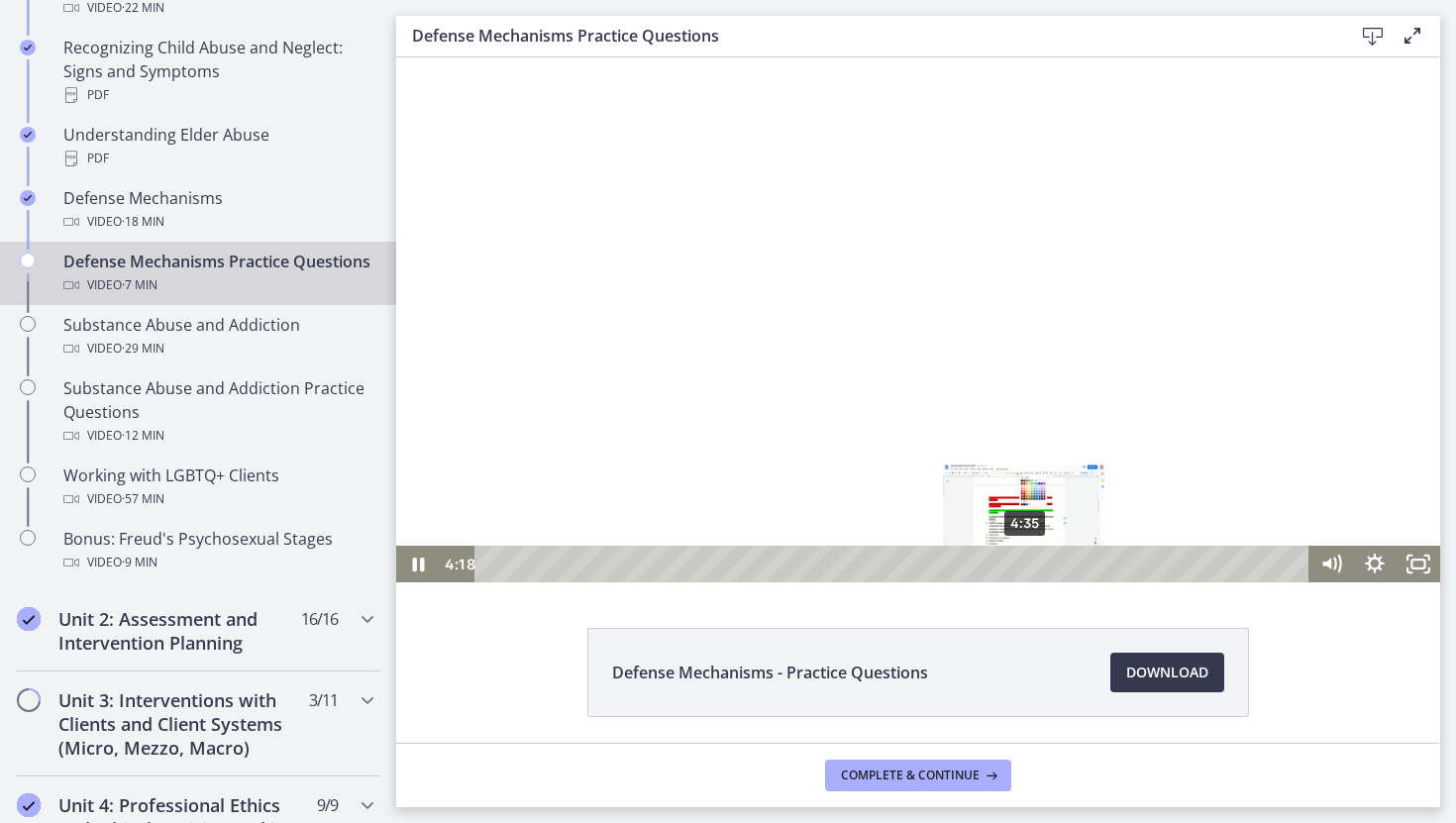 click on "4:35" at bounding box center (894, 564) 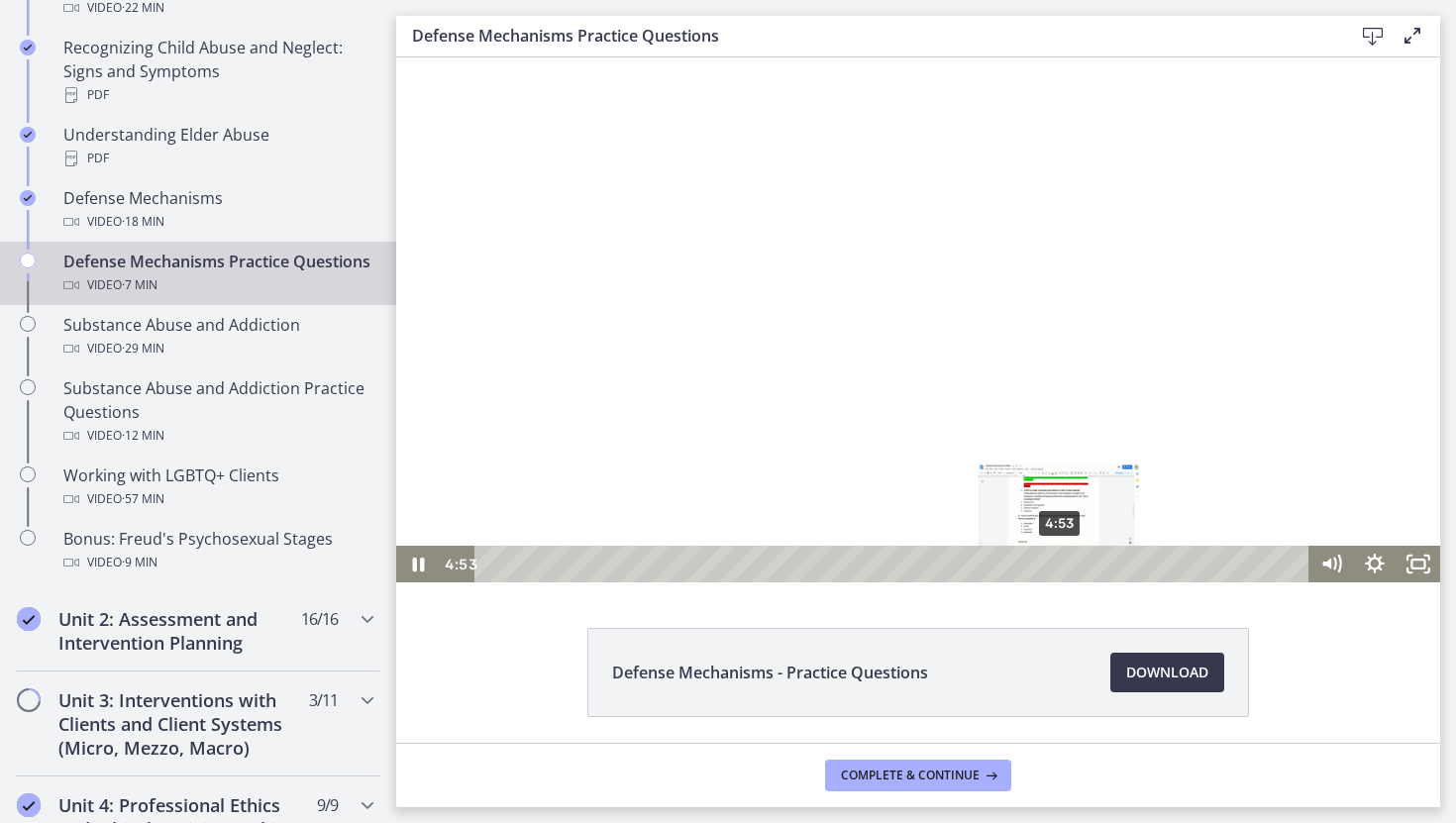 click on "4:53" at bounding box center [894, 564] 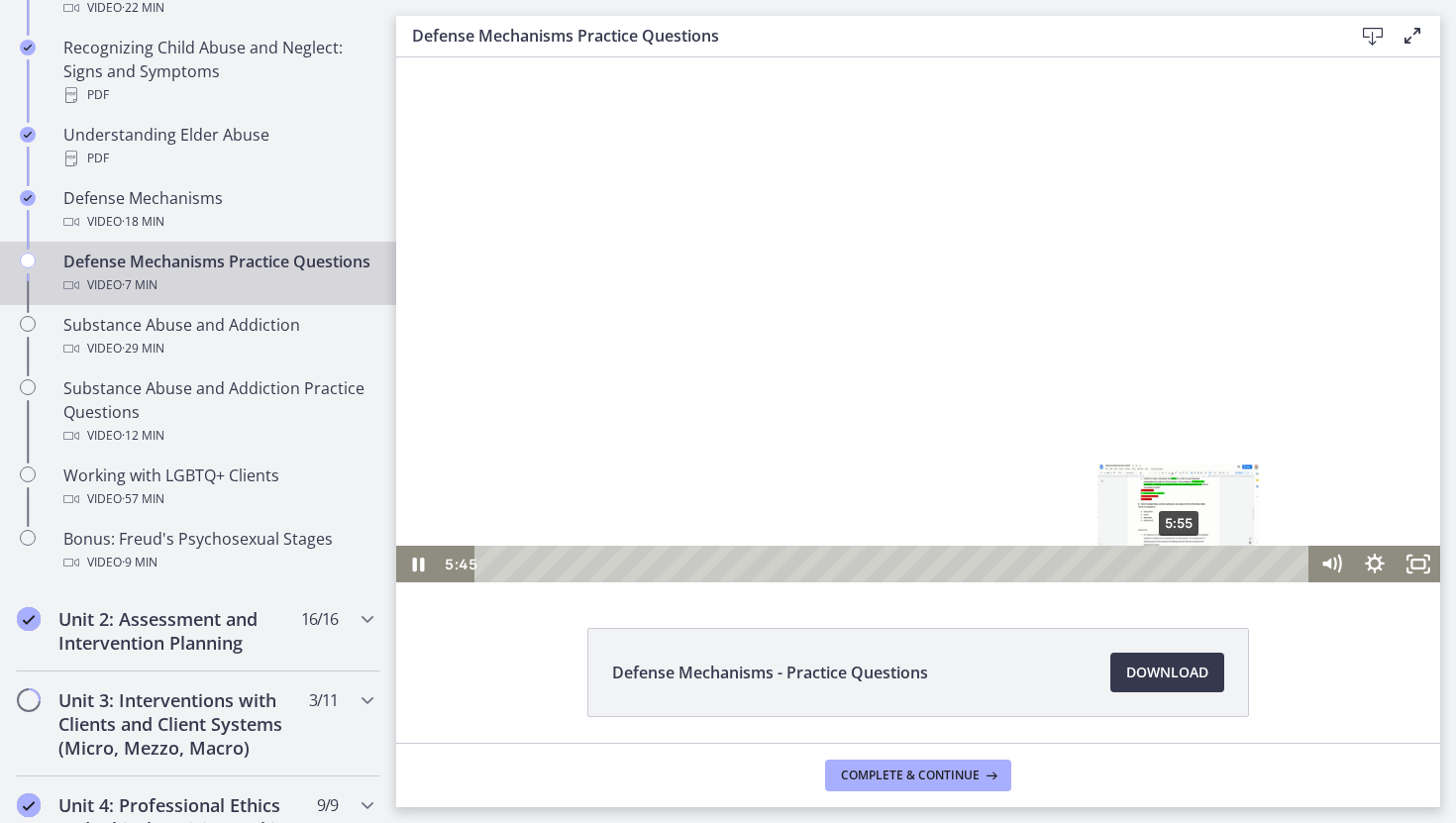 click on "5:55" at bounding box center (894, 564) 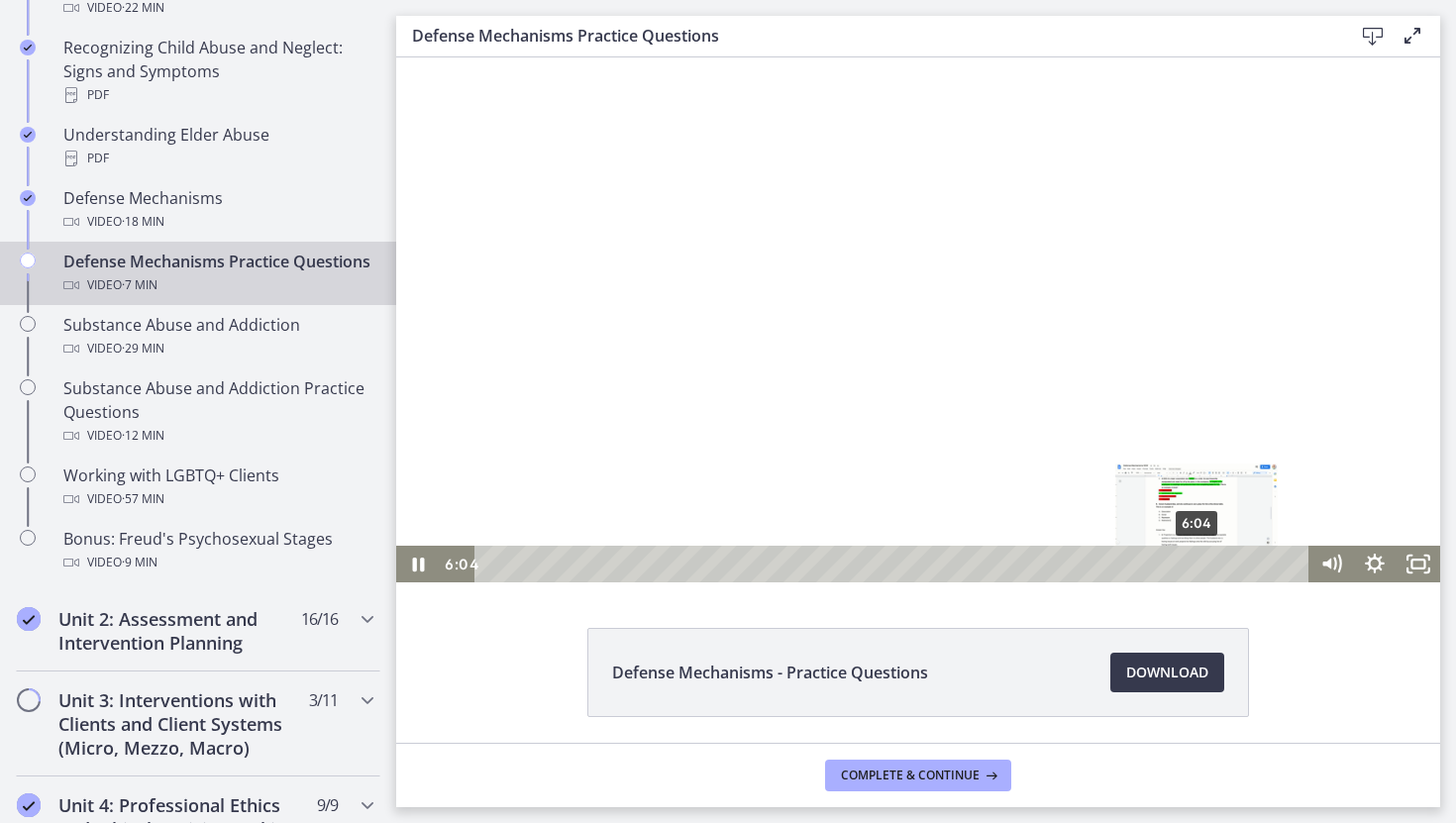 click on "6:04" at bounding box center [894, 564] 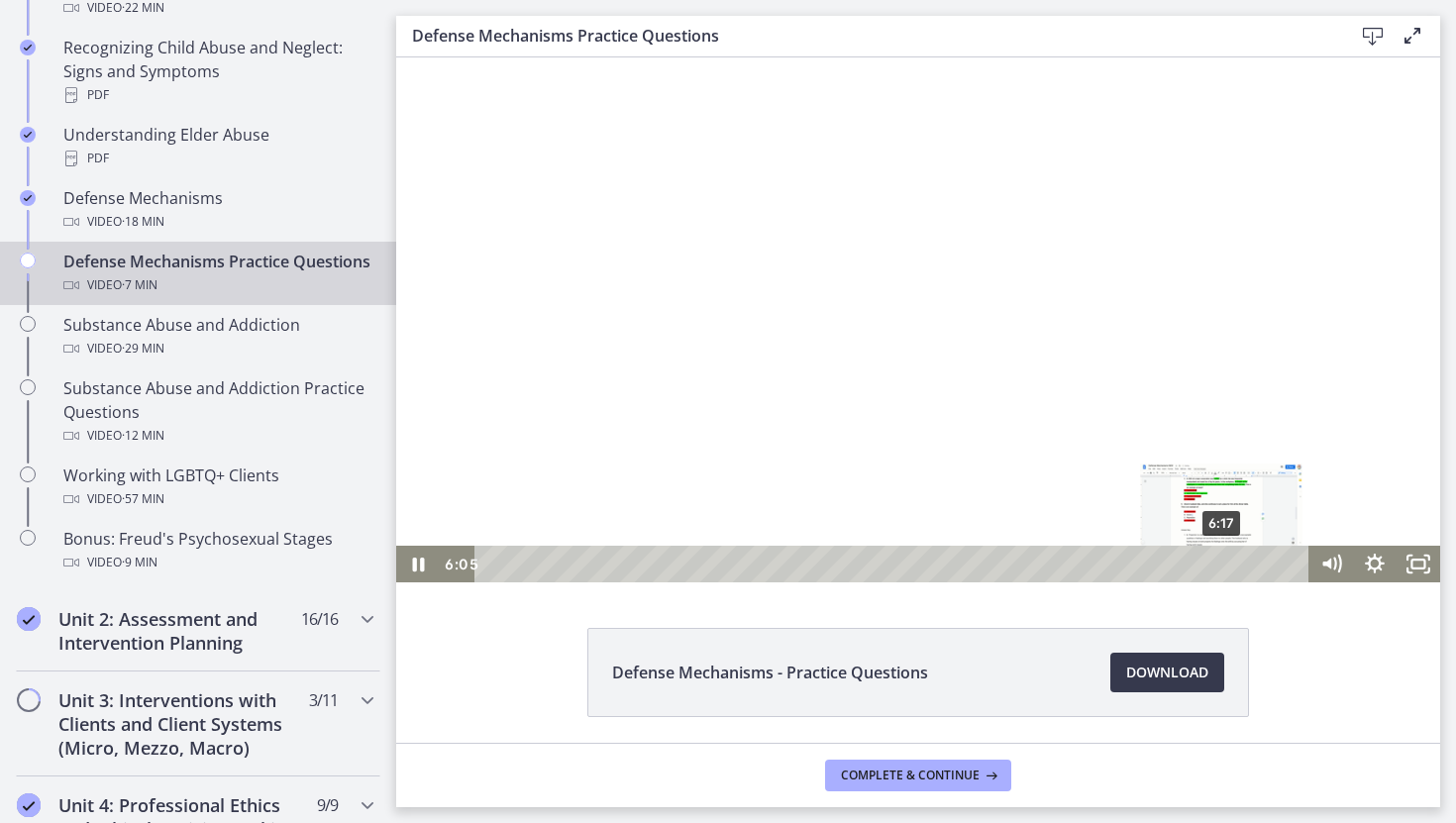 click on "6:17" at bounding box center (894, 564) 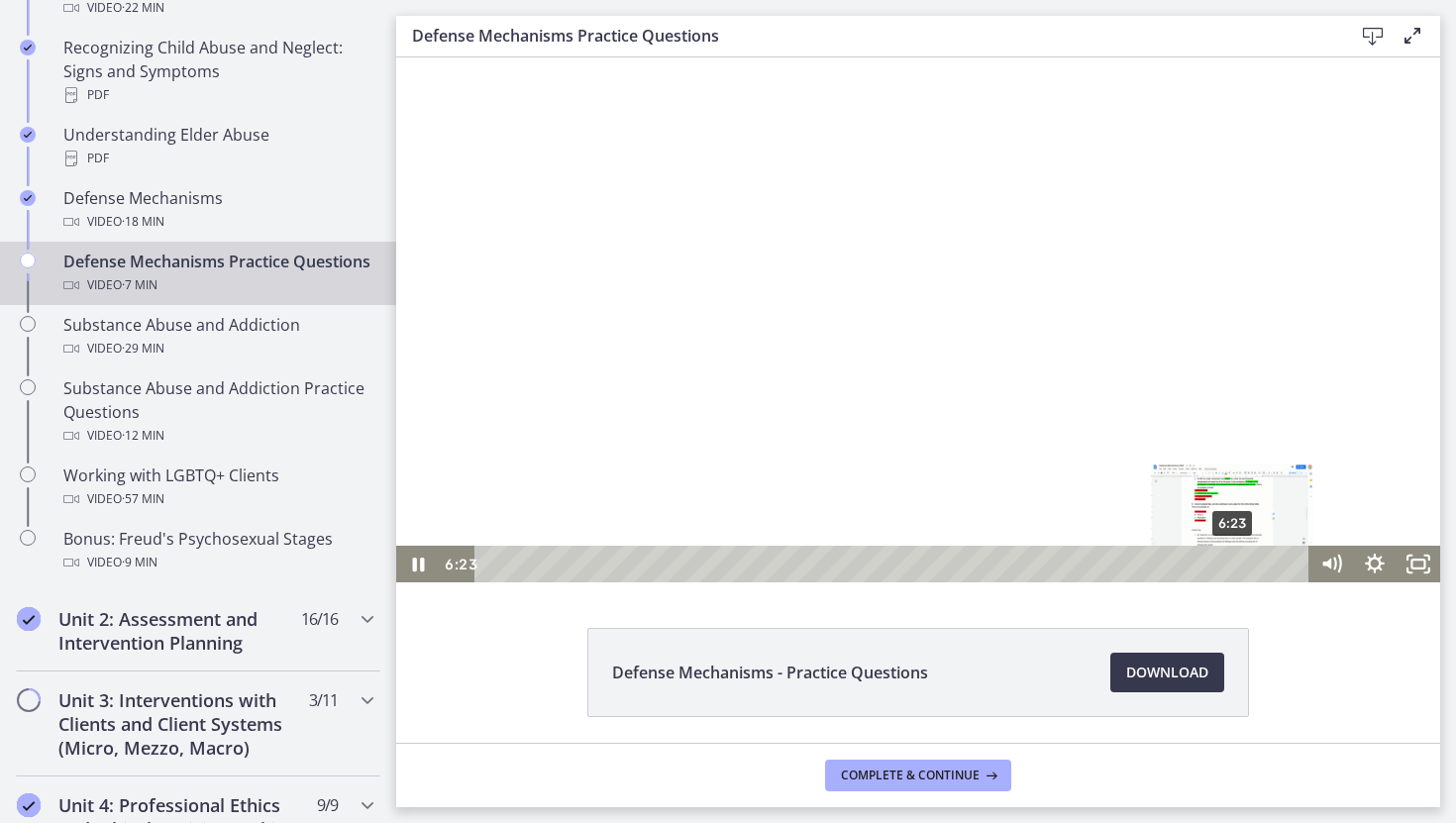 click on "6:23" at bounding box center (894, 564) 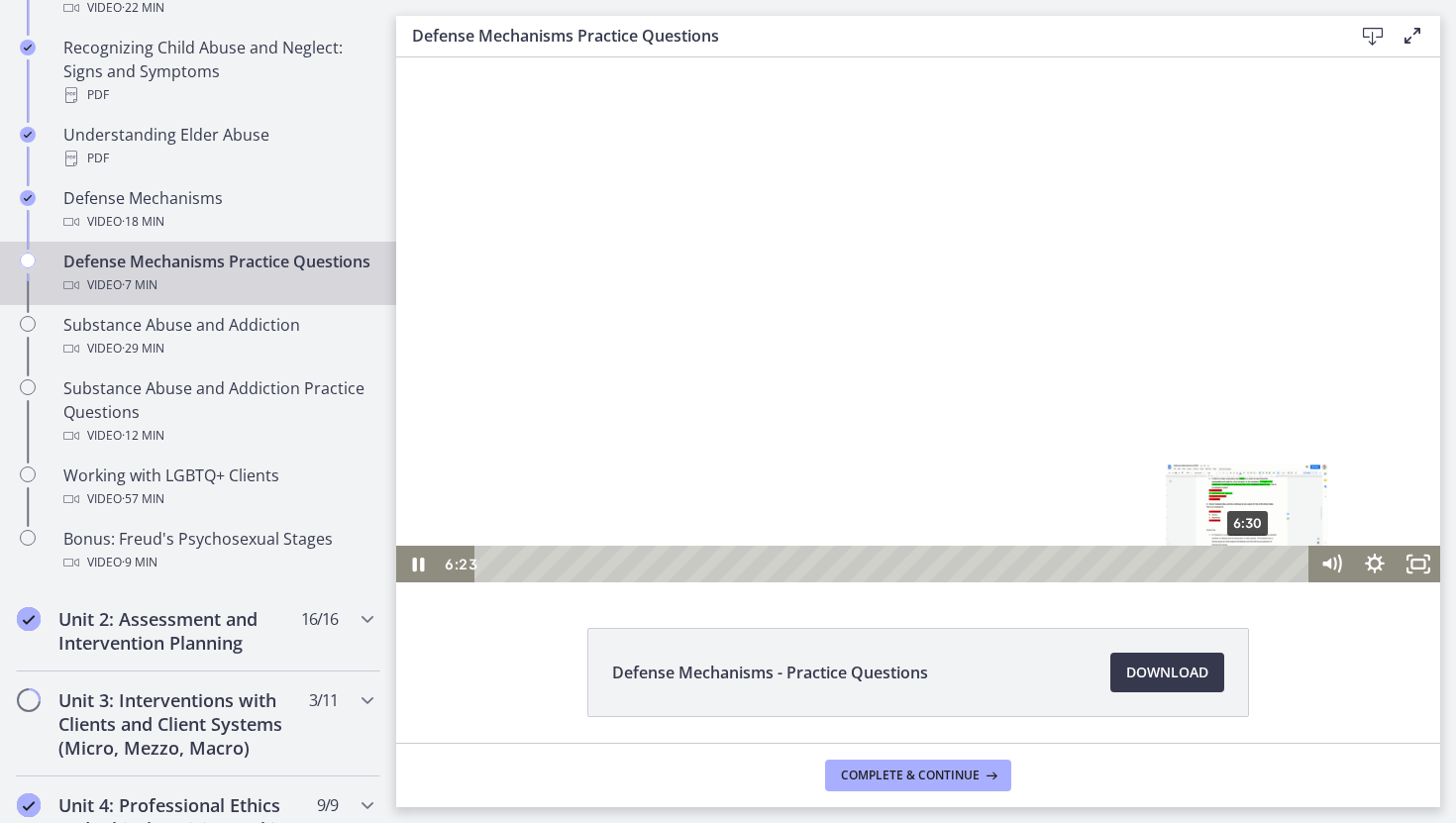 click on "6:30" at bounding box center (894, 564) 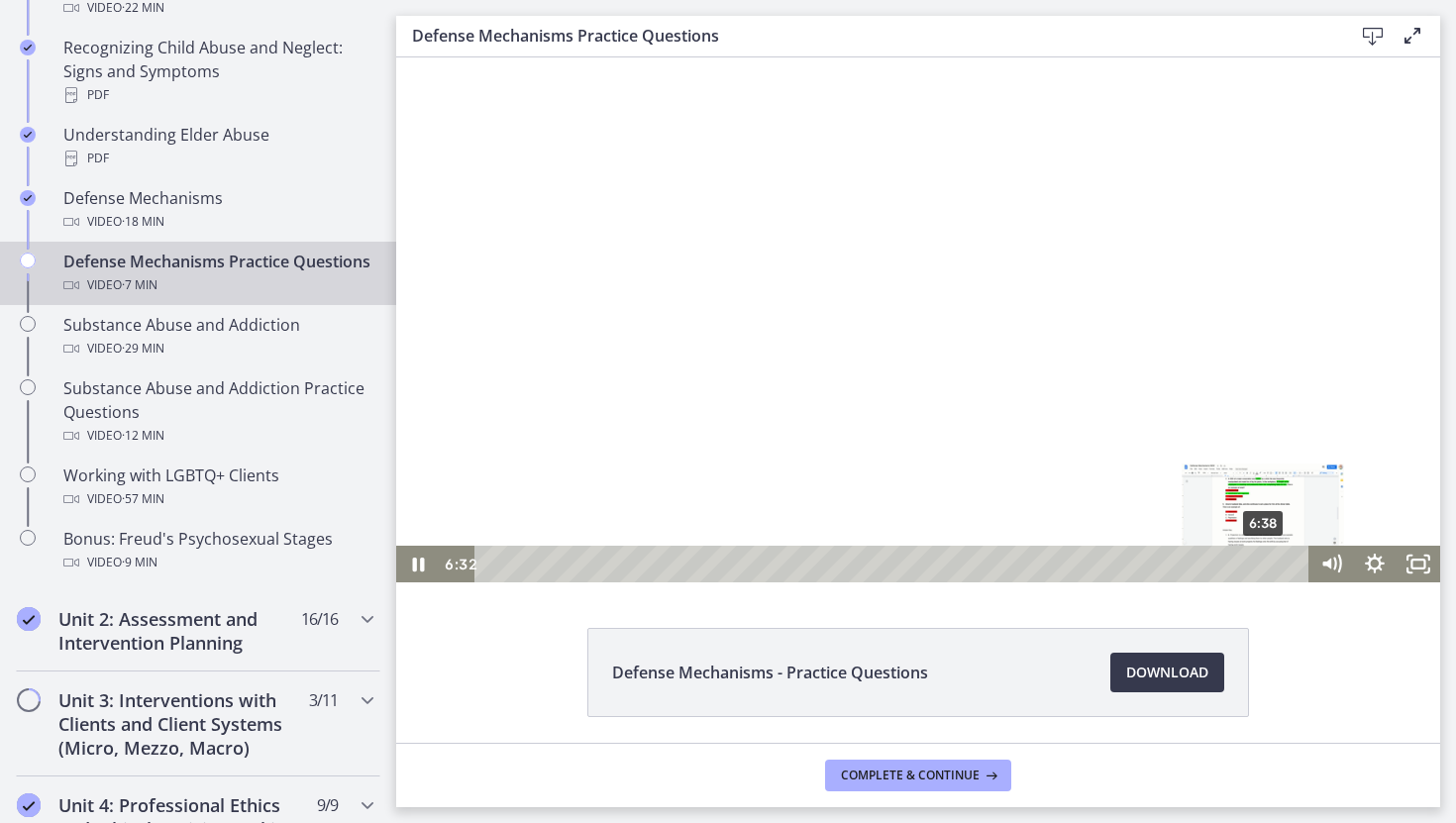 click on "6:38" at bounding box center [894, 564] 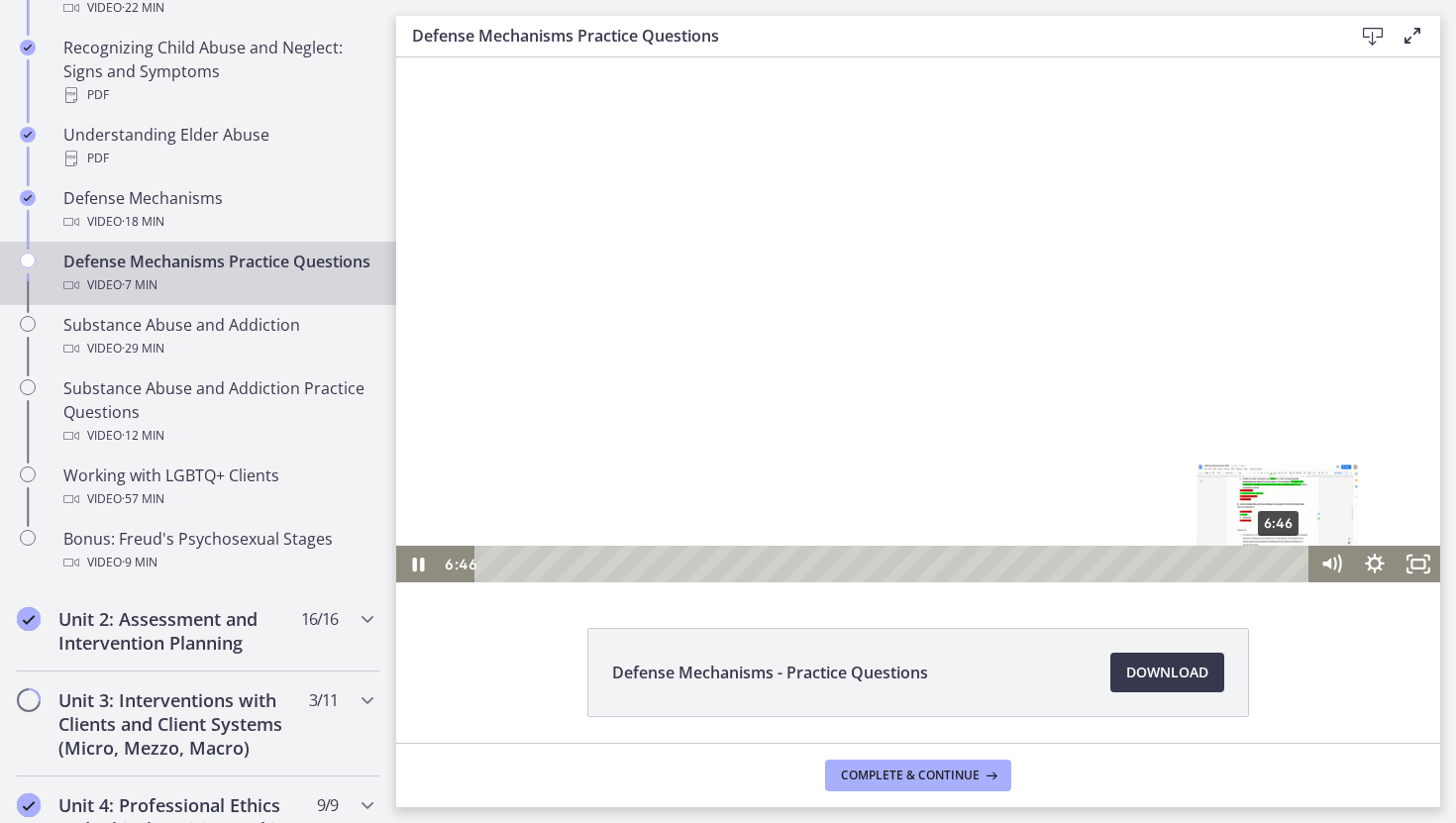click on "6:46" at bounding box center (894, 564) 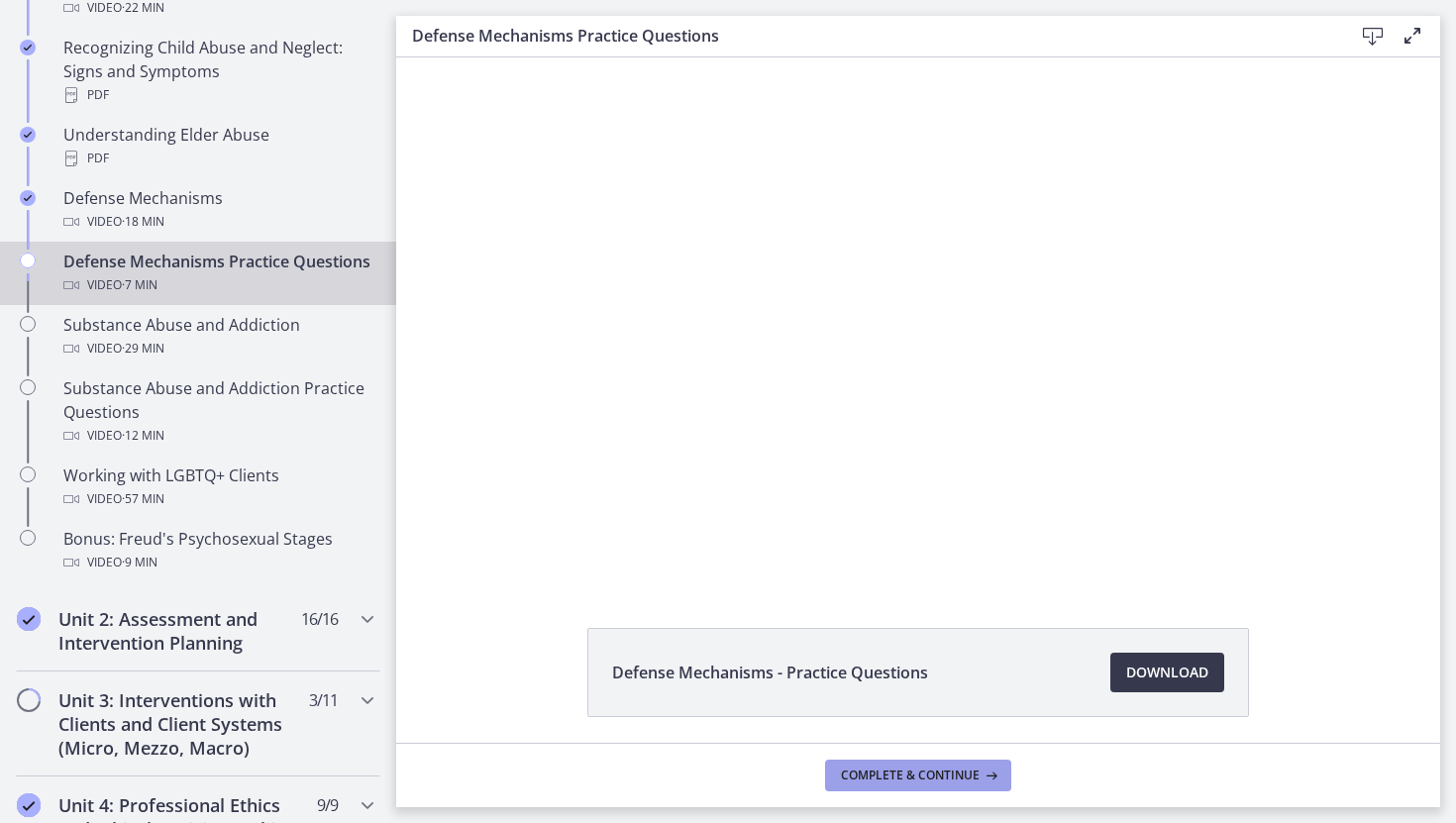 click on "Complete & continue" at bounding box center [918, 775] 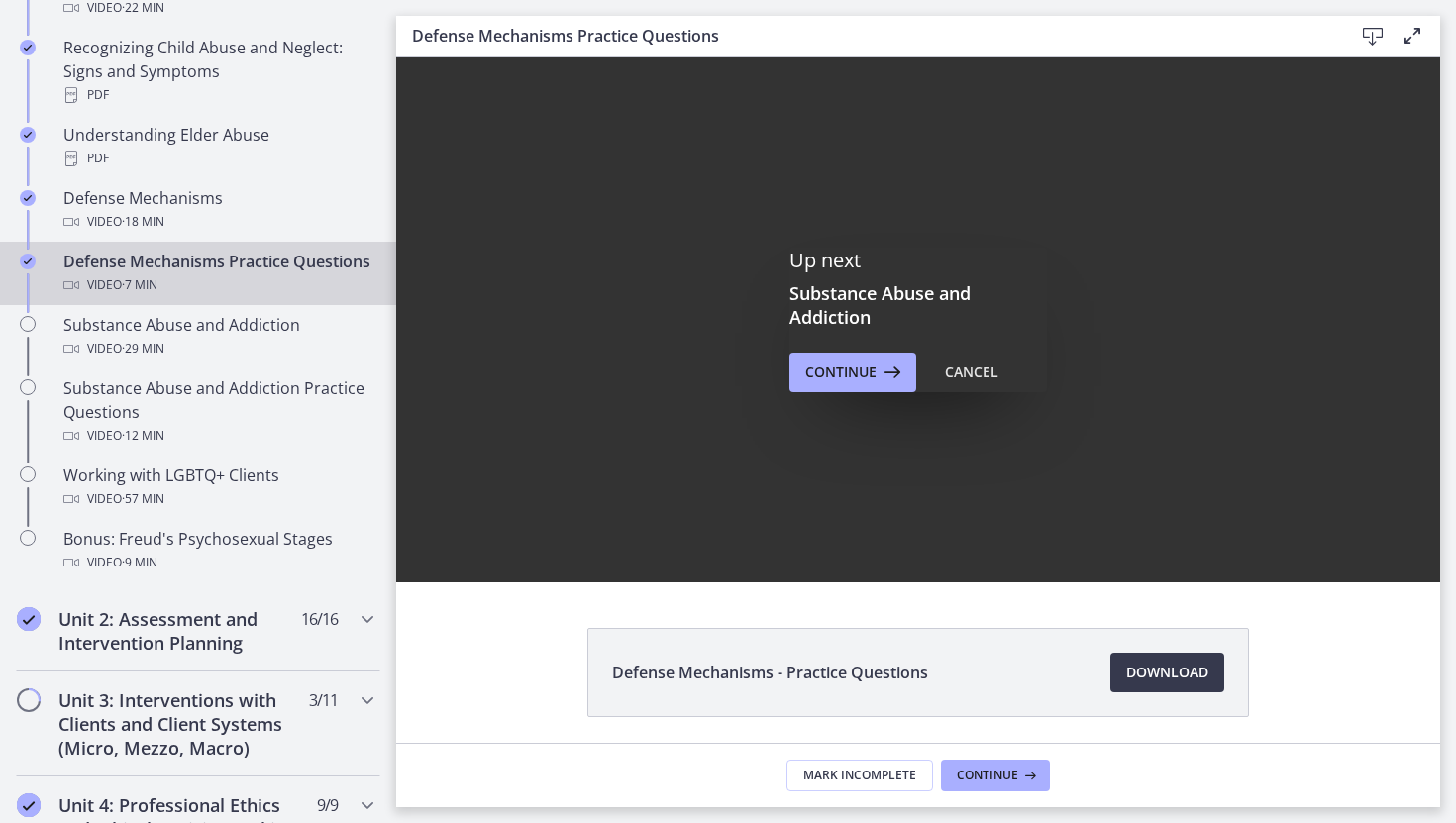 scroll, scrollTop: 0, scrollLeft: 0, axis: both 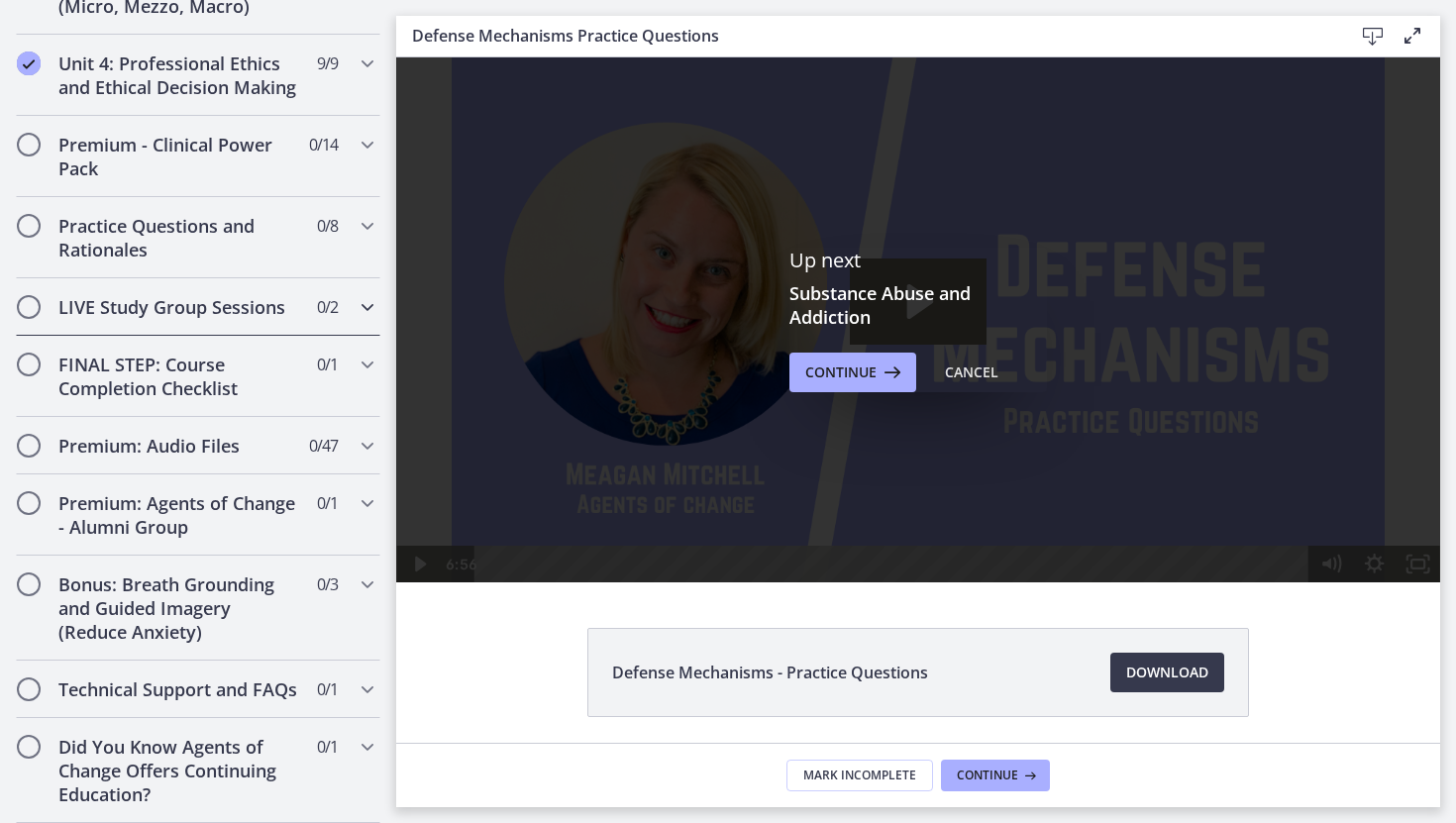 click at bounding box center [367, 307] 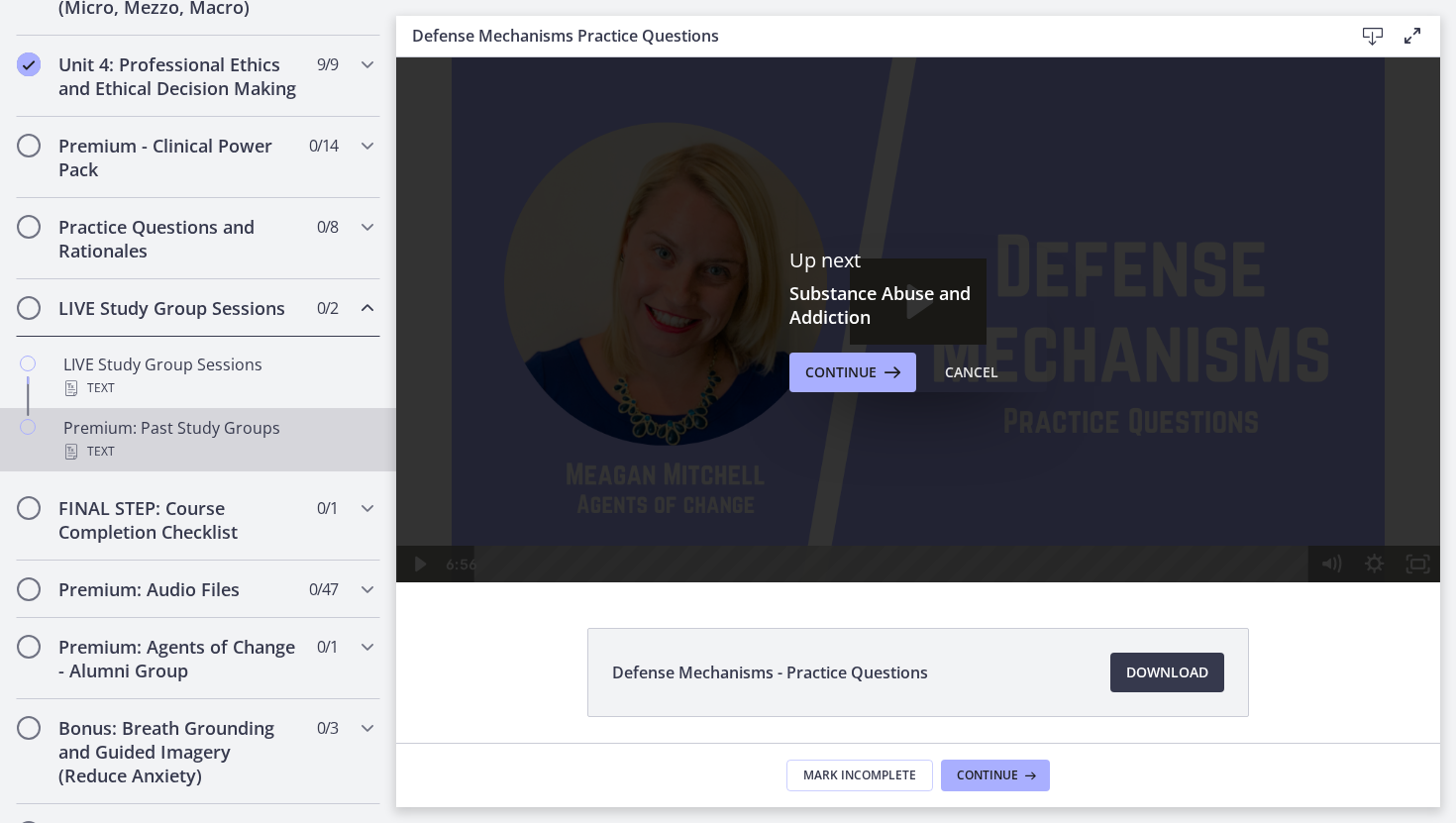 click on "Premium: Past Study Groups
Text" at bounding box center [218, 440] 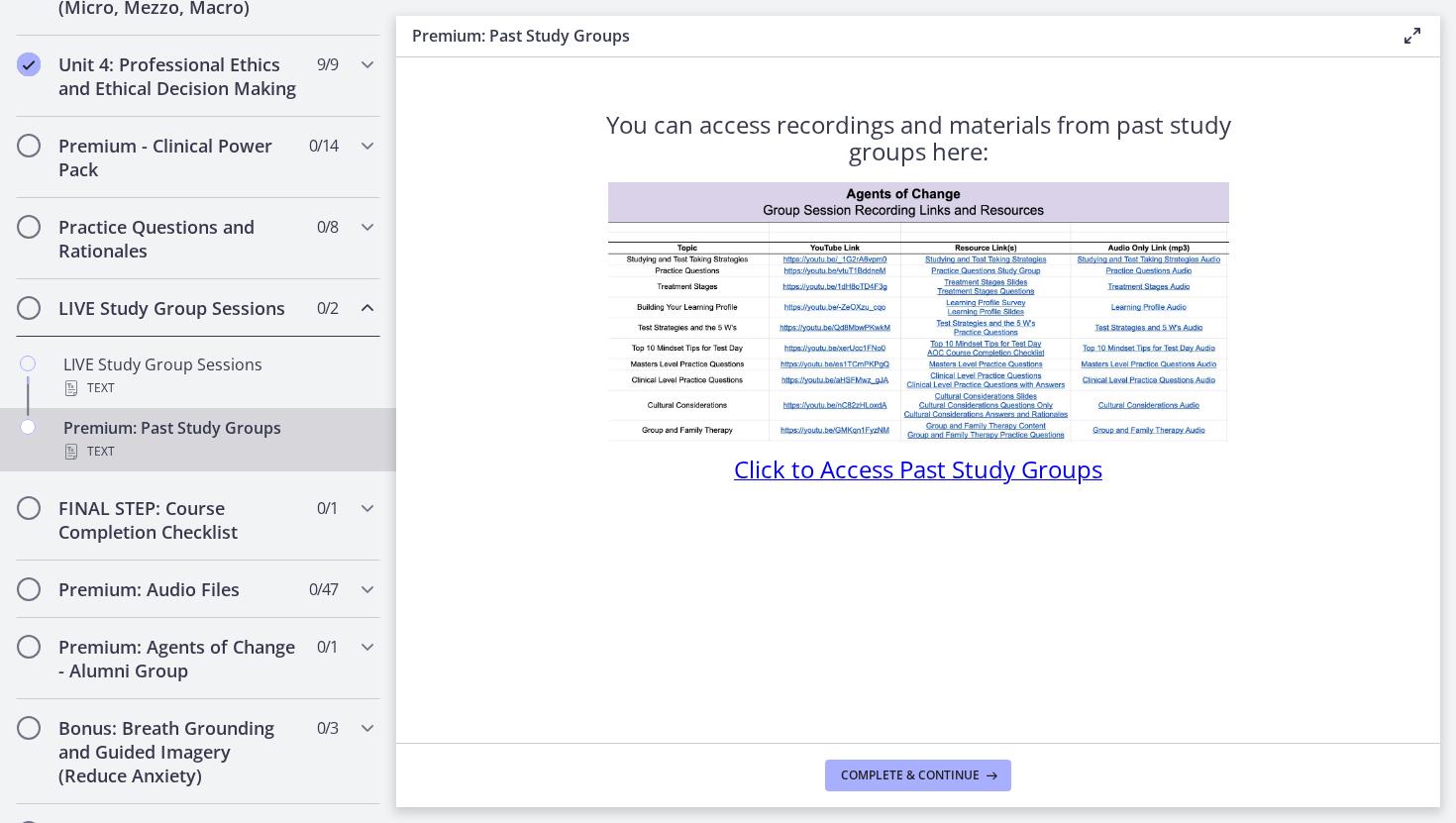 click on "Click to Access Past Study Groups" at bounding box center (918, 468) 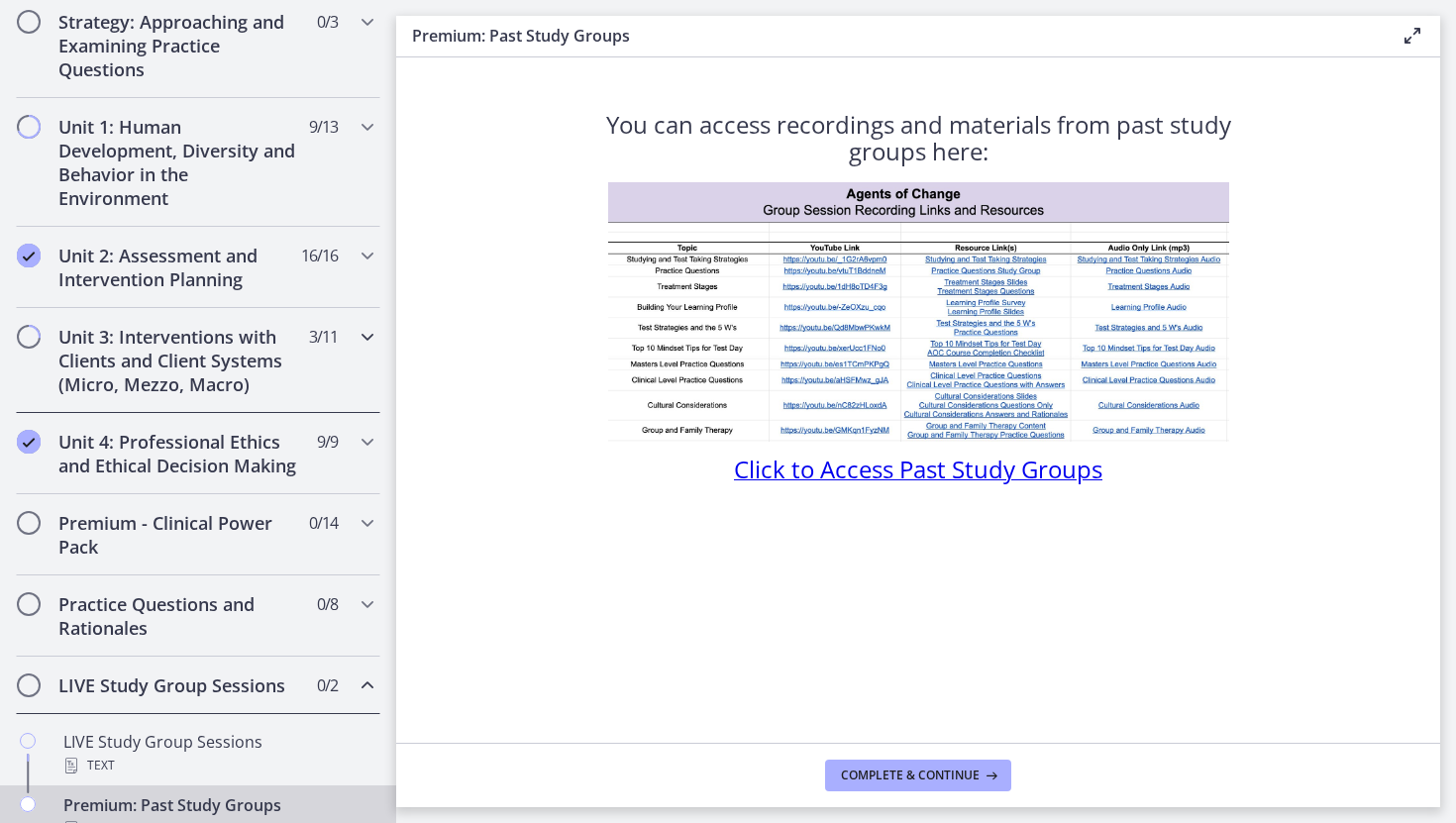 scroll, scrollTop: 463, scrollLeft: 0, axis: vertical 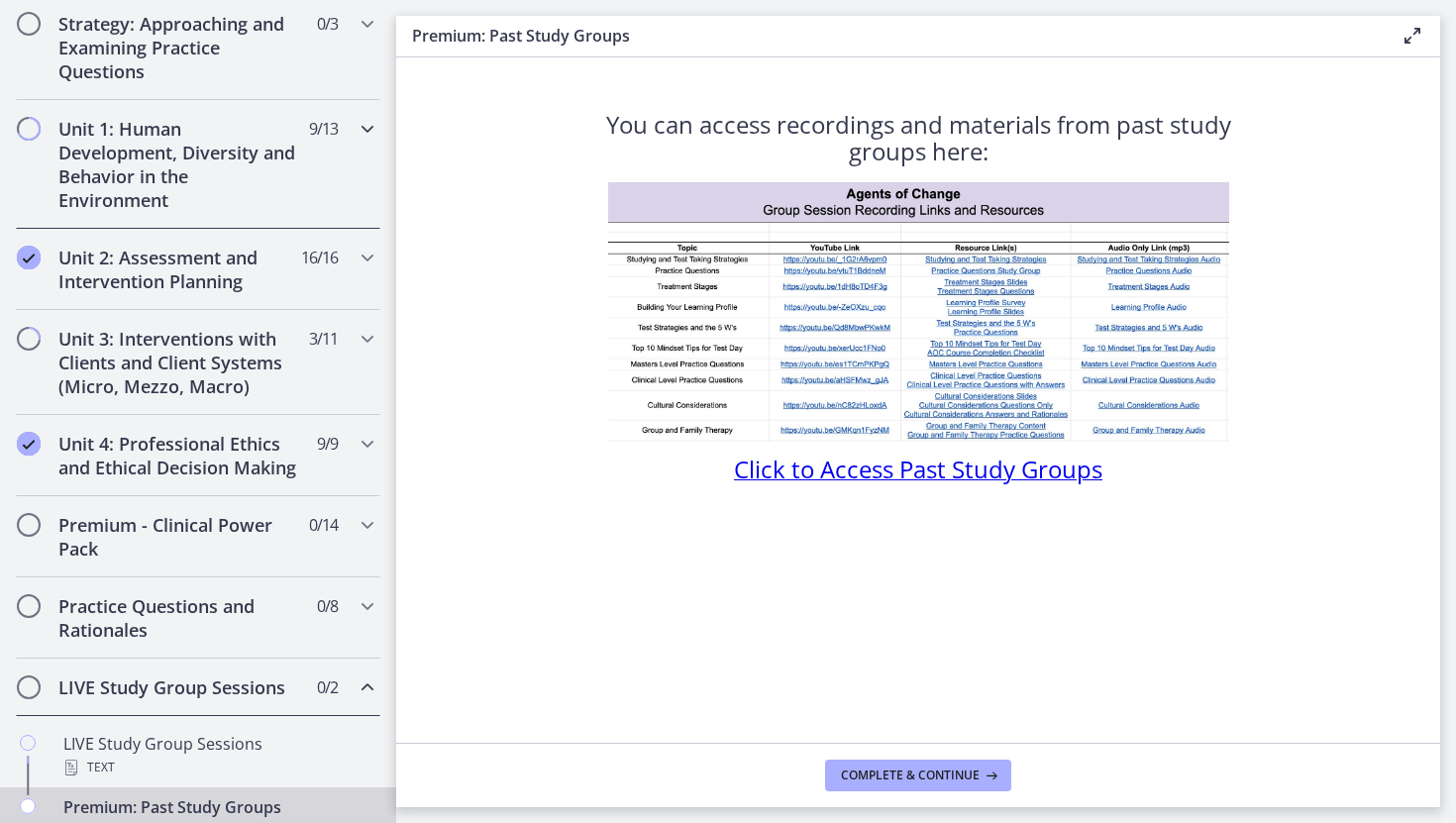 click at bounding box center [367, 129] 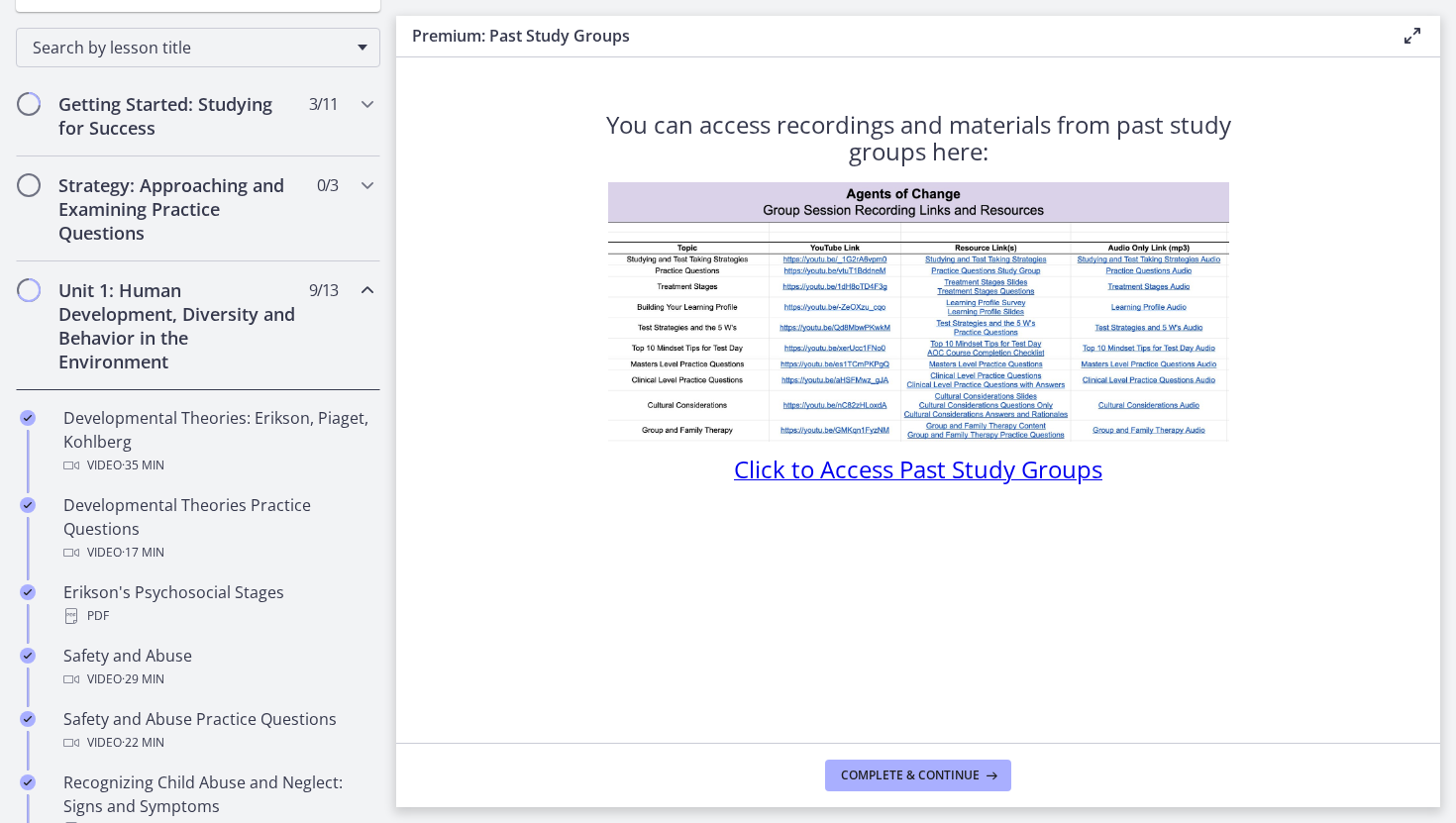 scroll, scrollTop: 277, scrollLeft: 0, axis: vertical 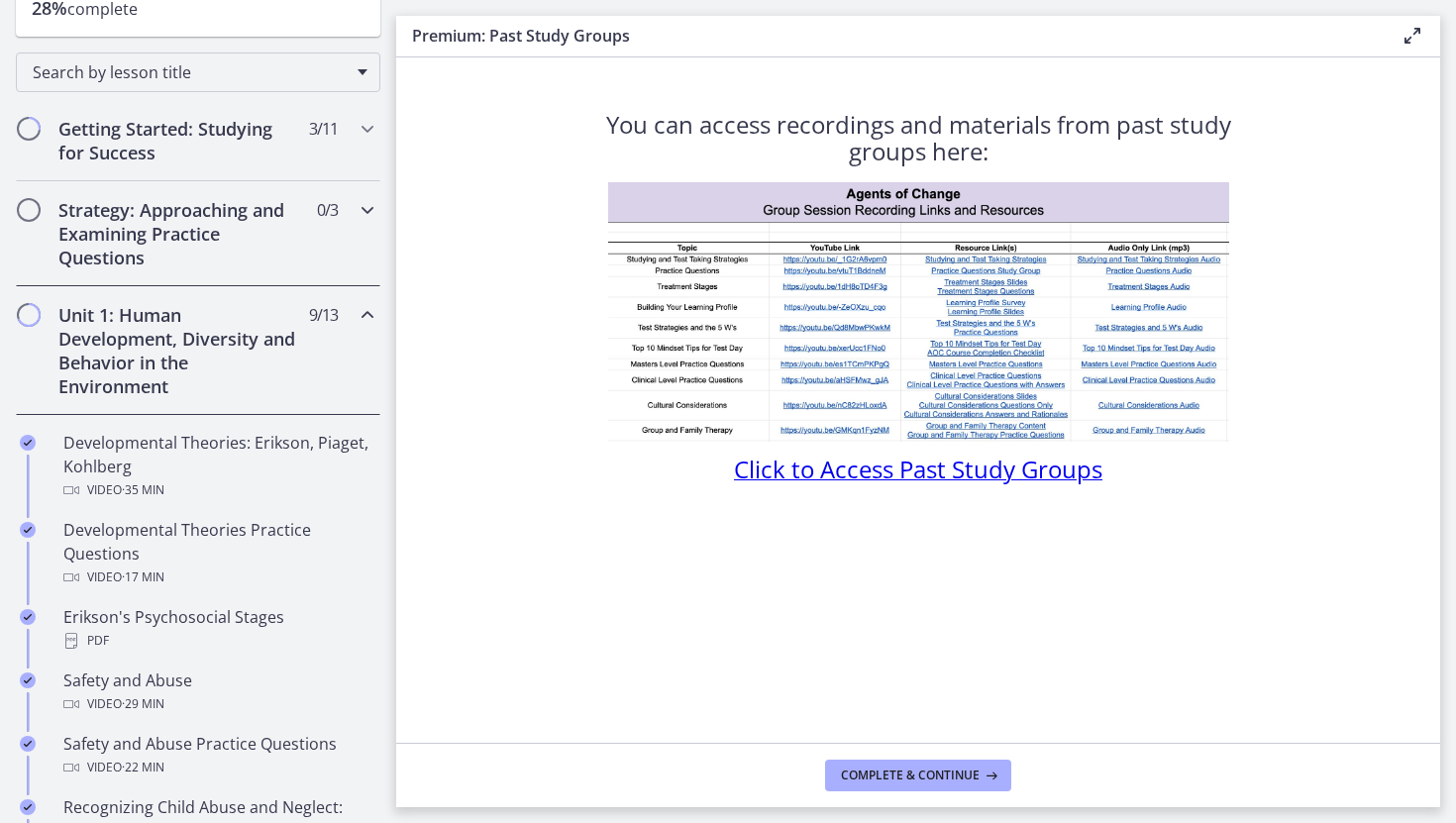 click at bounding box center [367, 210] 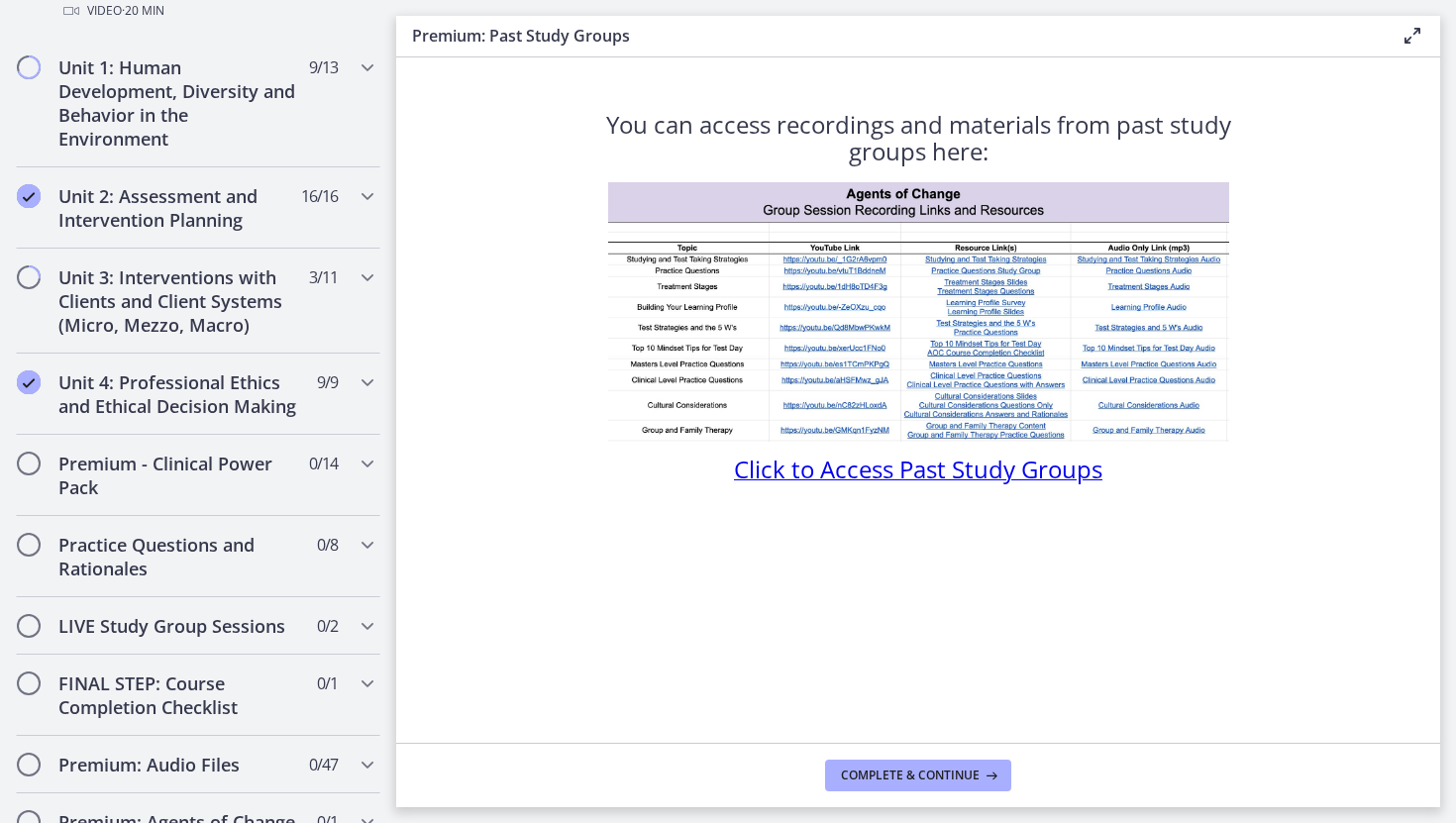 scroll, scrollTop: 757, scrollLeft: 0, axis: vertical 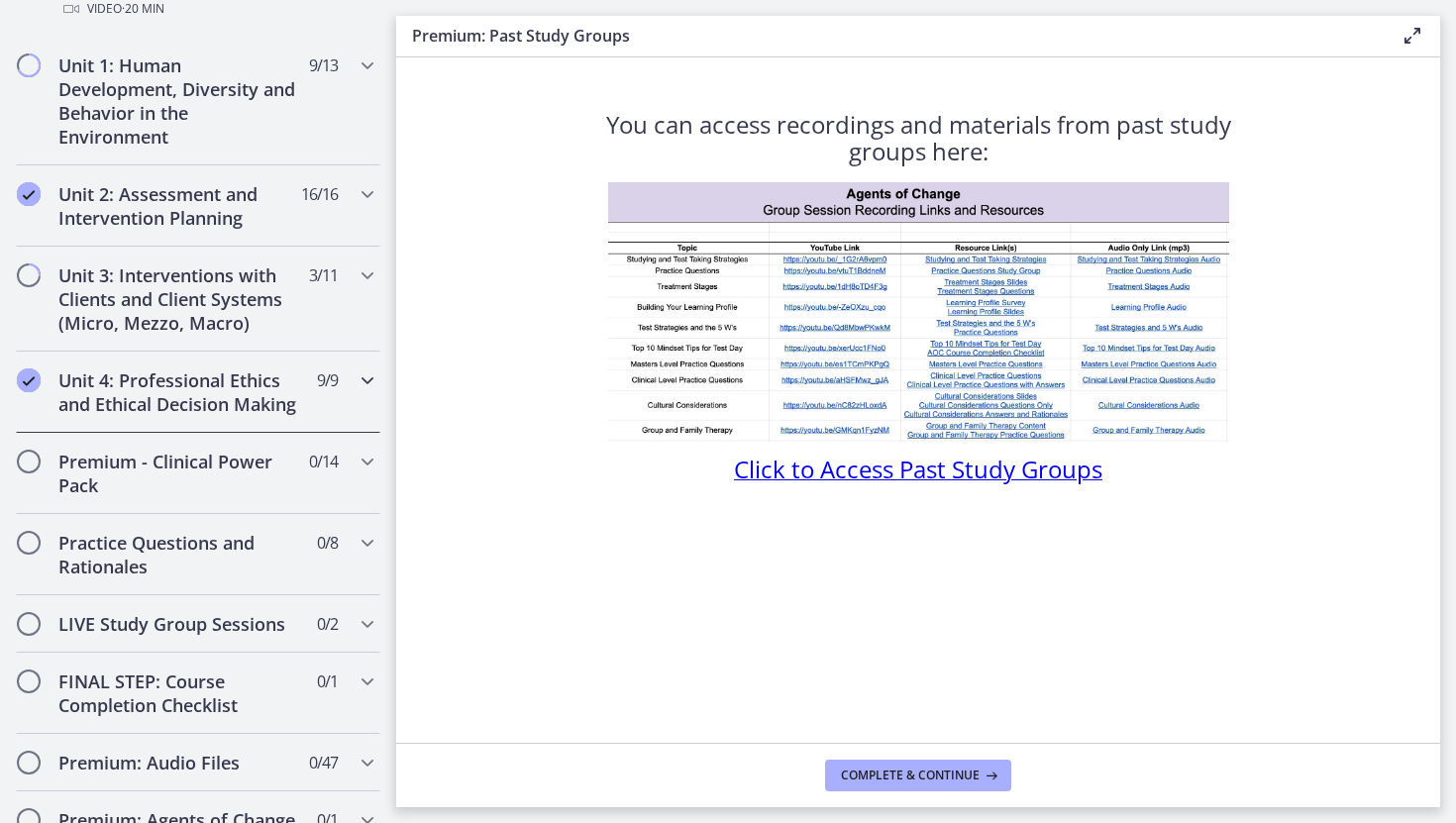 click at bounding box center (367, 380) 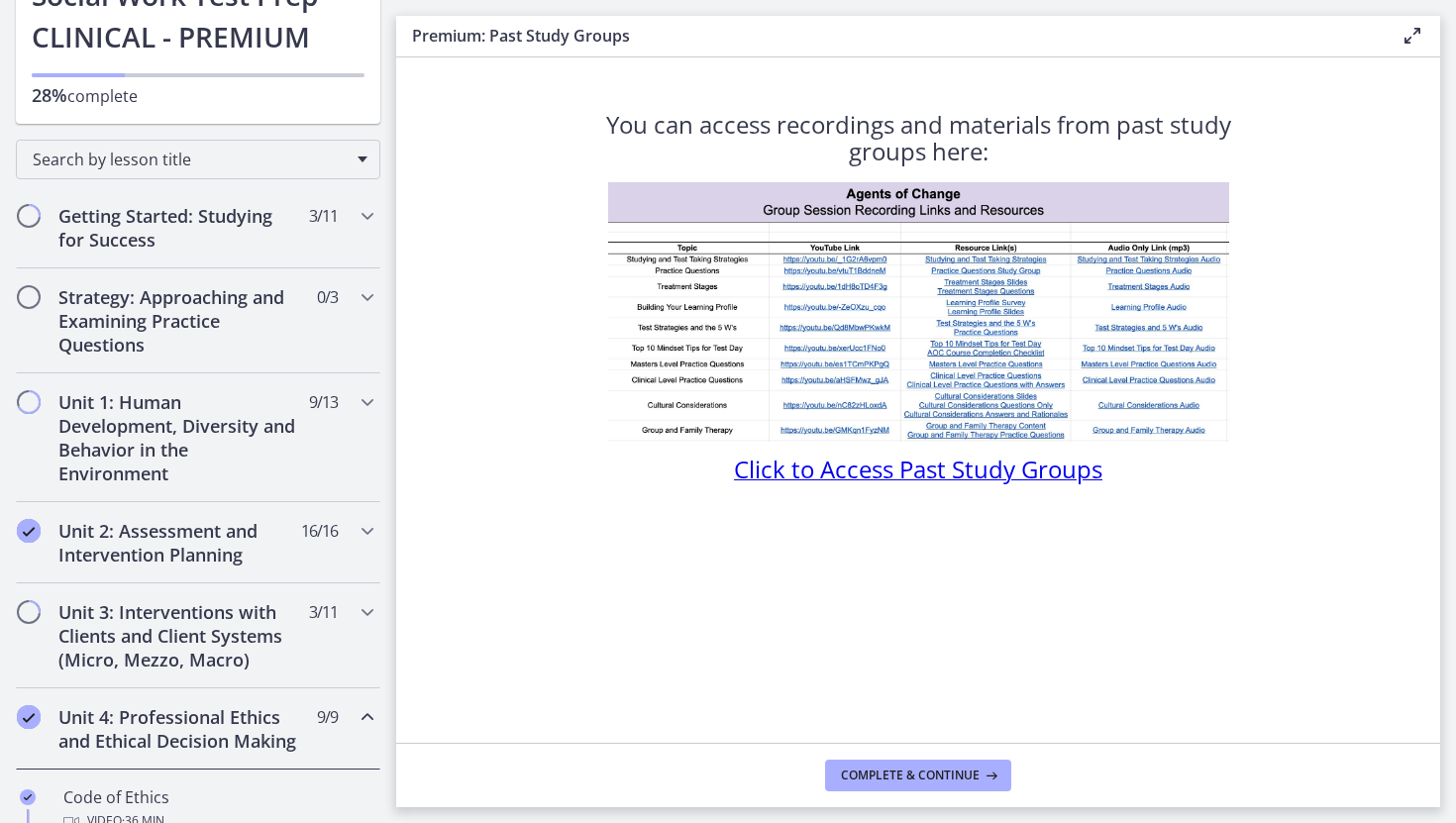 scroll, scrollTop: 200, scrollLeft: 0, axis: vertical 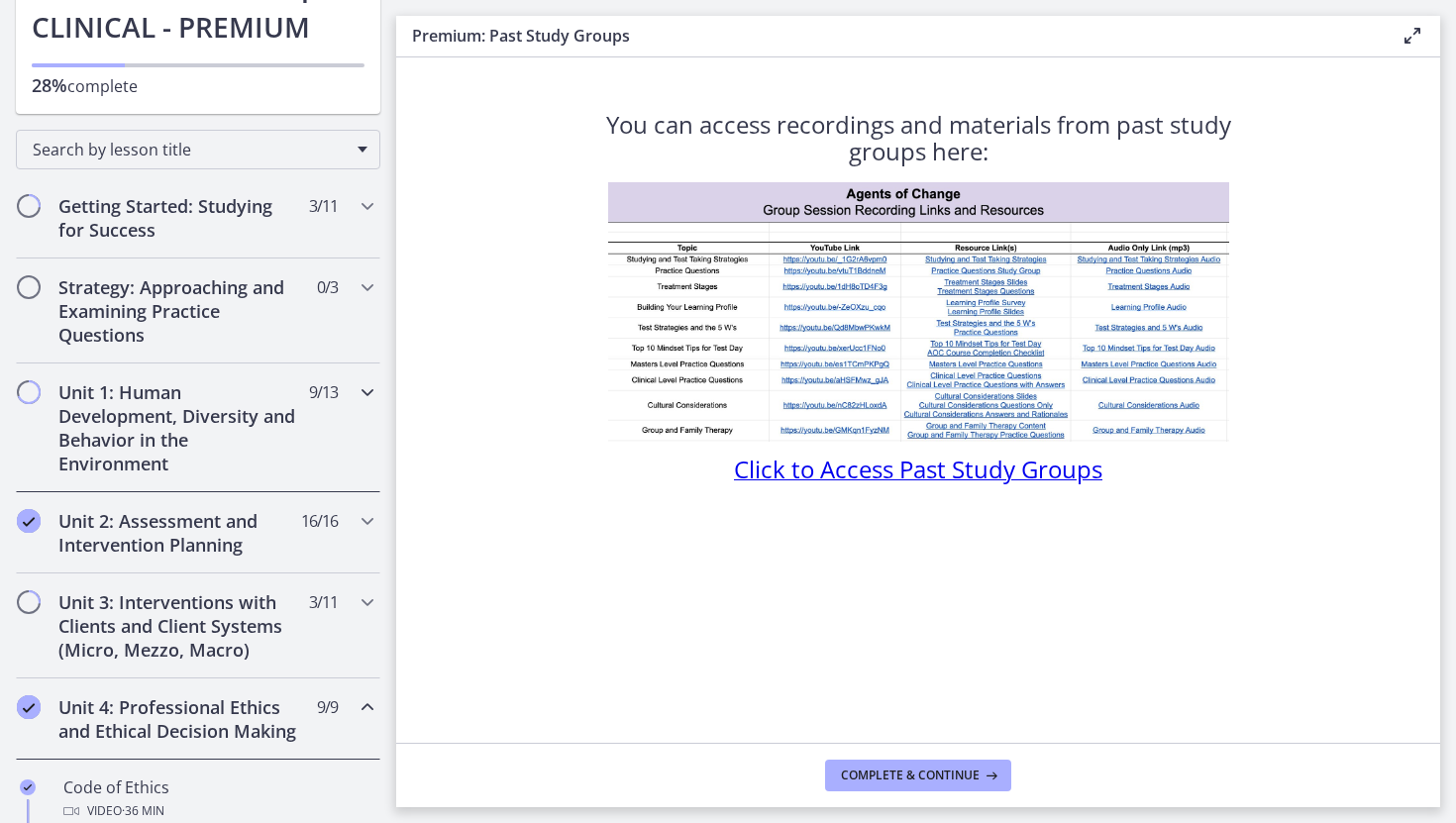 click at bounding box center (367, 392) 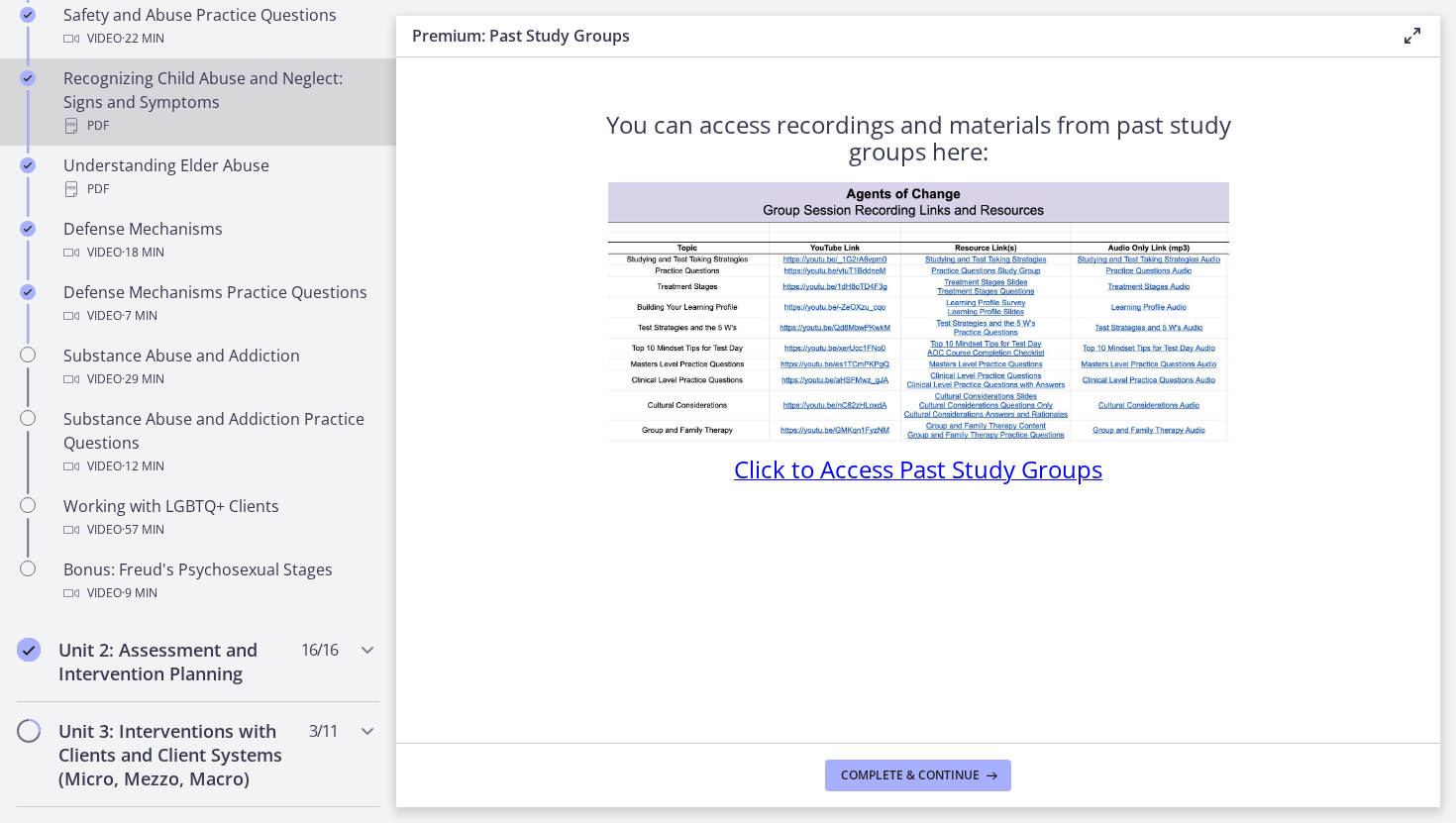 scroll, scrollTop: 1013, scrollLeft: 0, axis: vertical 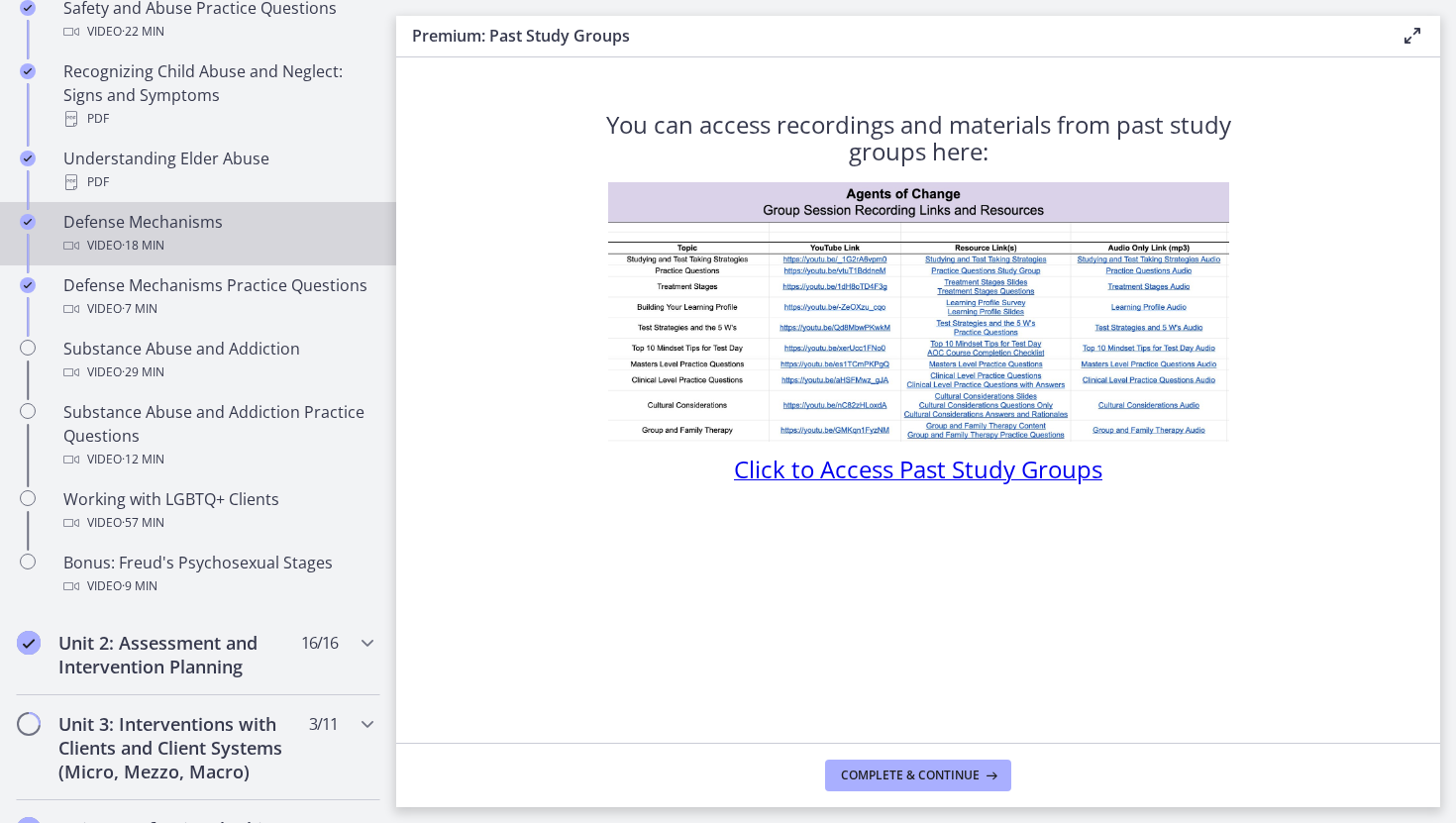 click on "Defense Mechanisms
Video
·  18 min" at bounding box center (218, 234) 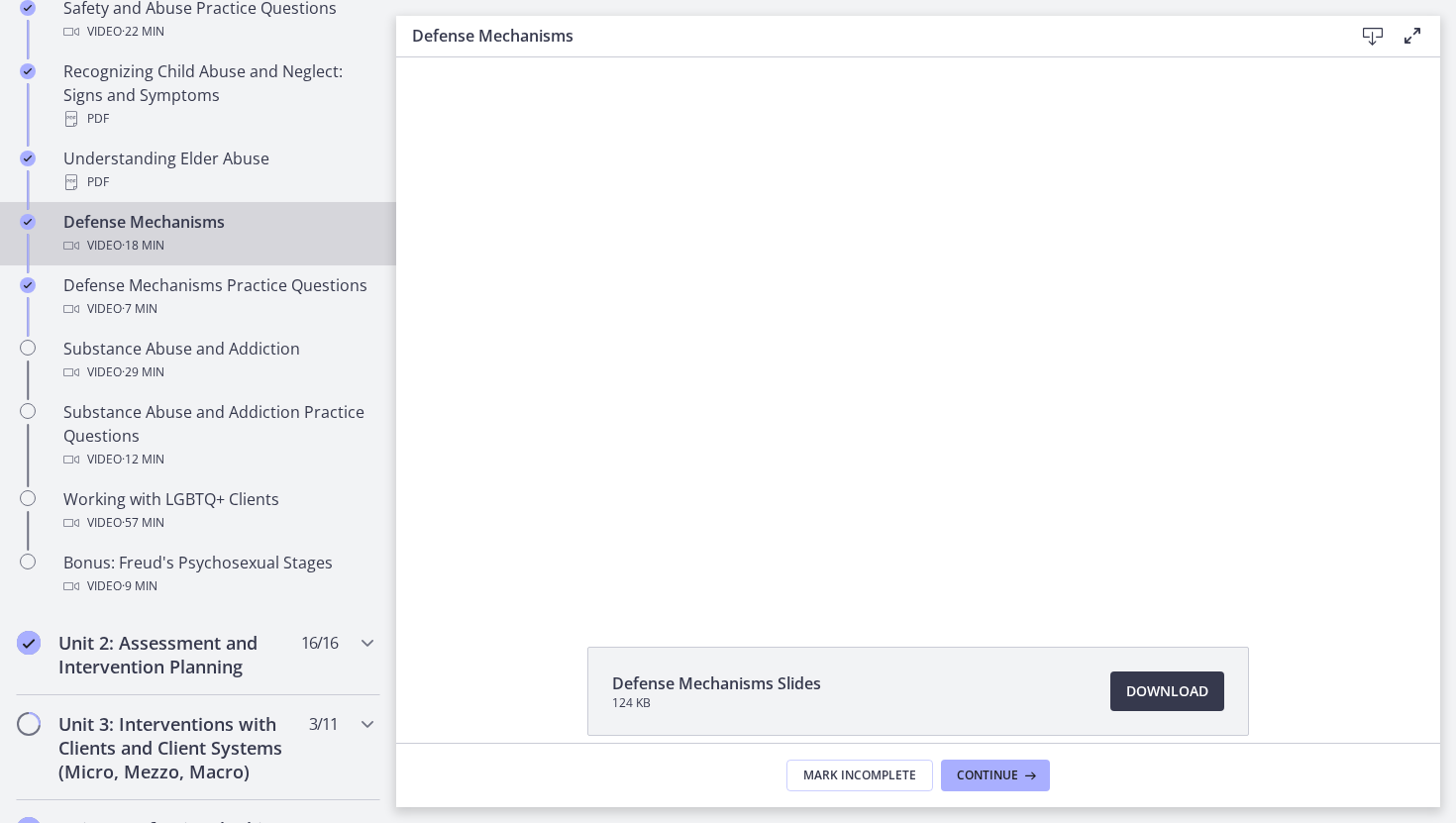 scroll, scrollTop: 0, scrollLeft: 0, axis: both 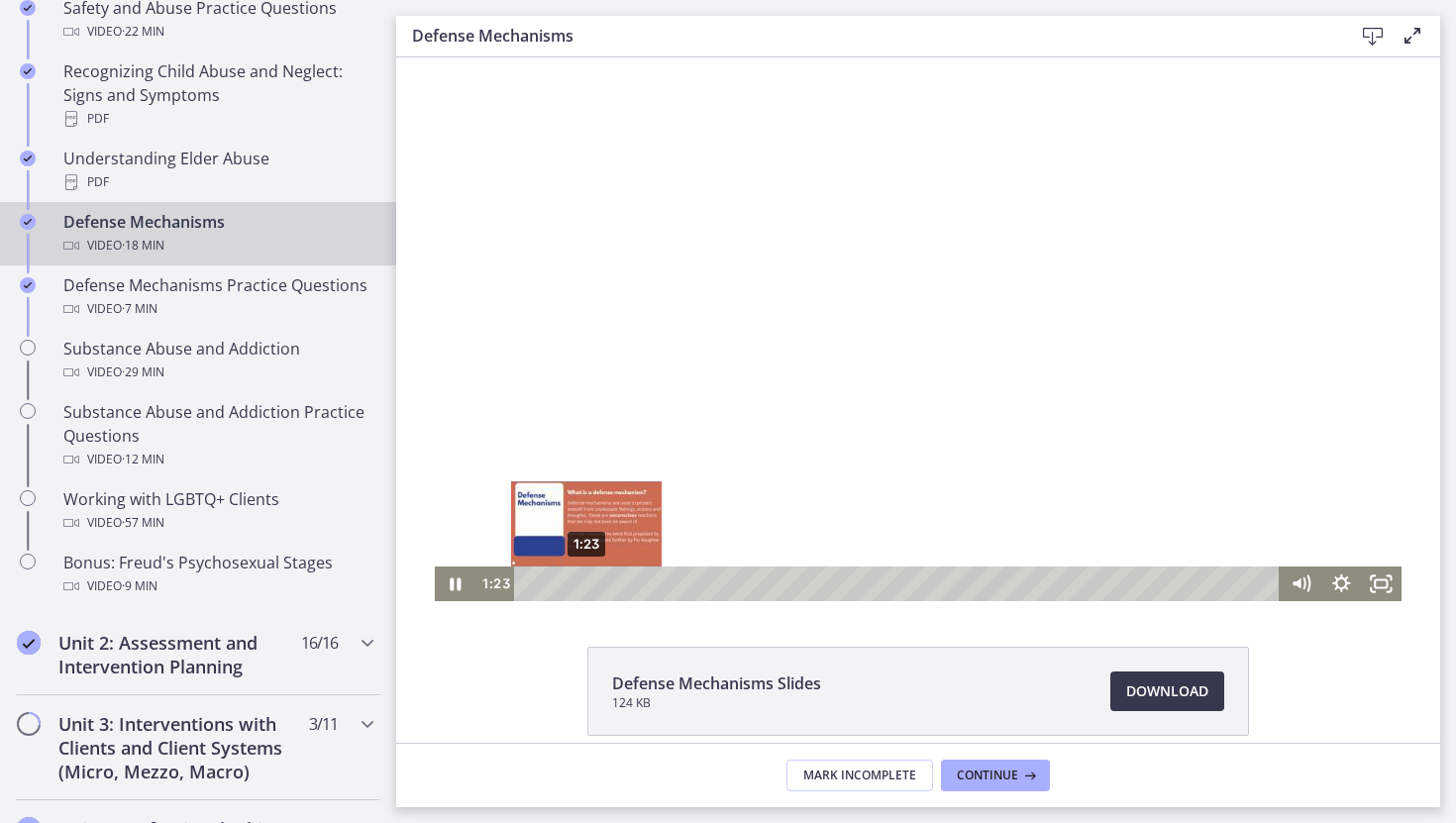 click on "1:23" at bounding box center (899, 583) 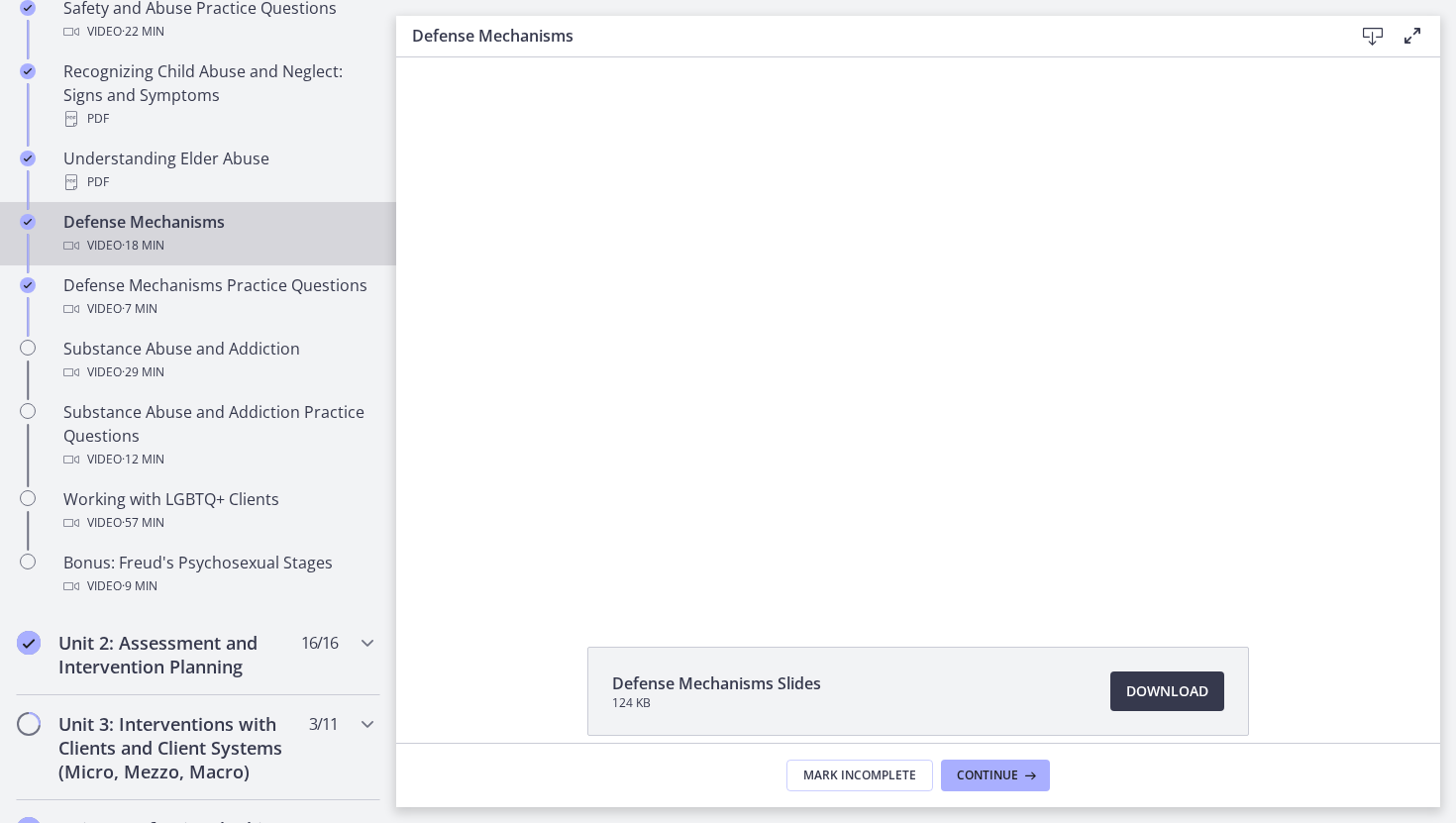 click at bounding box center [918, 329] 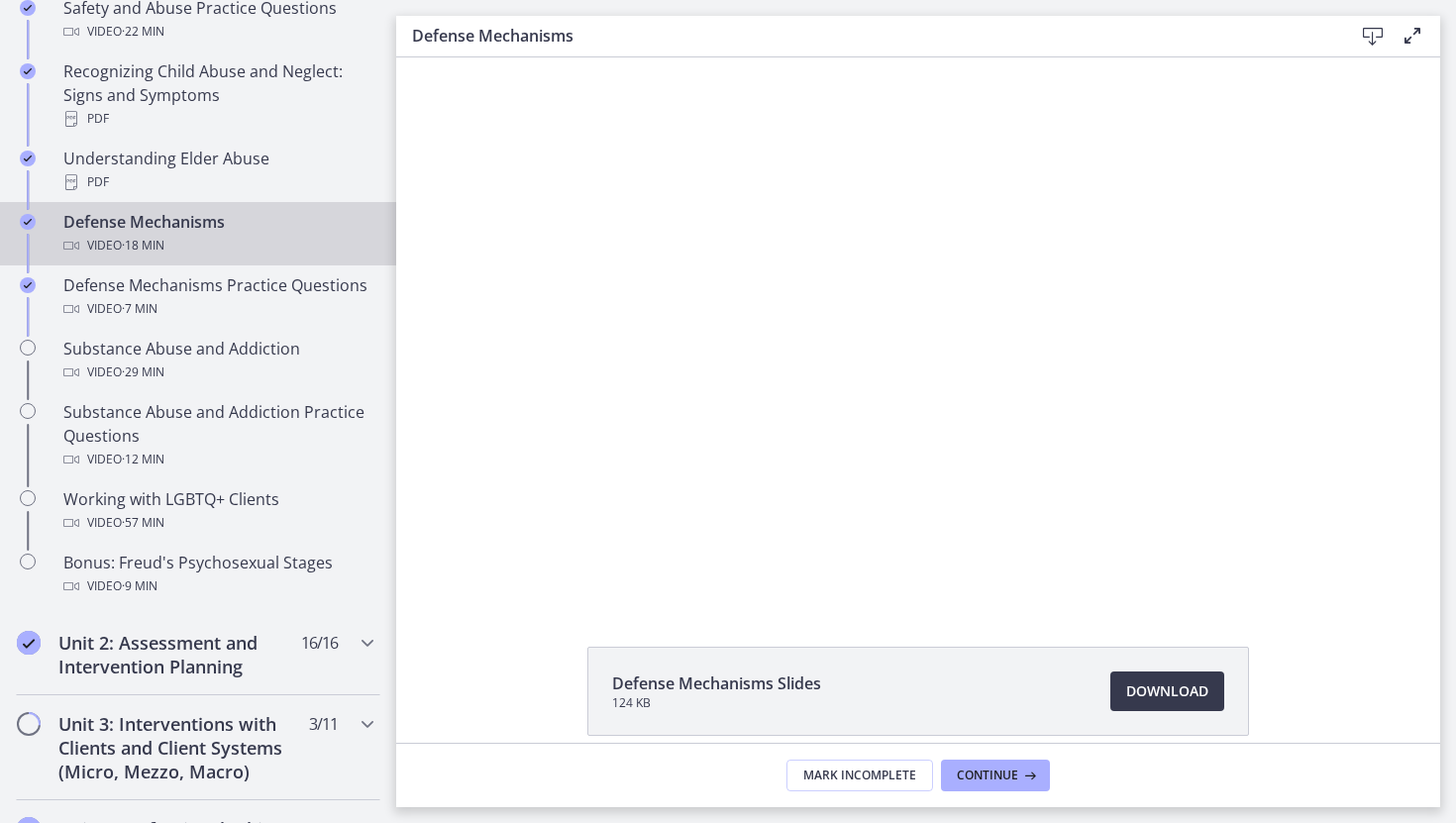 click at bounding box center (918, 329) 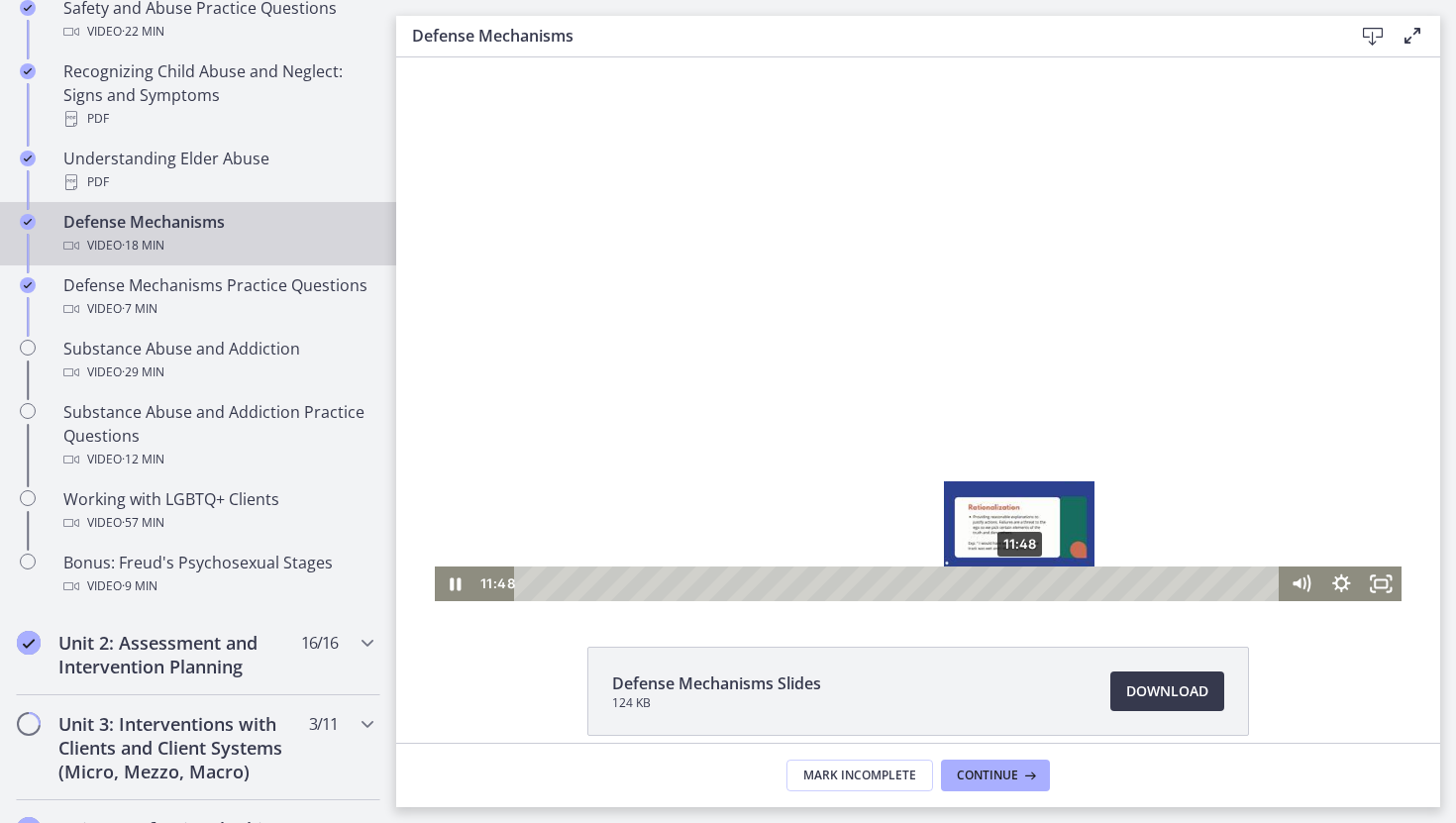 click on "11:48" at bounding box center (899, 583) 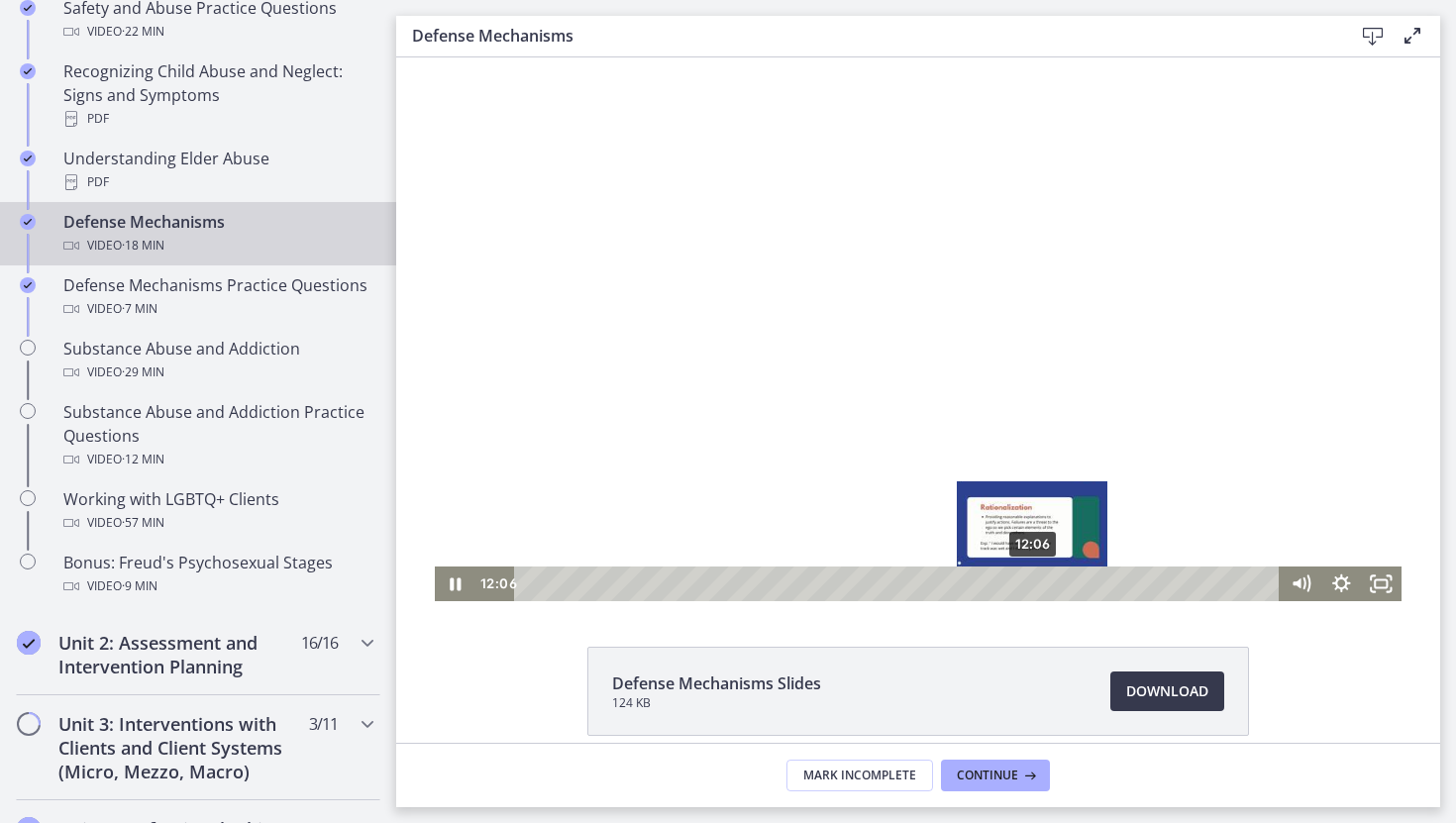 click on "12:06" at bounding box center (899, 583) 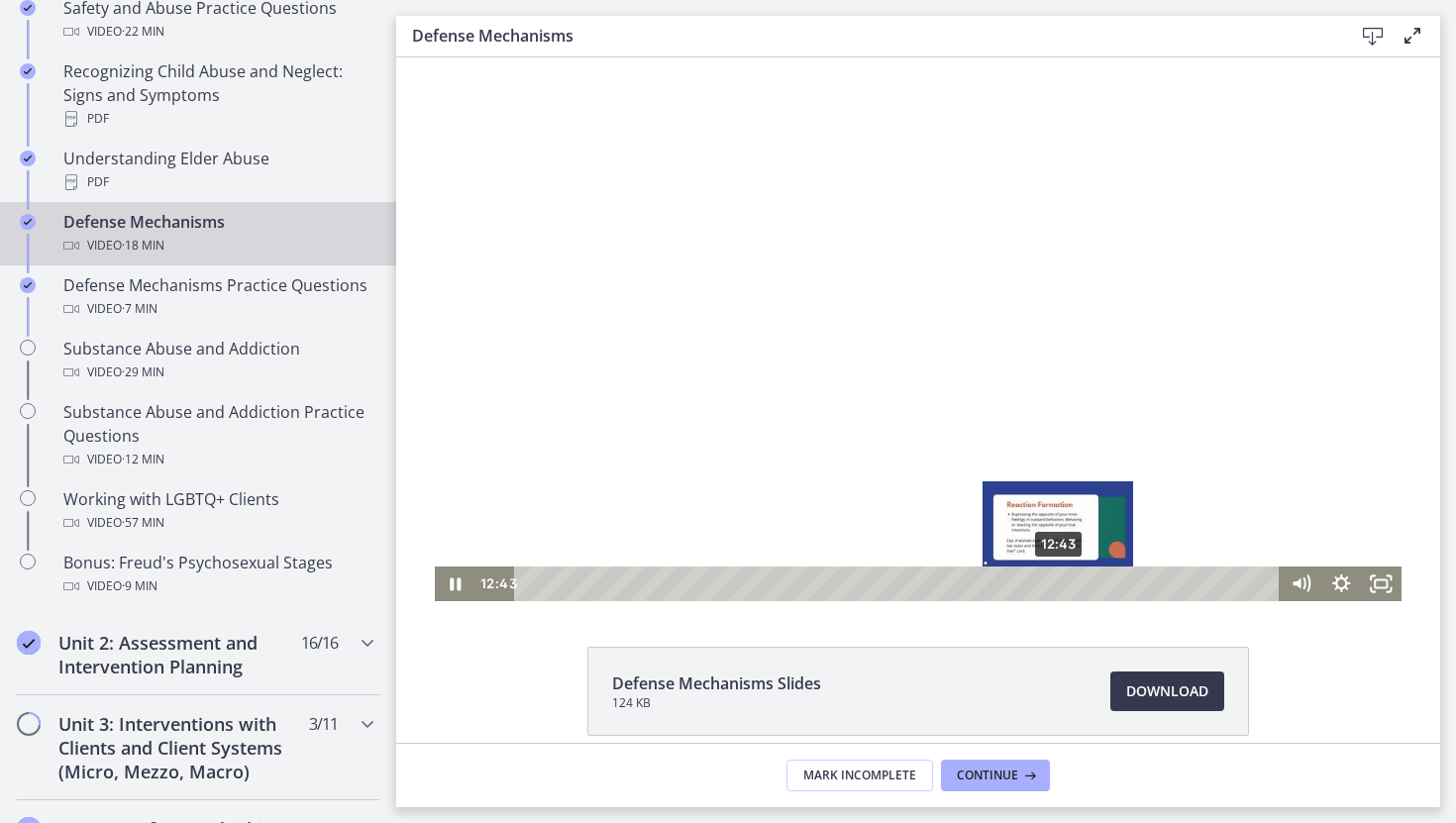 click on "12:43" at bounding box center [899, 583] 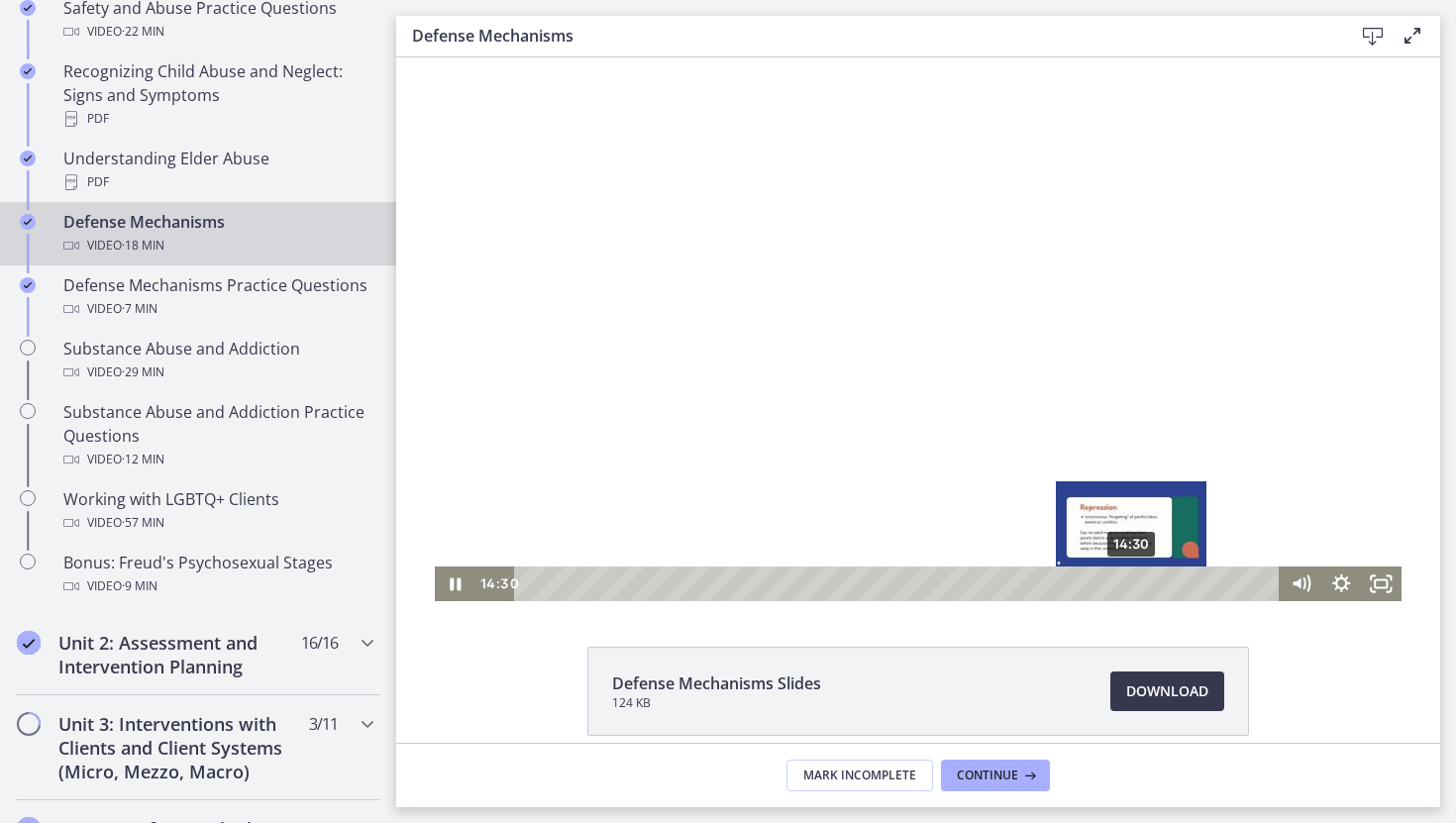 click on "14:30" at bounding box center [899, 583] 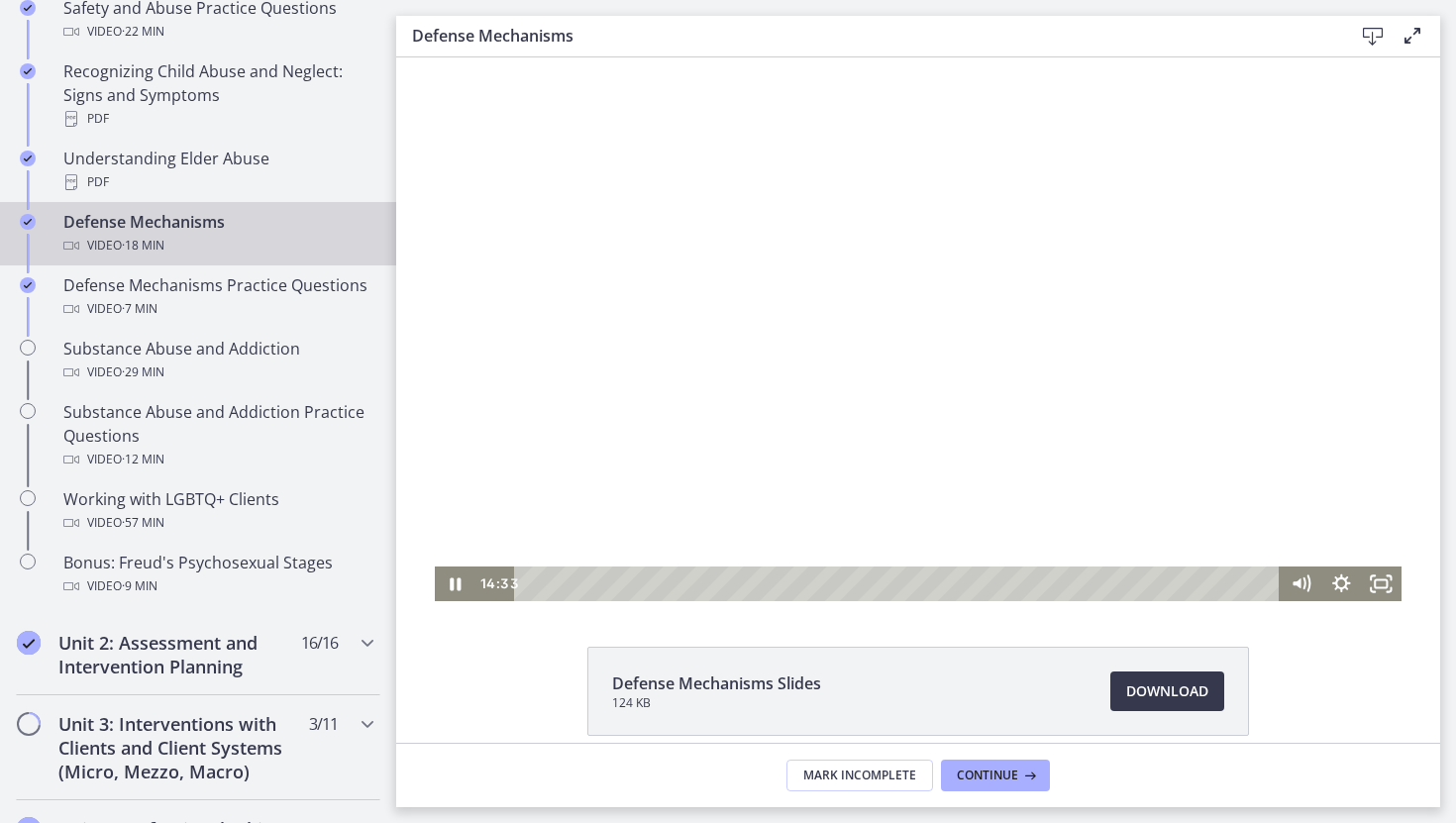 click at bounding box center (918, 329) 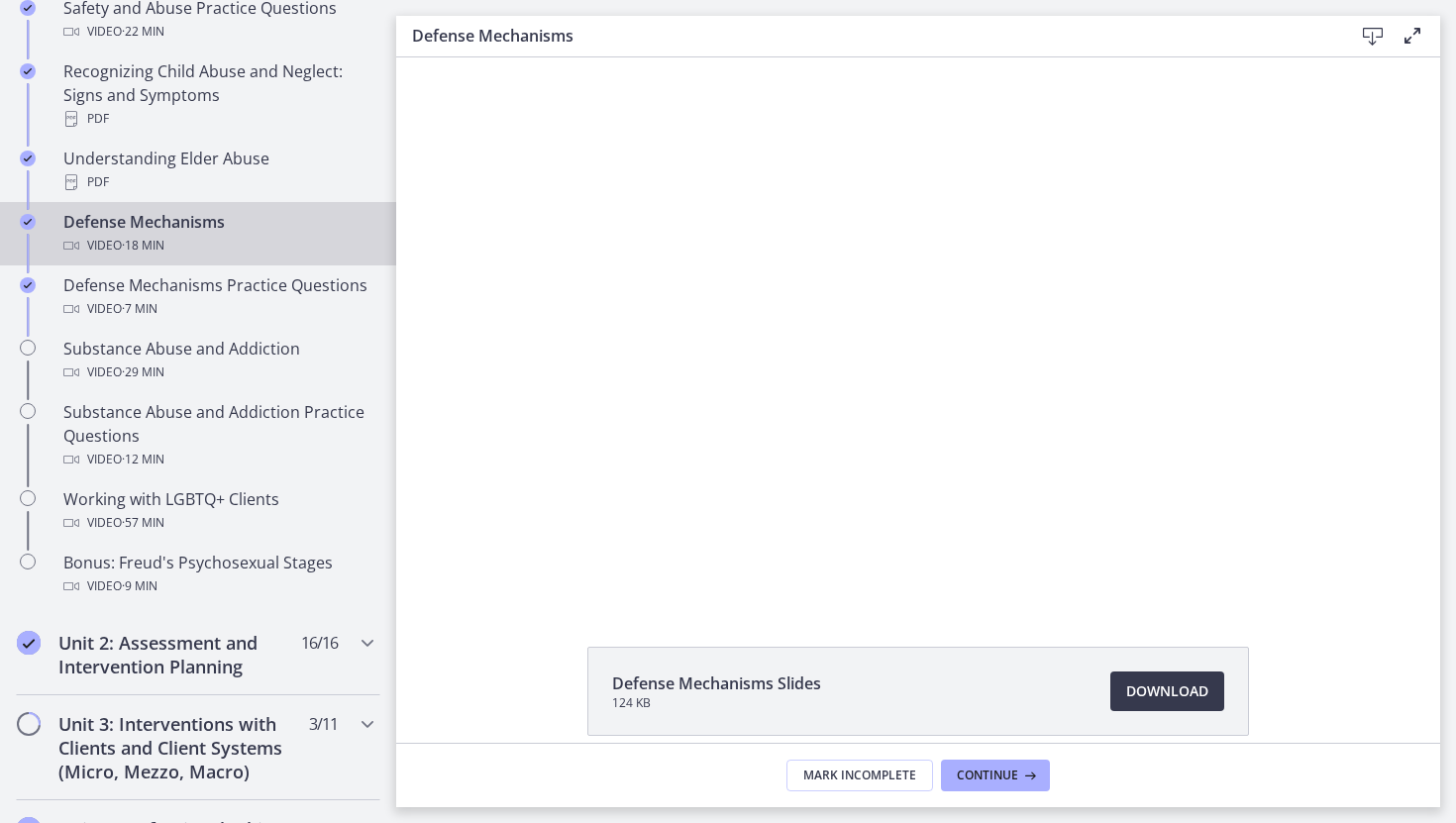 click at bounding box center [918, 329] 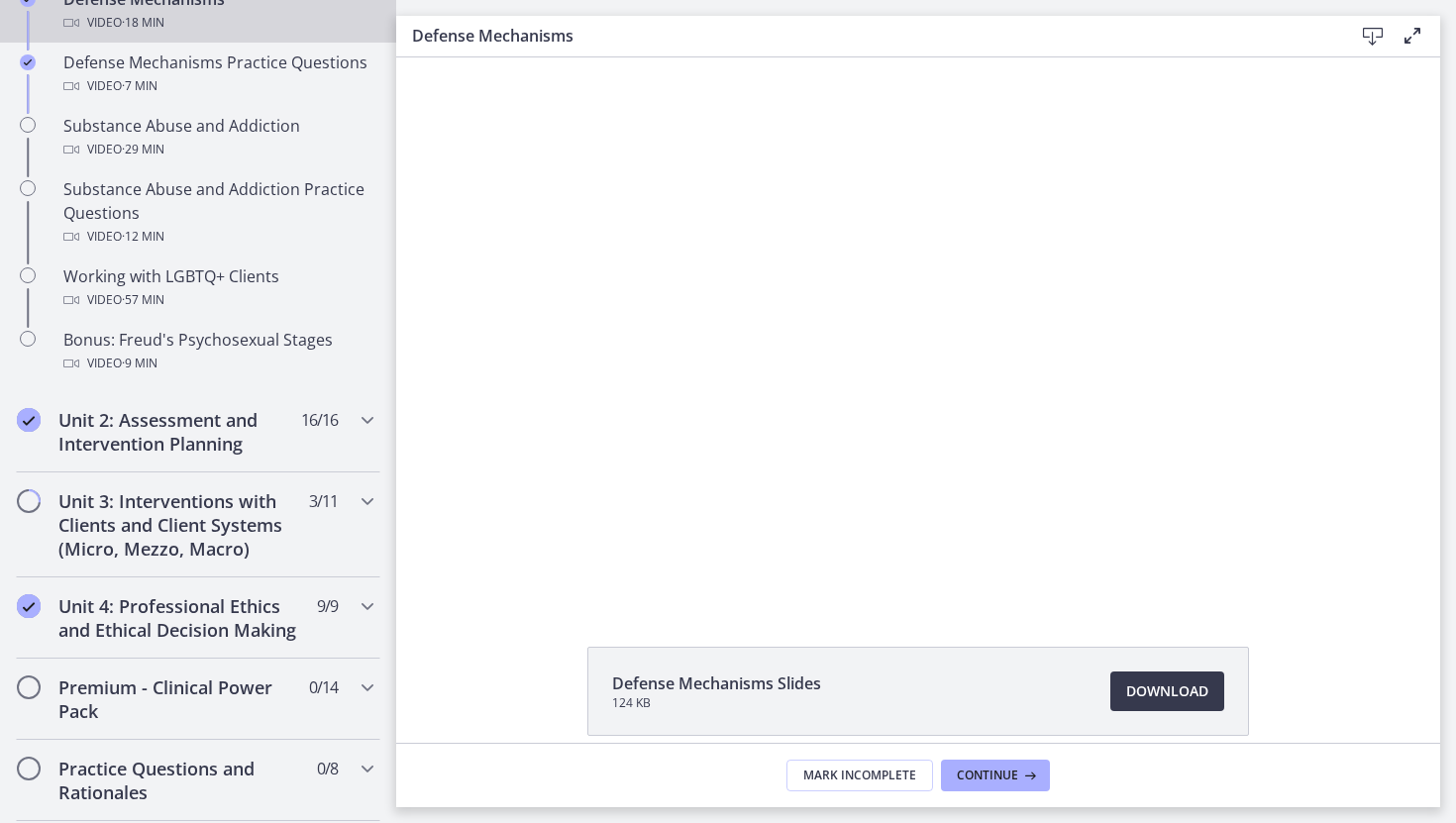 scroll, scrollTop: 1243, scrollLeft: 0, axis: vertical 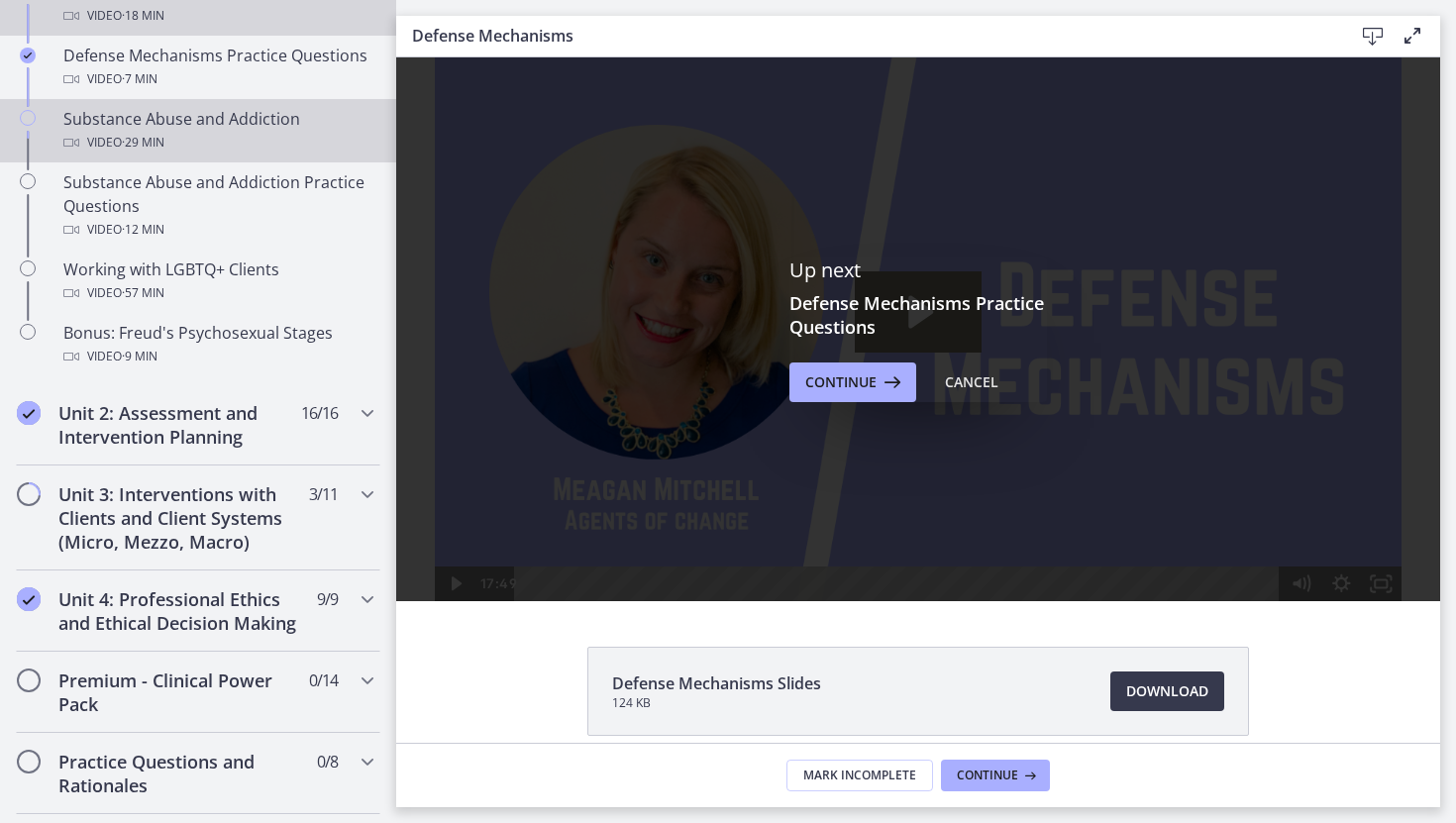 click on "Video
·  29 min" at bounding box center (218, 143) 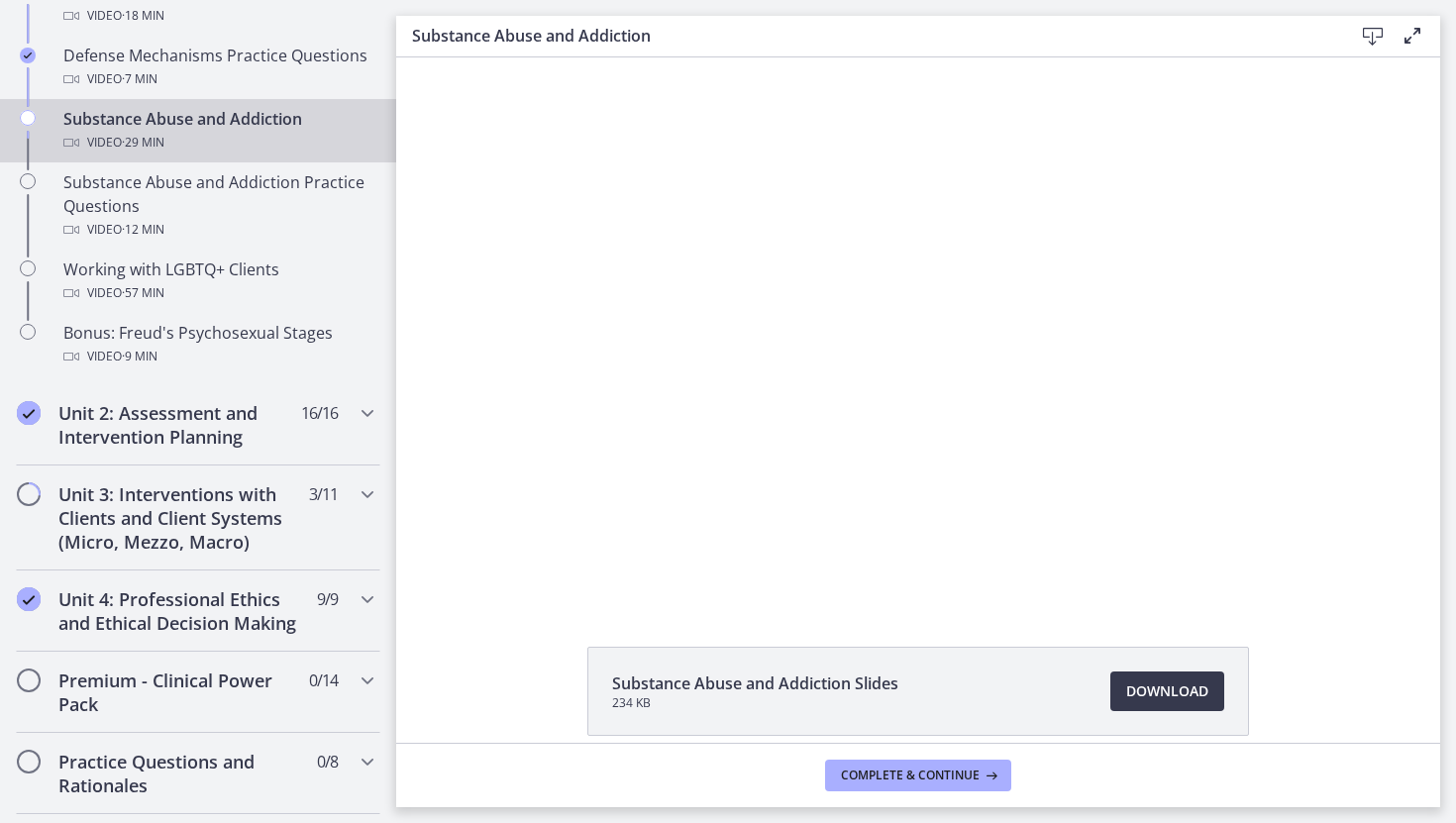 scroll, scrollTop: 0, scrollLeft: 0, axis: both 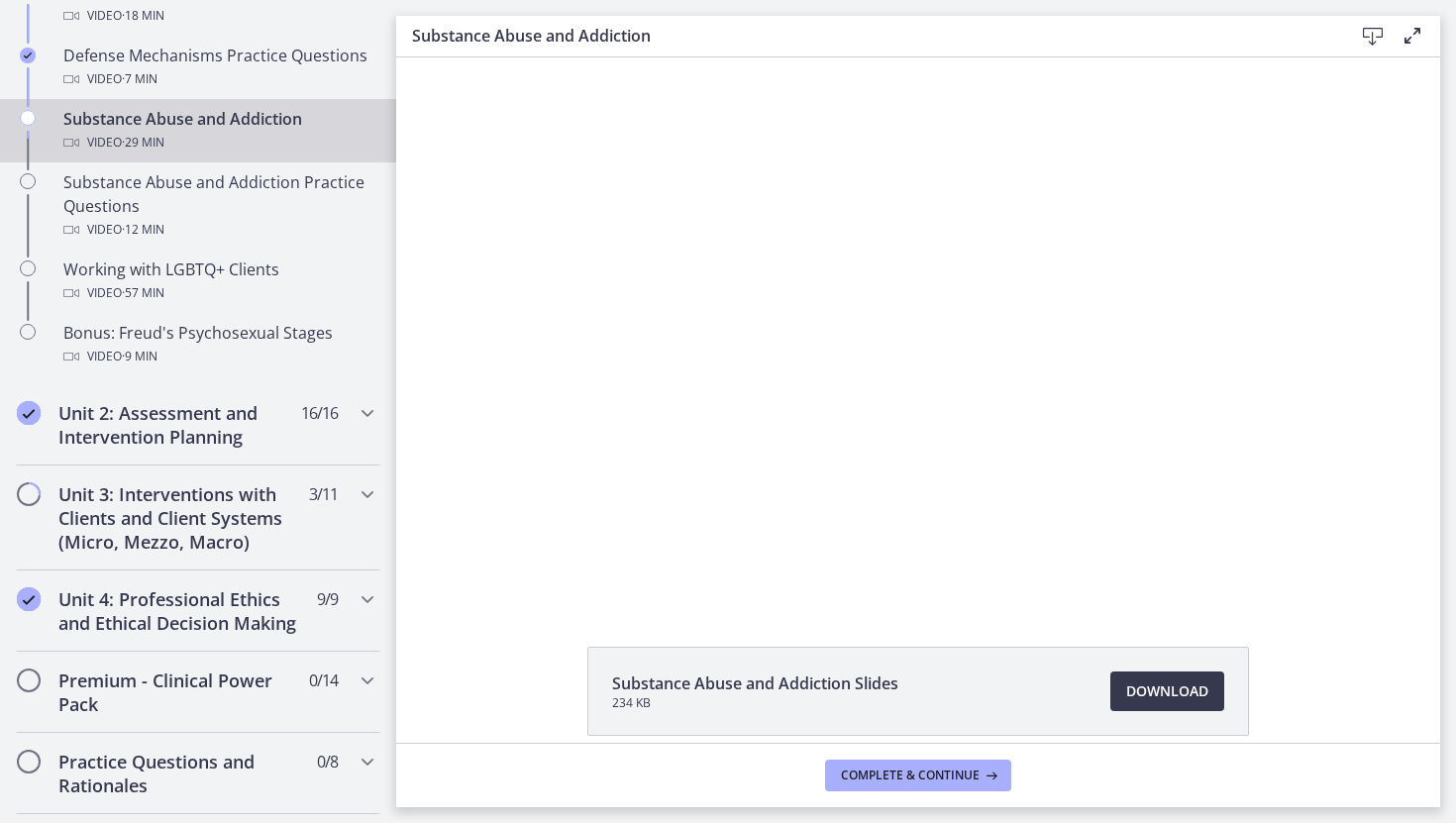 click at bounding box center [918, 329] 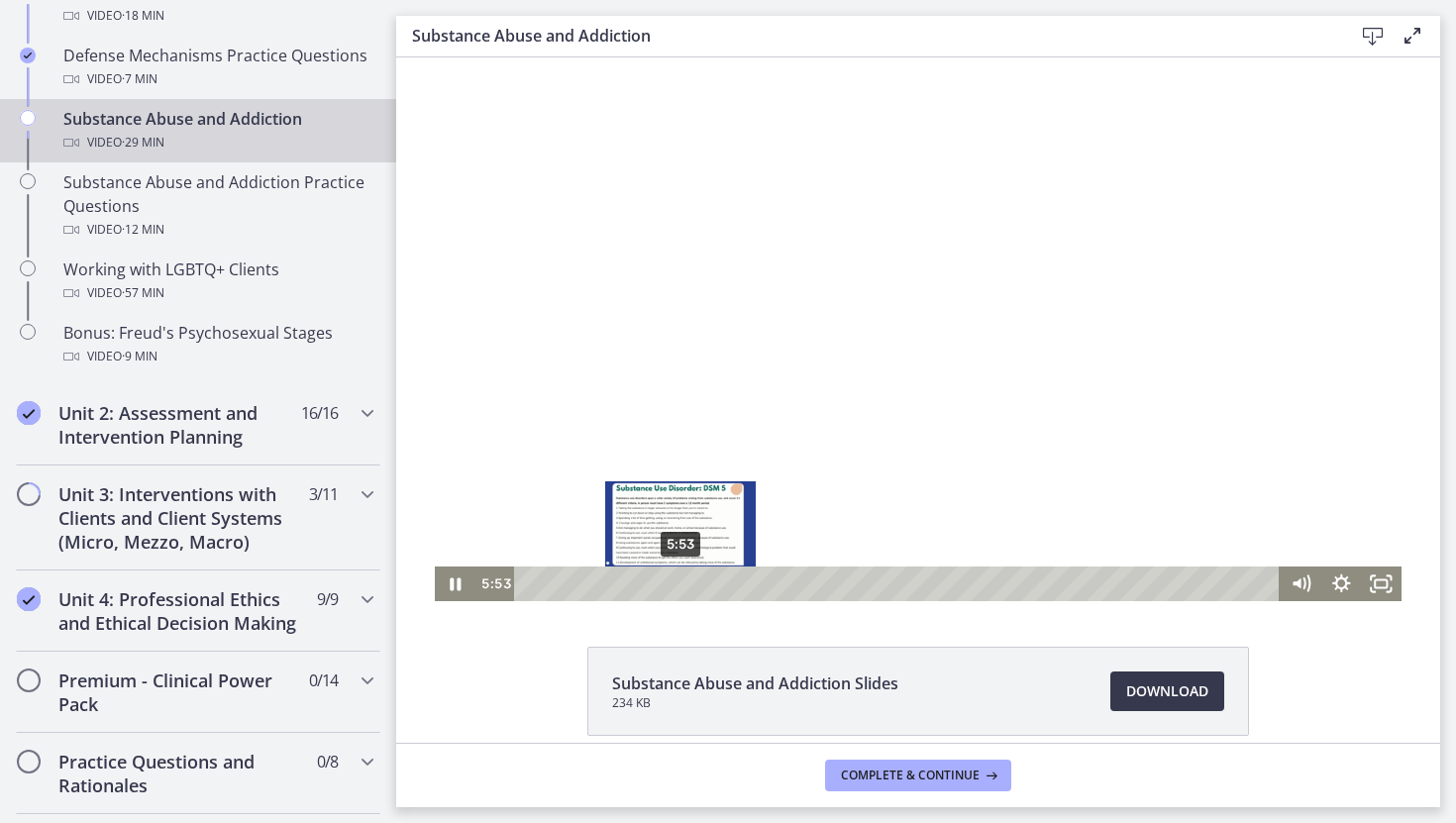 click on "5:53" at bounding box center (899, 583) 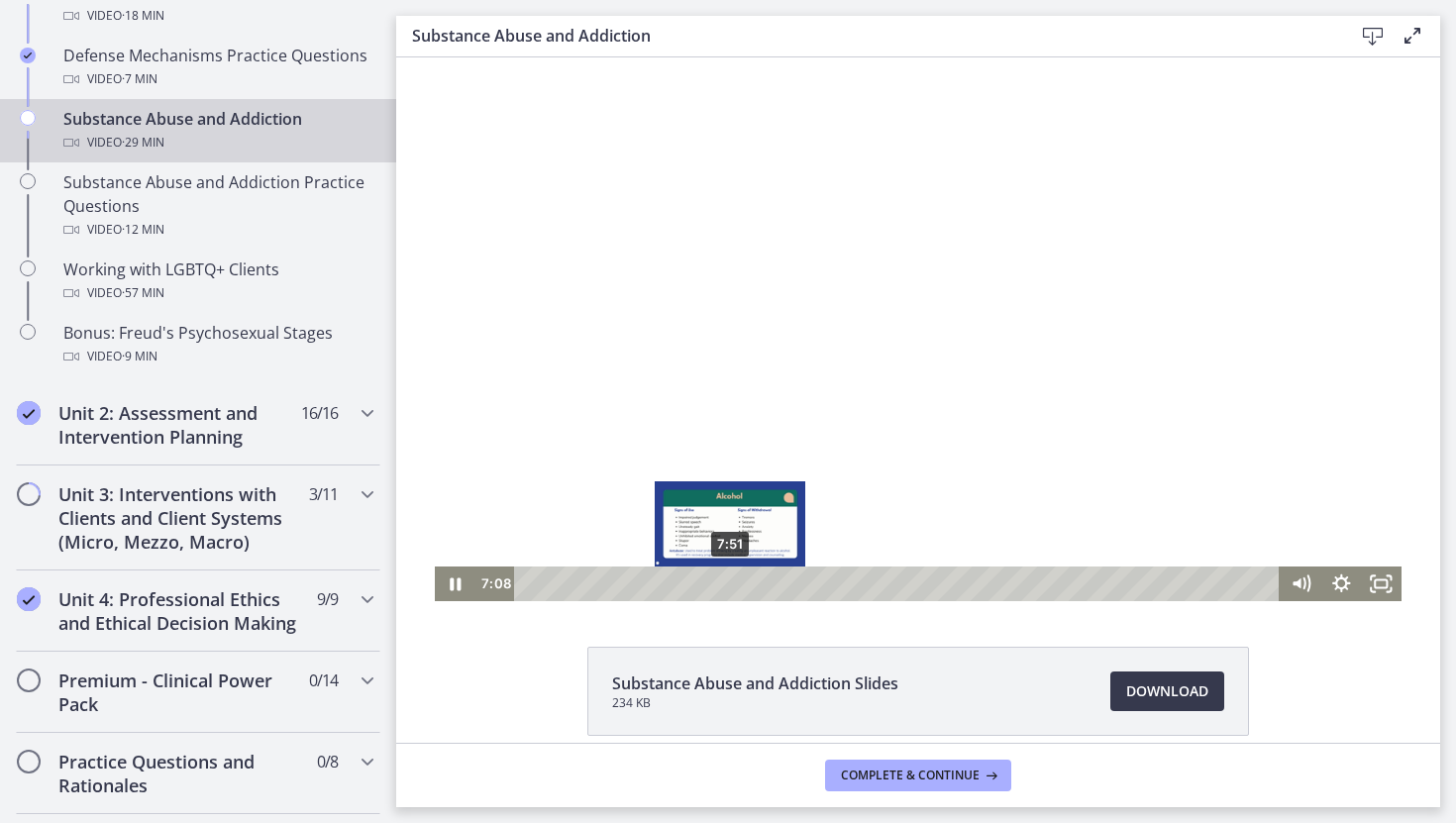 click on "7:51" at bounding box center (899, 583) 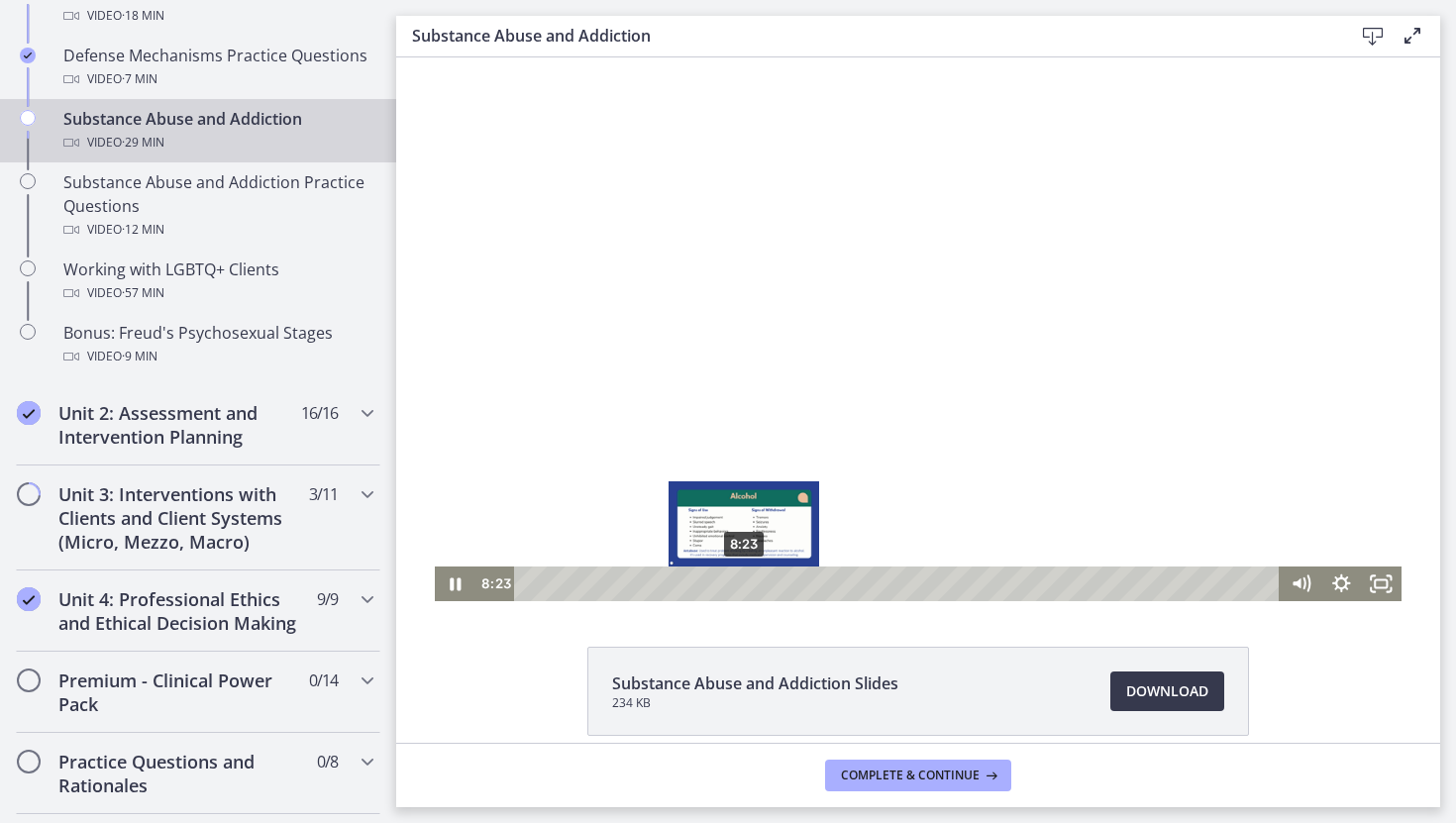 click on "8:23" at bounding box center [899, 583] 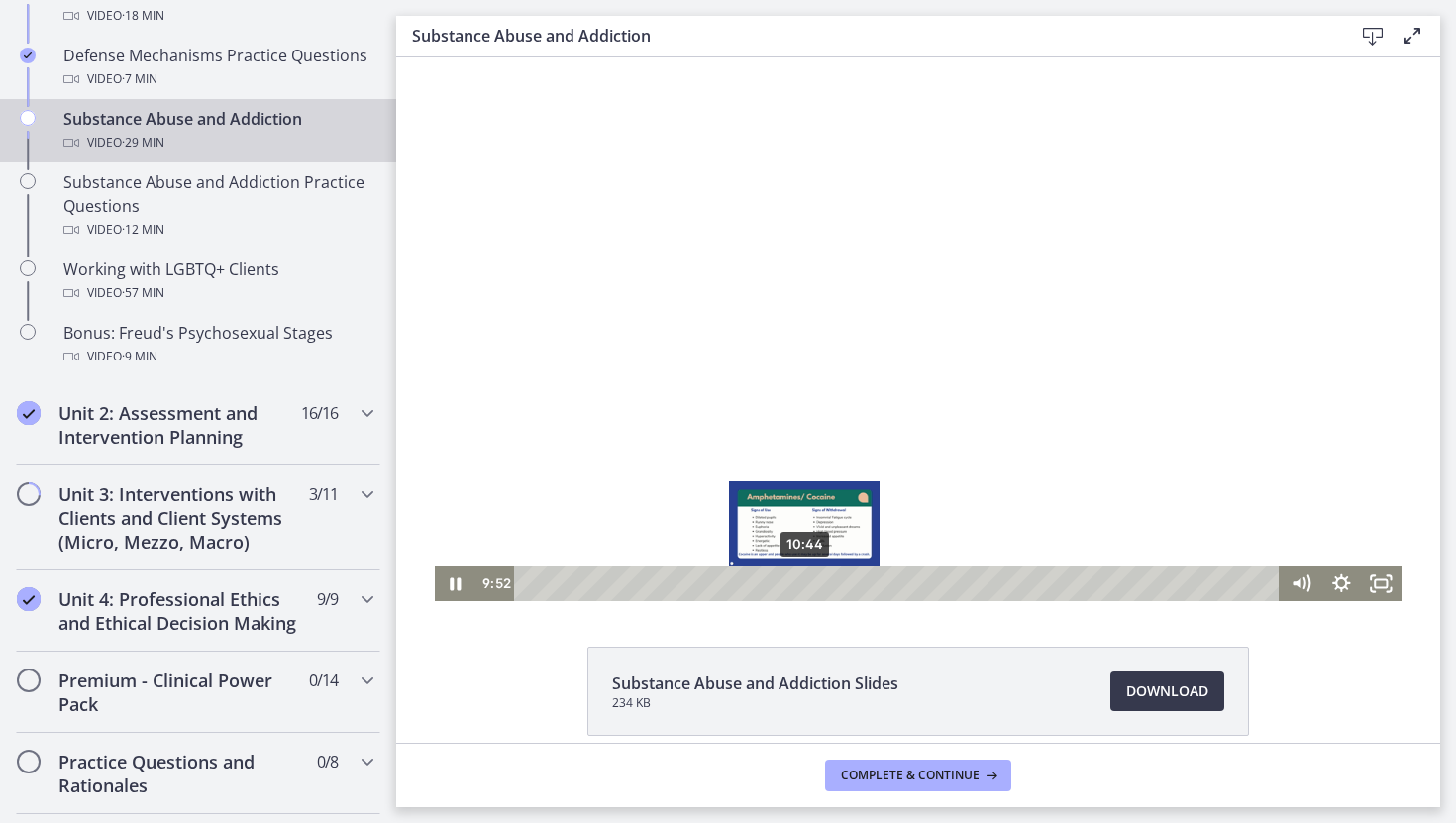 click on "10:44" at bounding box center [899, 583] 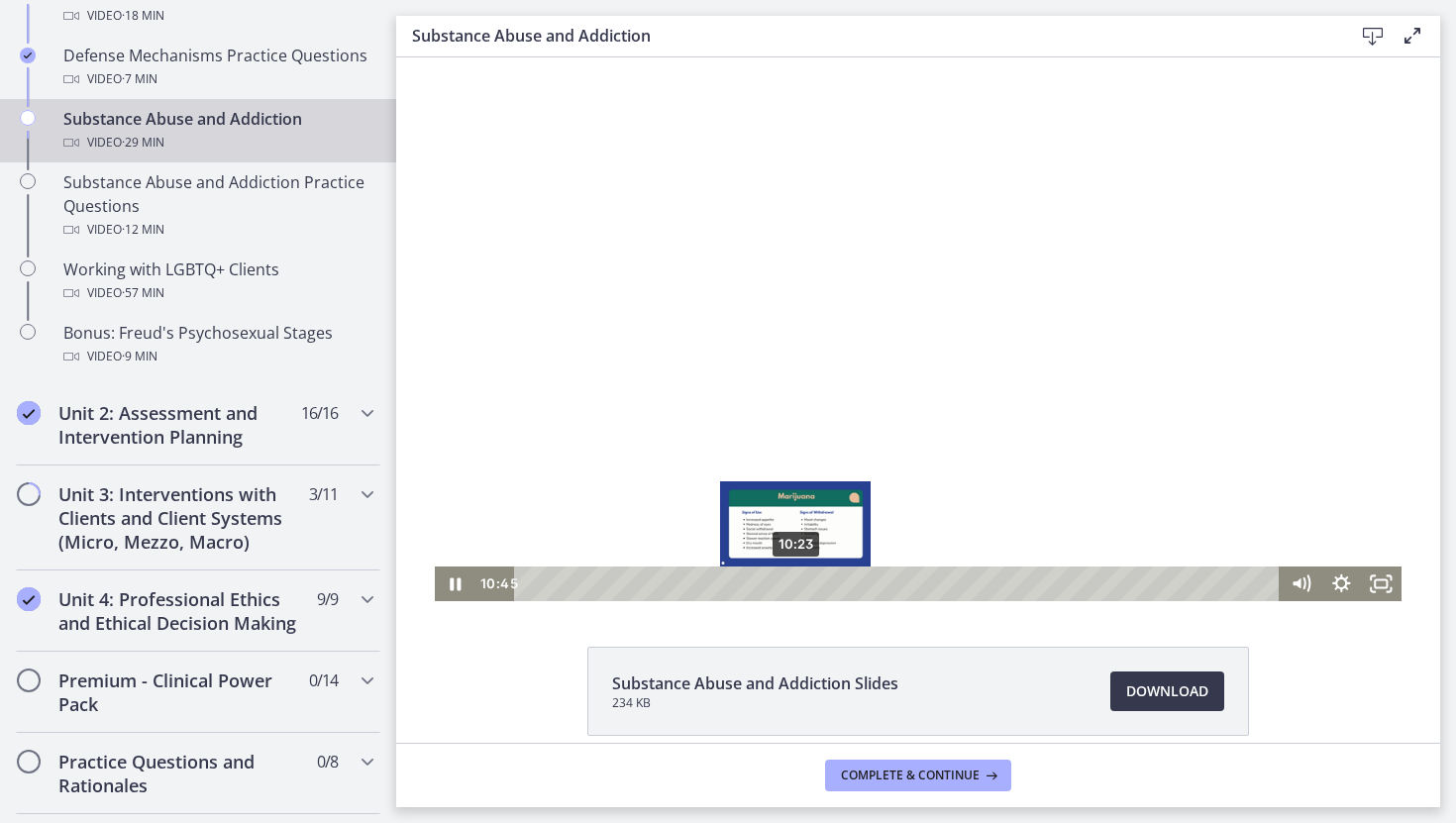 click on "10:23" at bounding box center (899, 583) 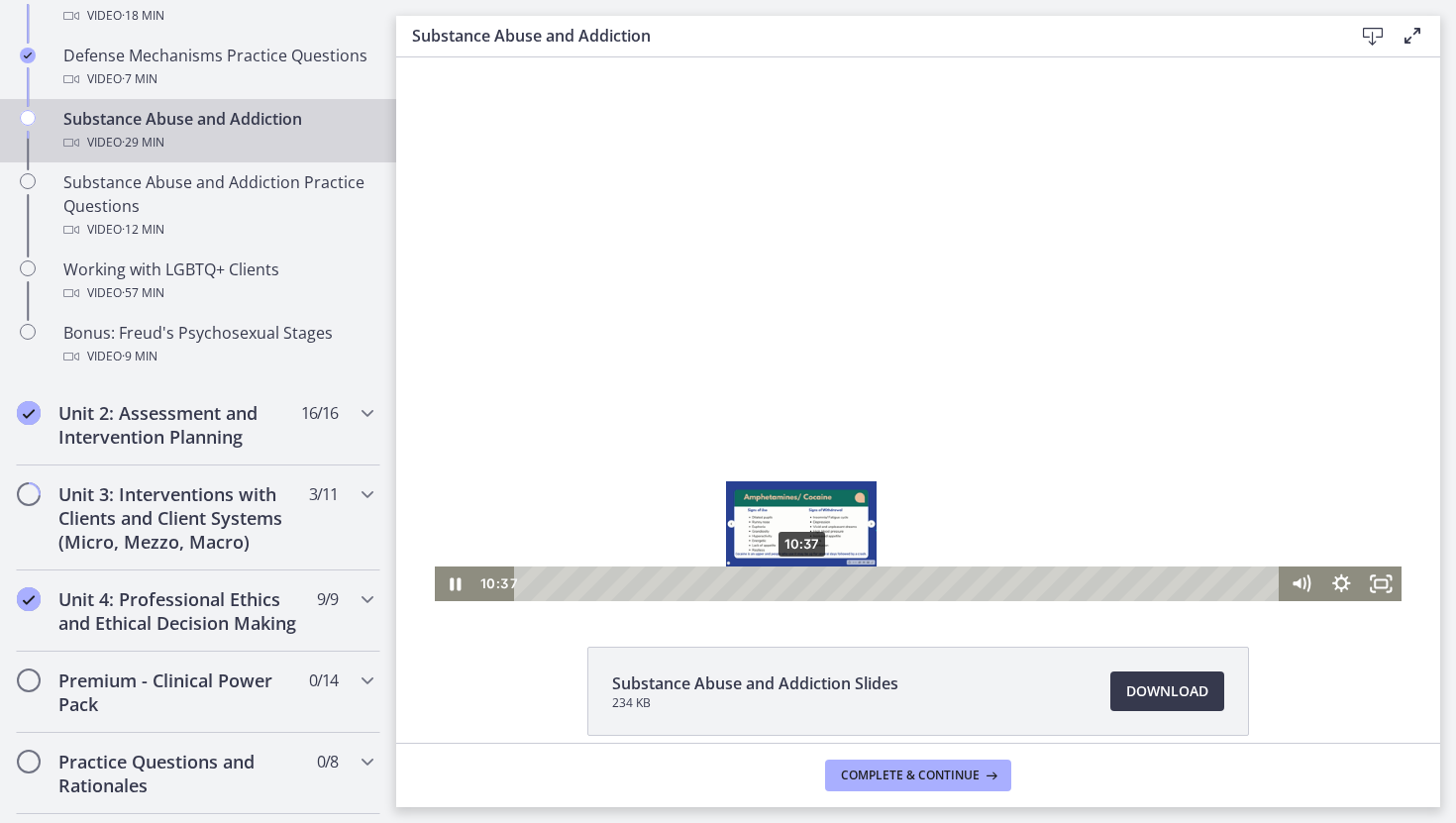 click on "10:37" at bounding box center [899, 583] 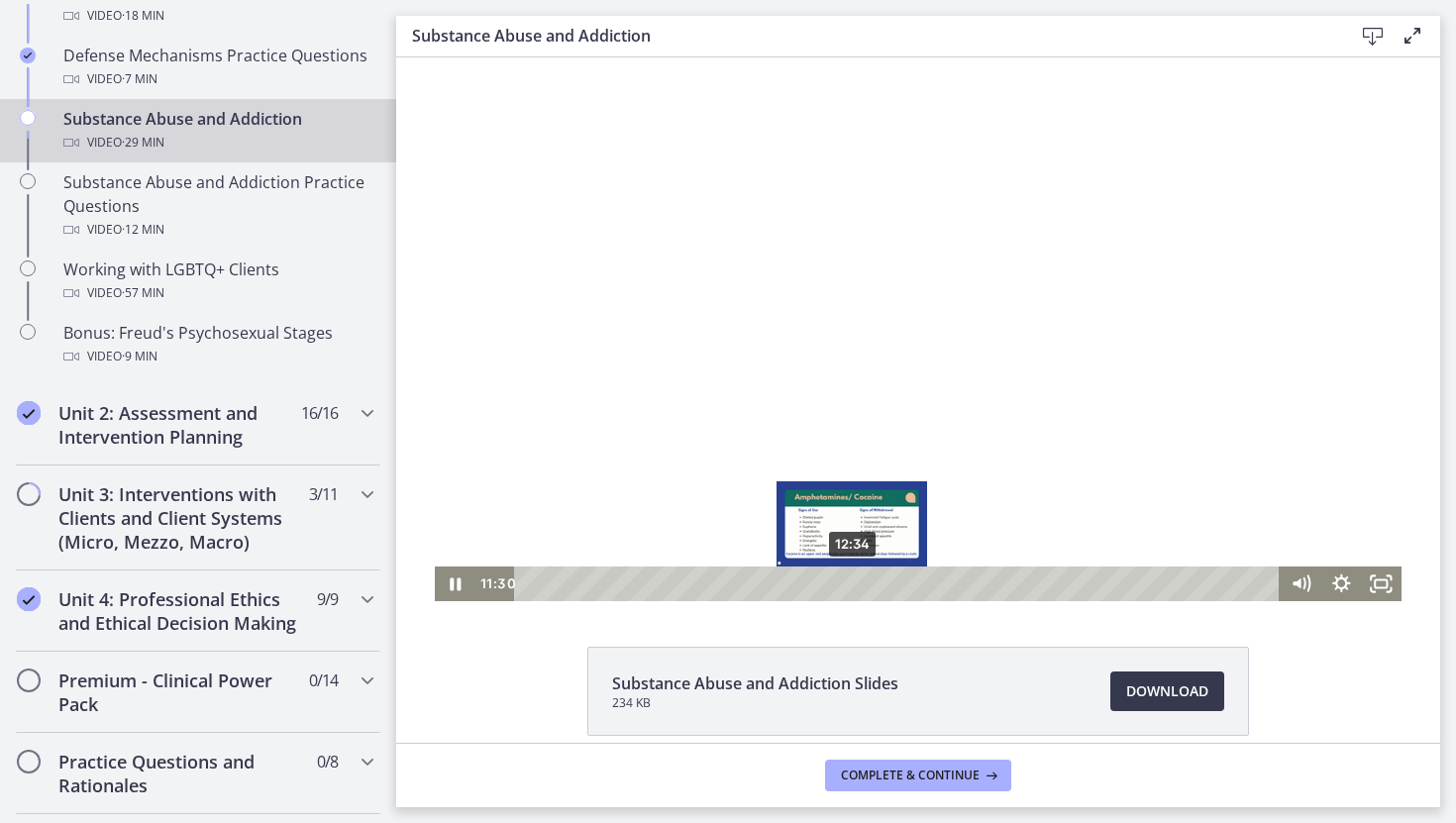 click on "12:34" at bounding box center [899, 583] 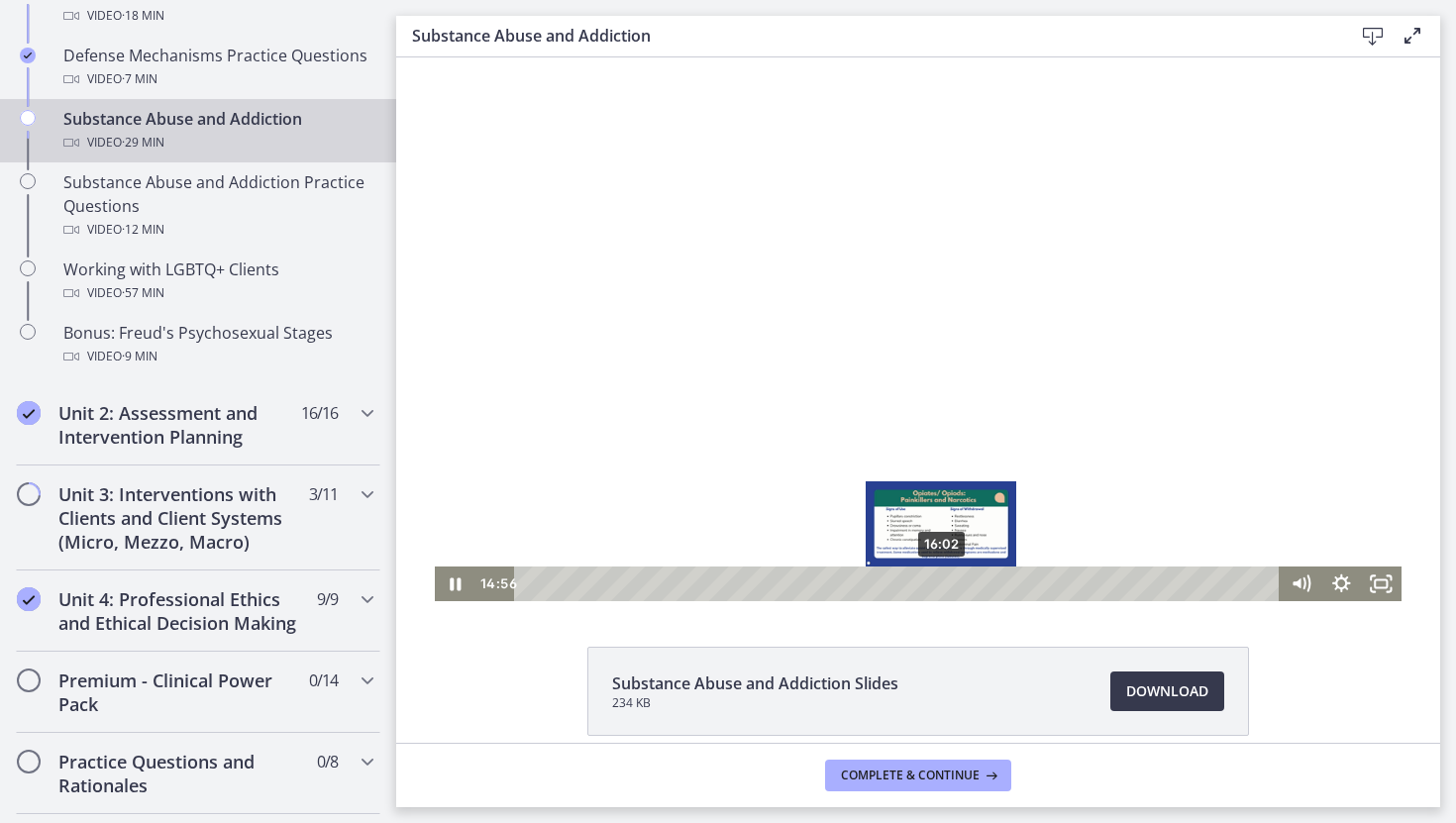 click on "16:02" at bounding box center [899, 583] 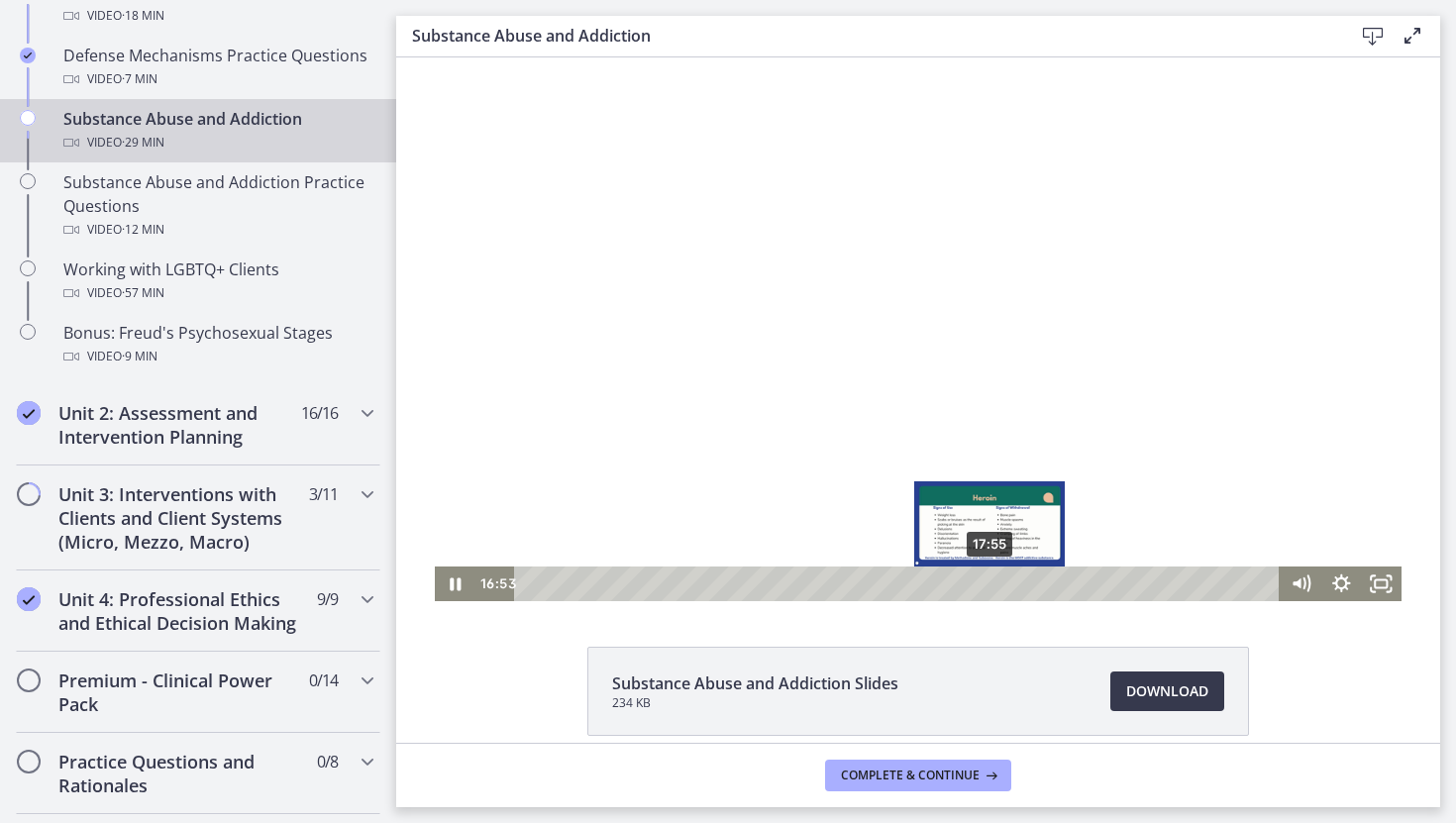 click on "17:55" at bounding box center (899, 583) 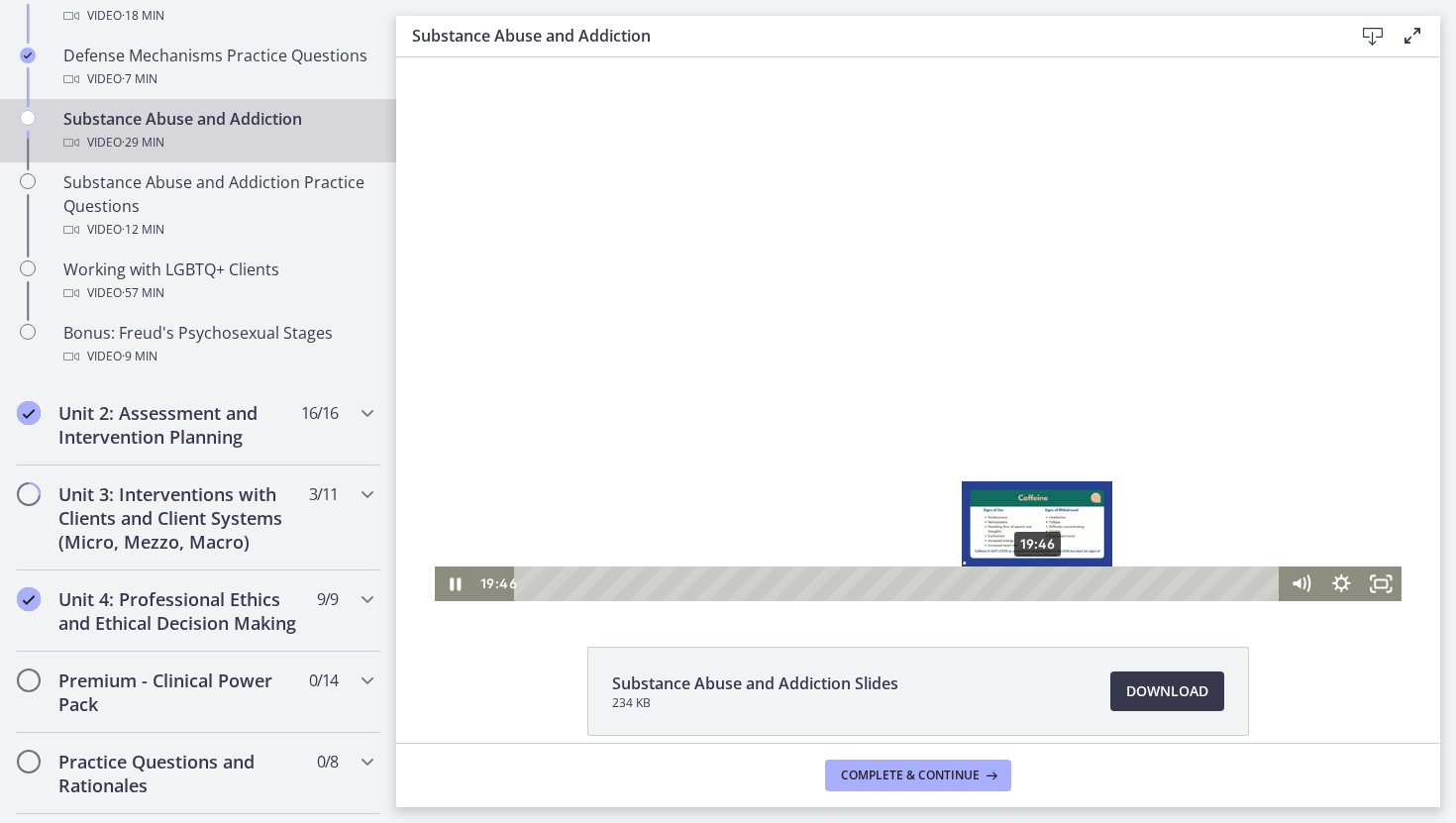 click on "19:46" at bounding box center [899, 583] 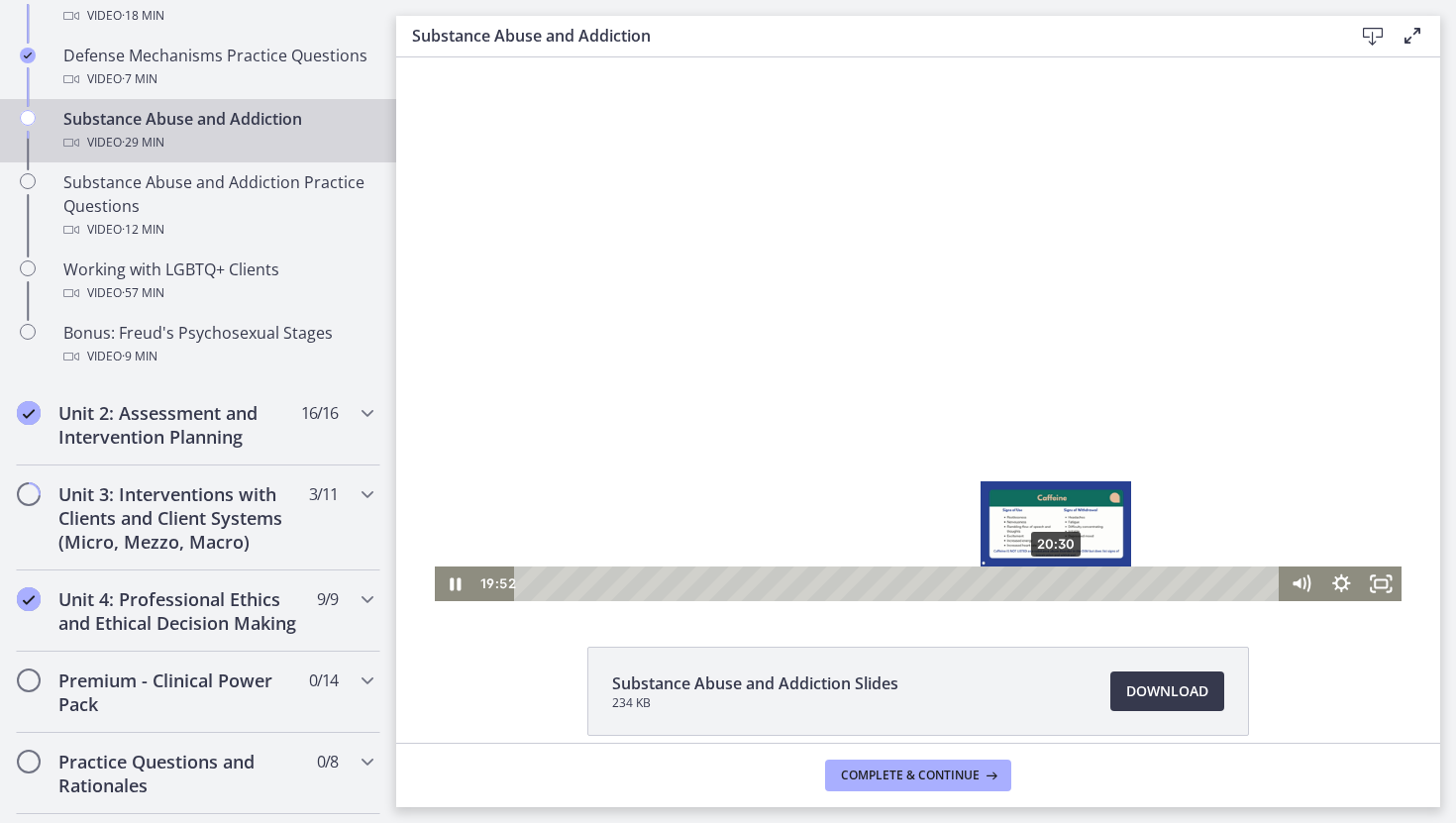 click on "20:30" at bounding box center (899, 583) 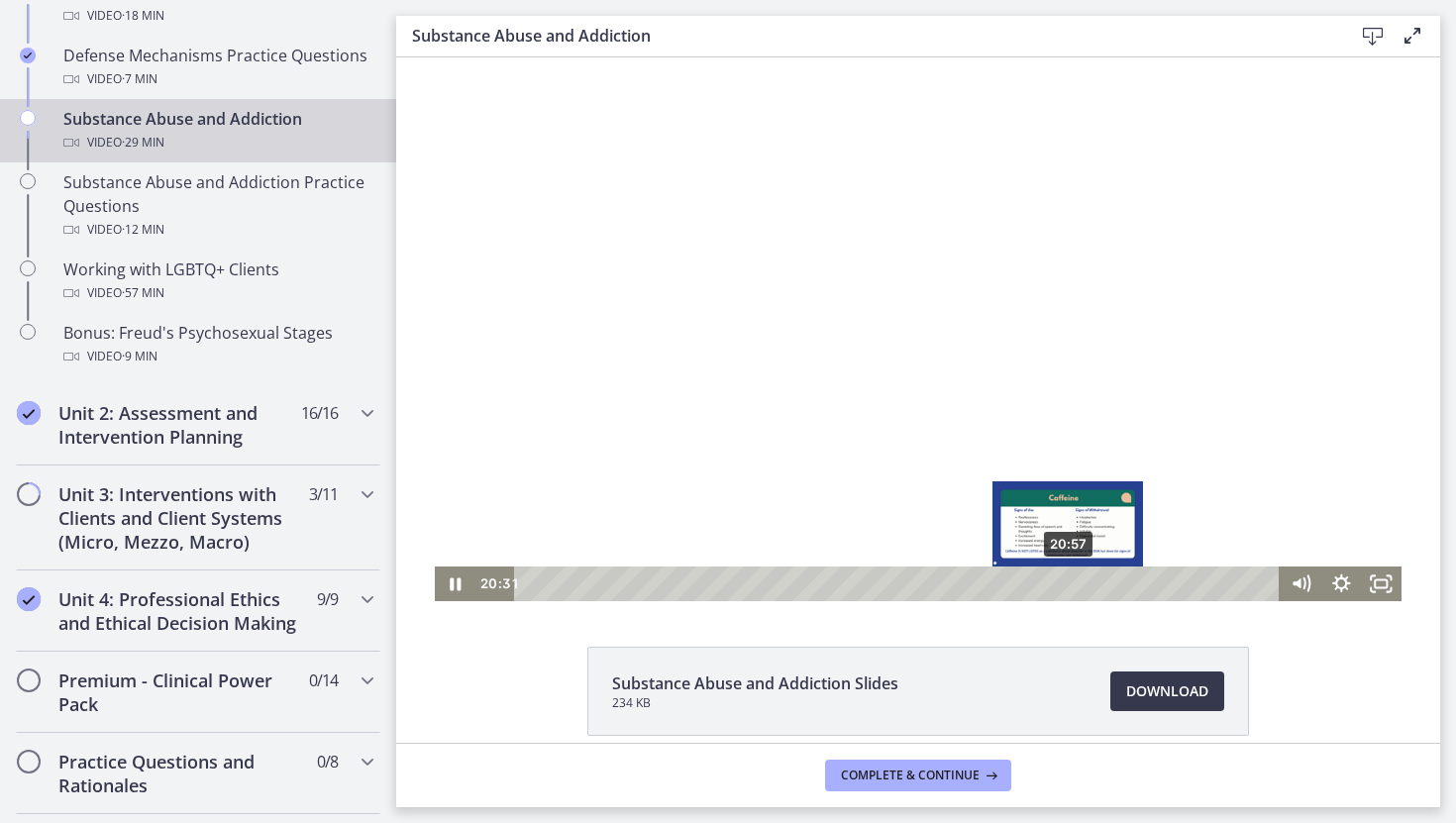 click on "20:57" at bounding box center (899, 583) 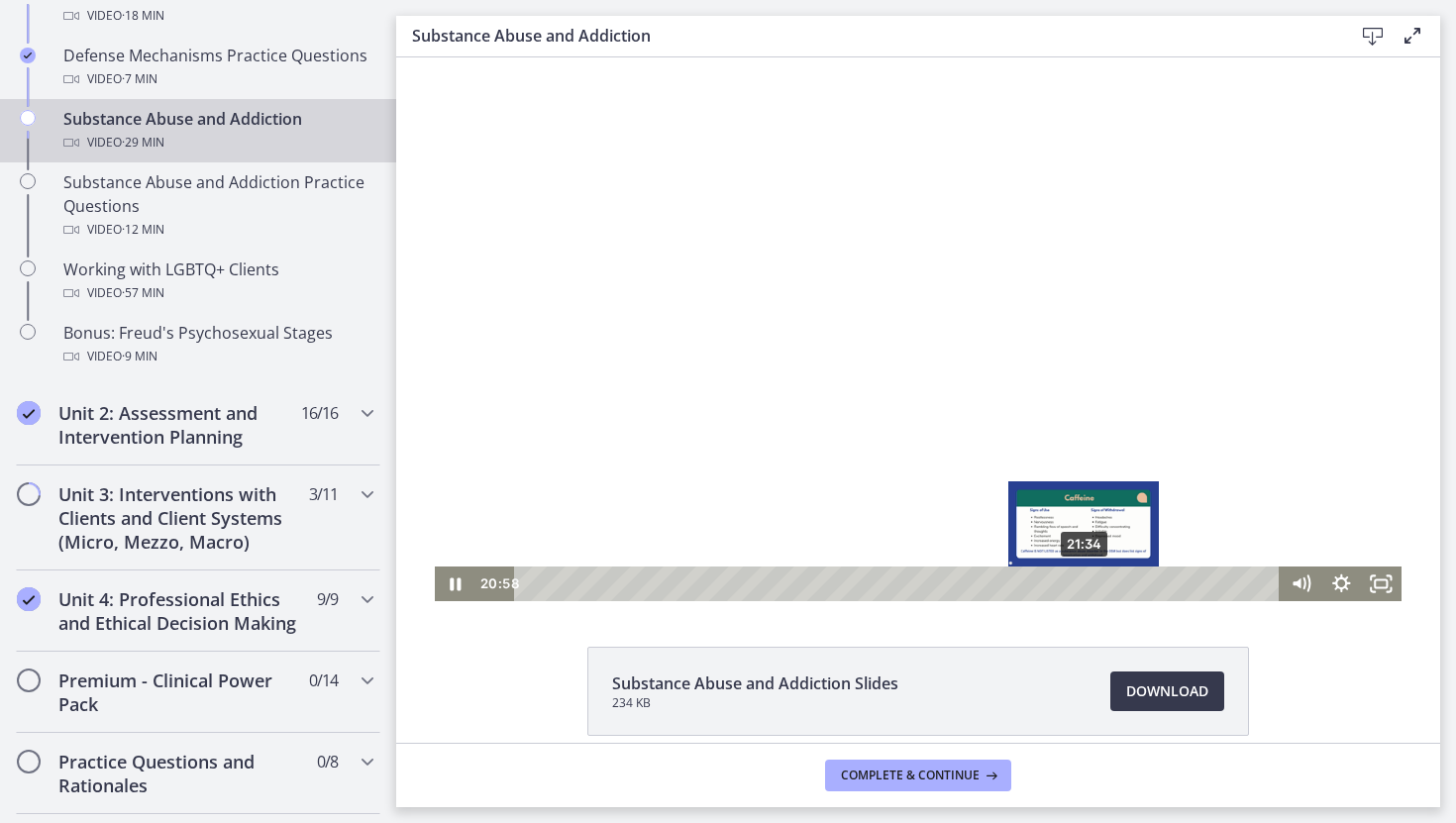 click on "21:34" at bounding box center (899, 583) 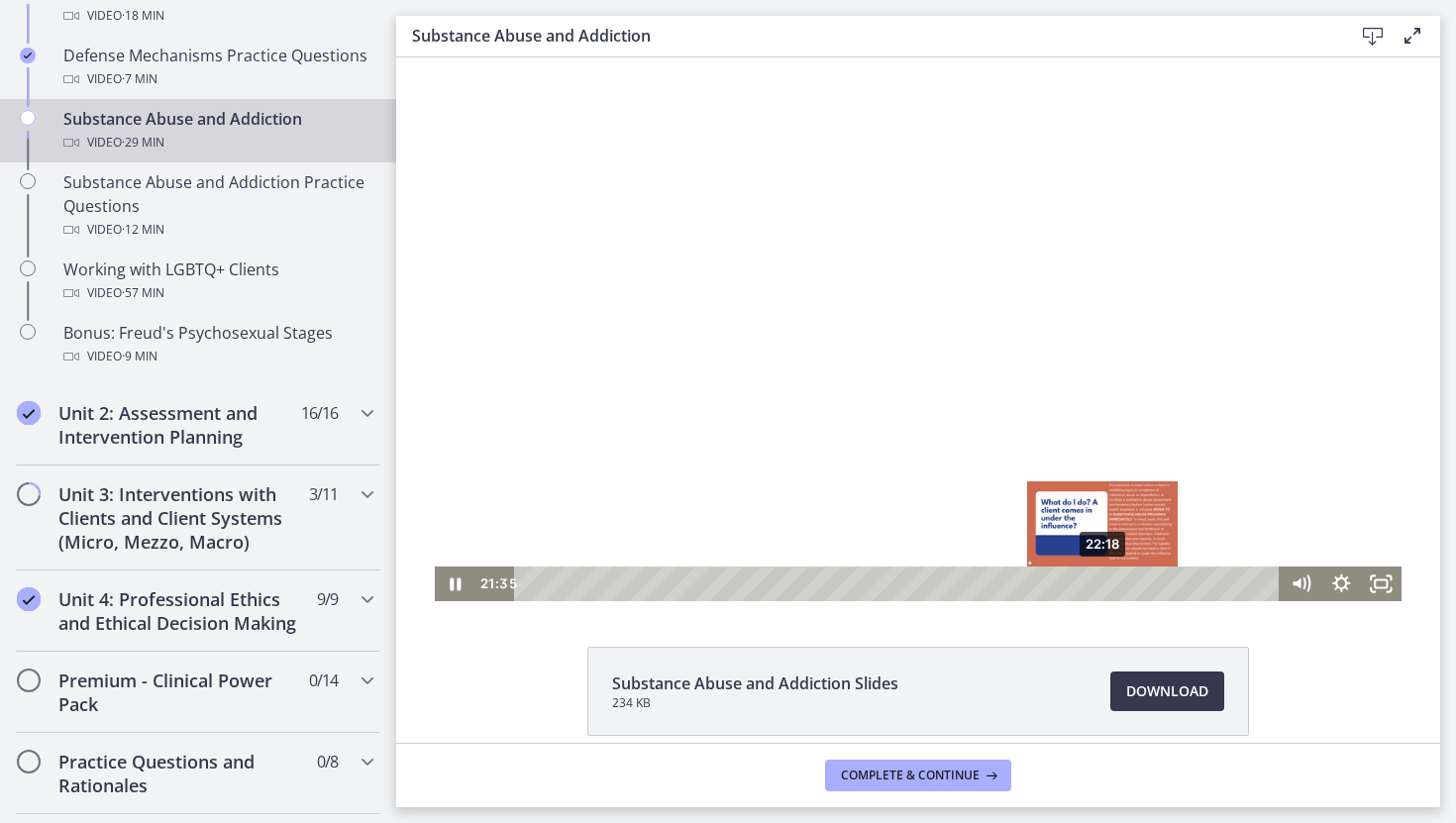 click on "22:18" at bounding box center [899, 583] 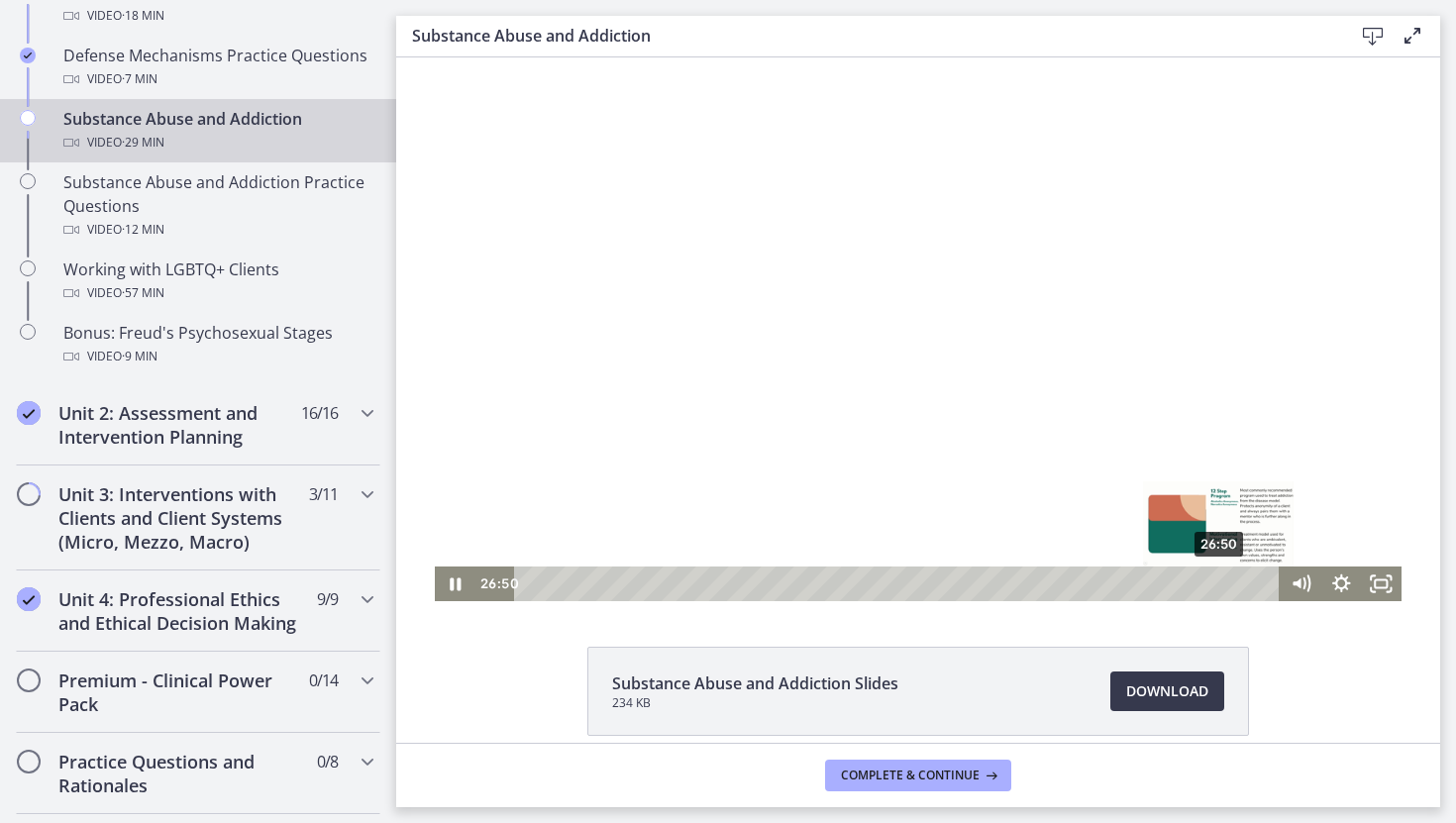 click on "26:50" at bounding box center [899, 583] 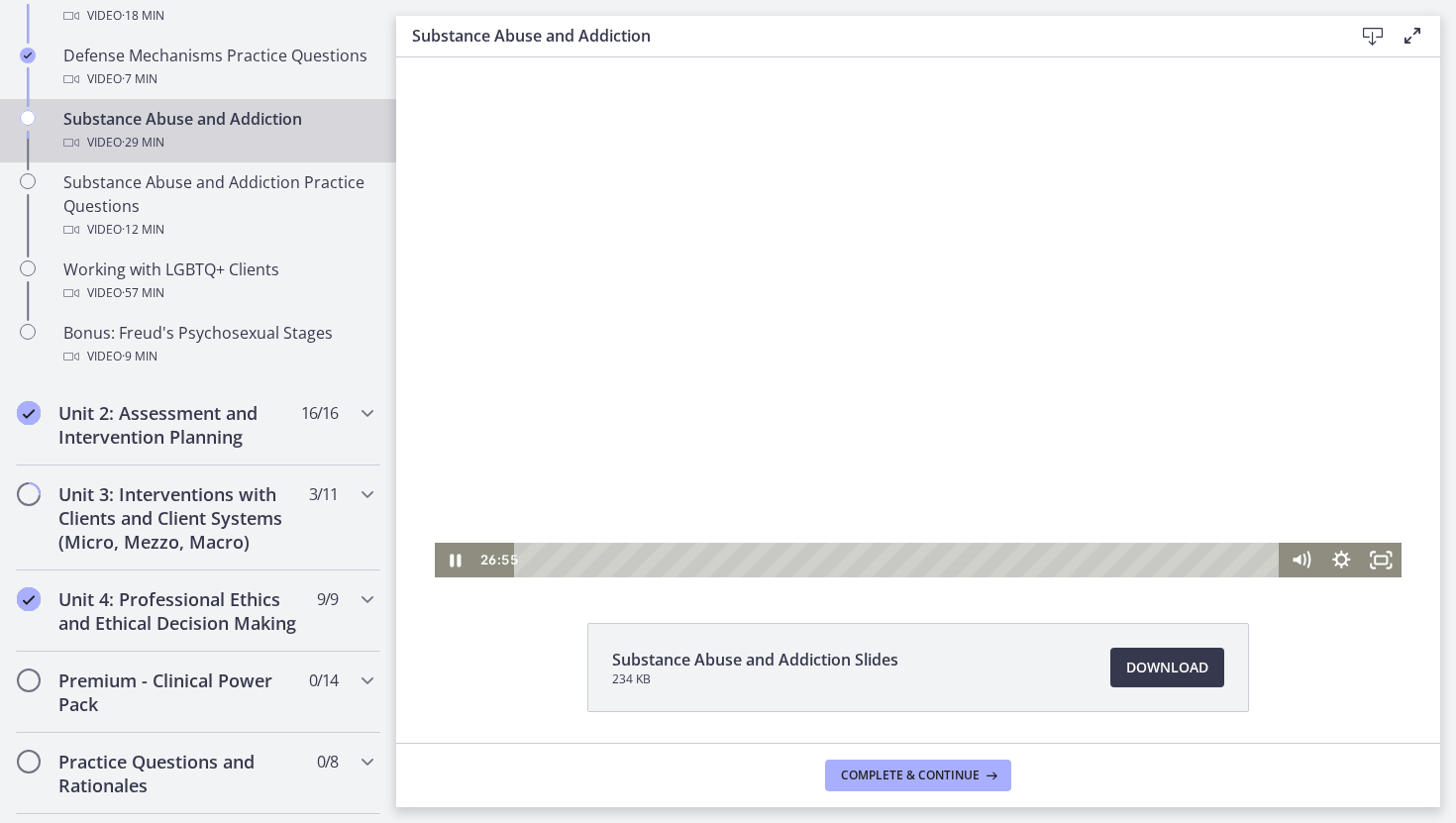 scroll, scrollTop: 25, scrollLeft: 0, axis: vertical 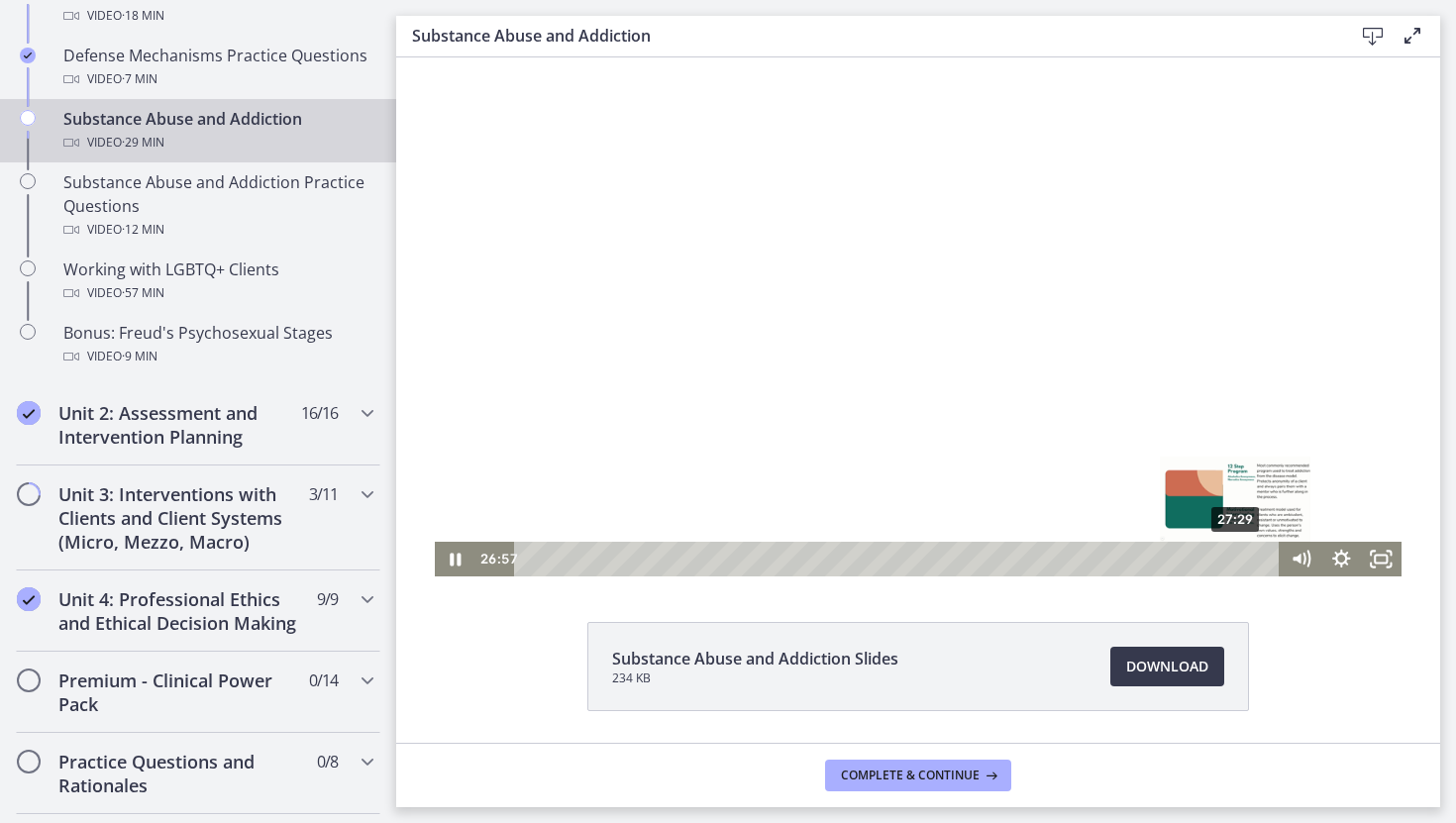 click on "27:29" at bounding box center [899, 559] 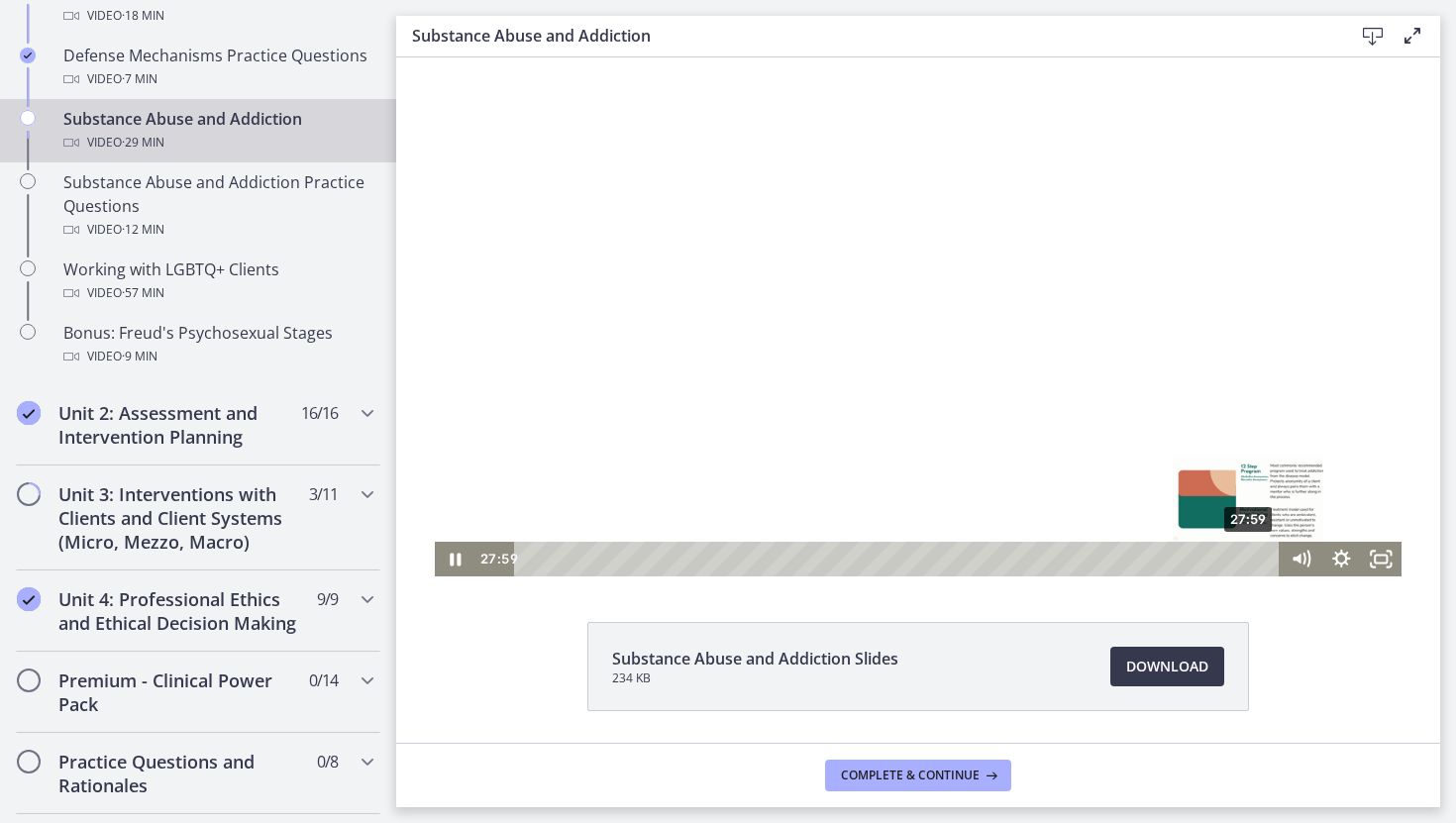 click on "27:59" at bounding box center [899, 559] 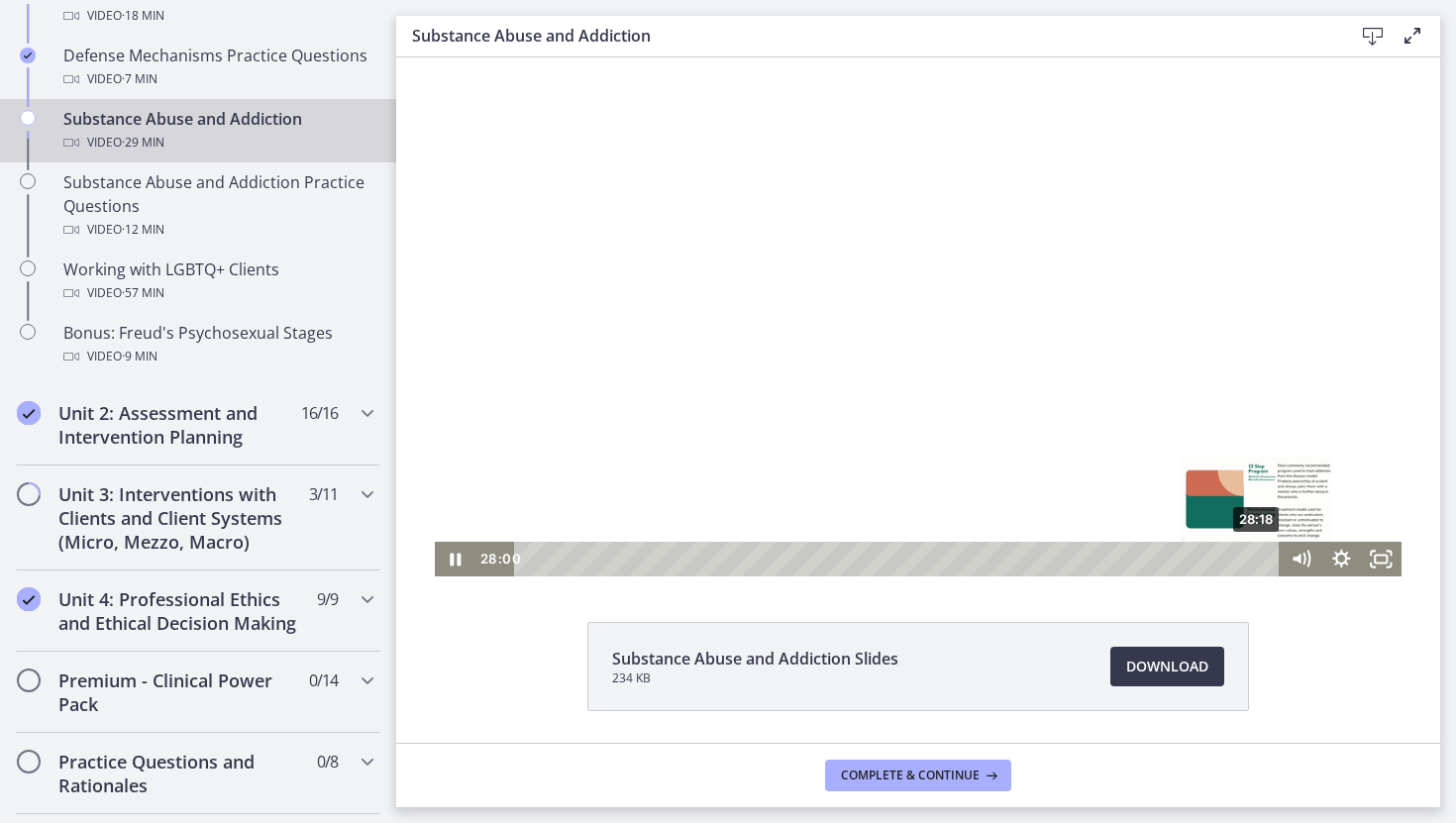 click on "28:18" at bounding box center [899, 559] 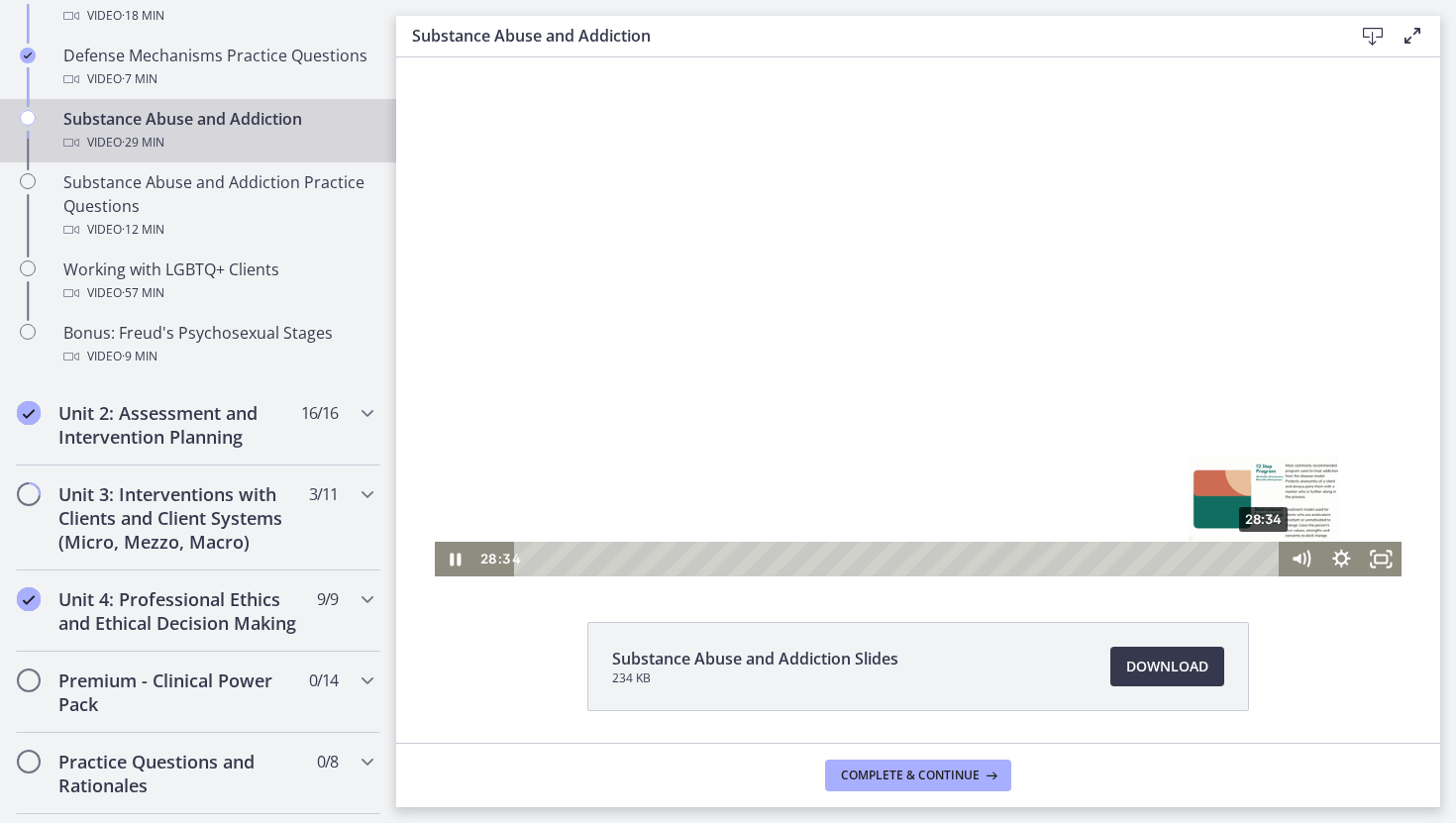 click on "28:34" at bounding box center (899, 559) 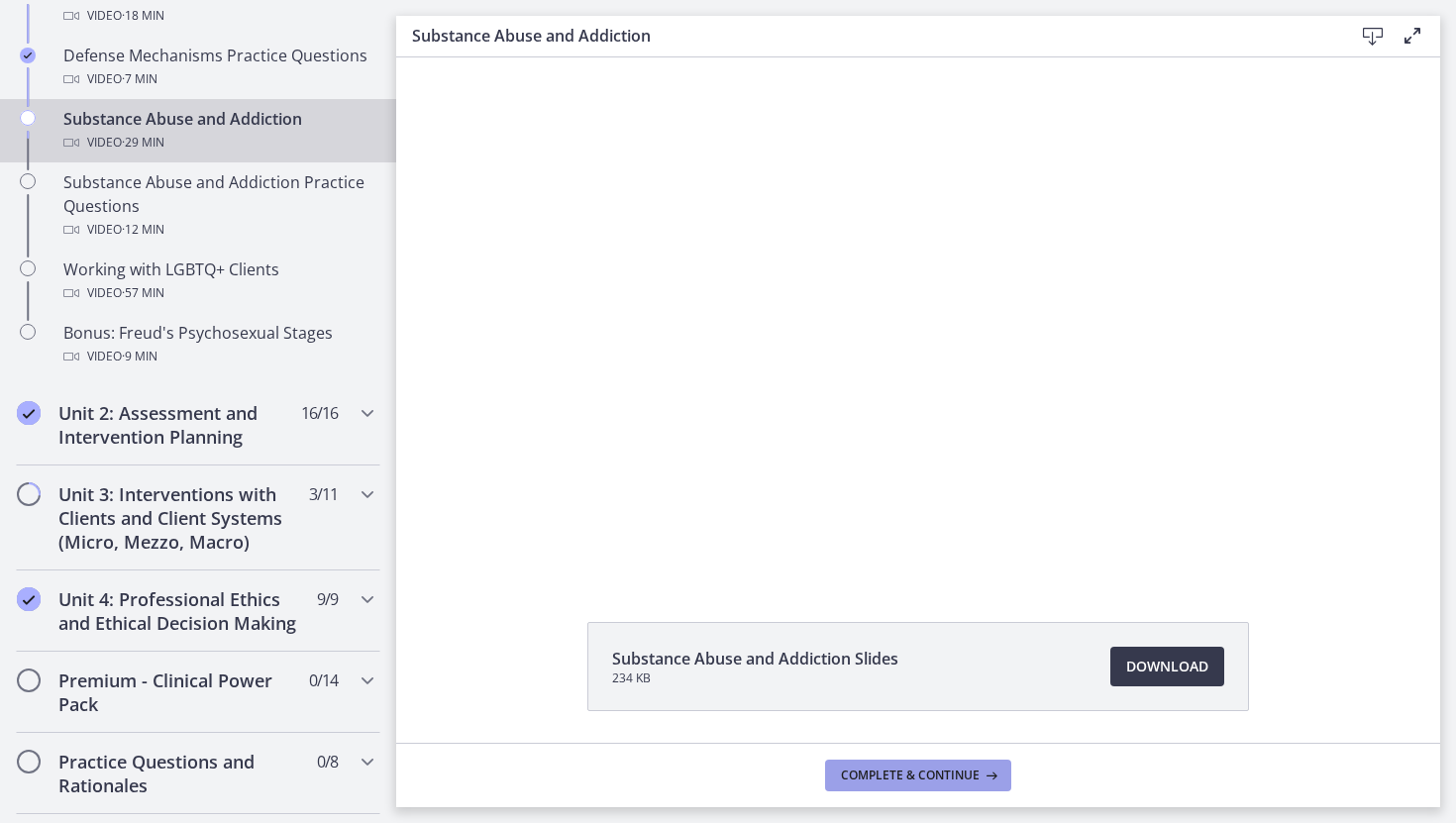 click on "Complete & continue" at bounding box center (910, 775) 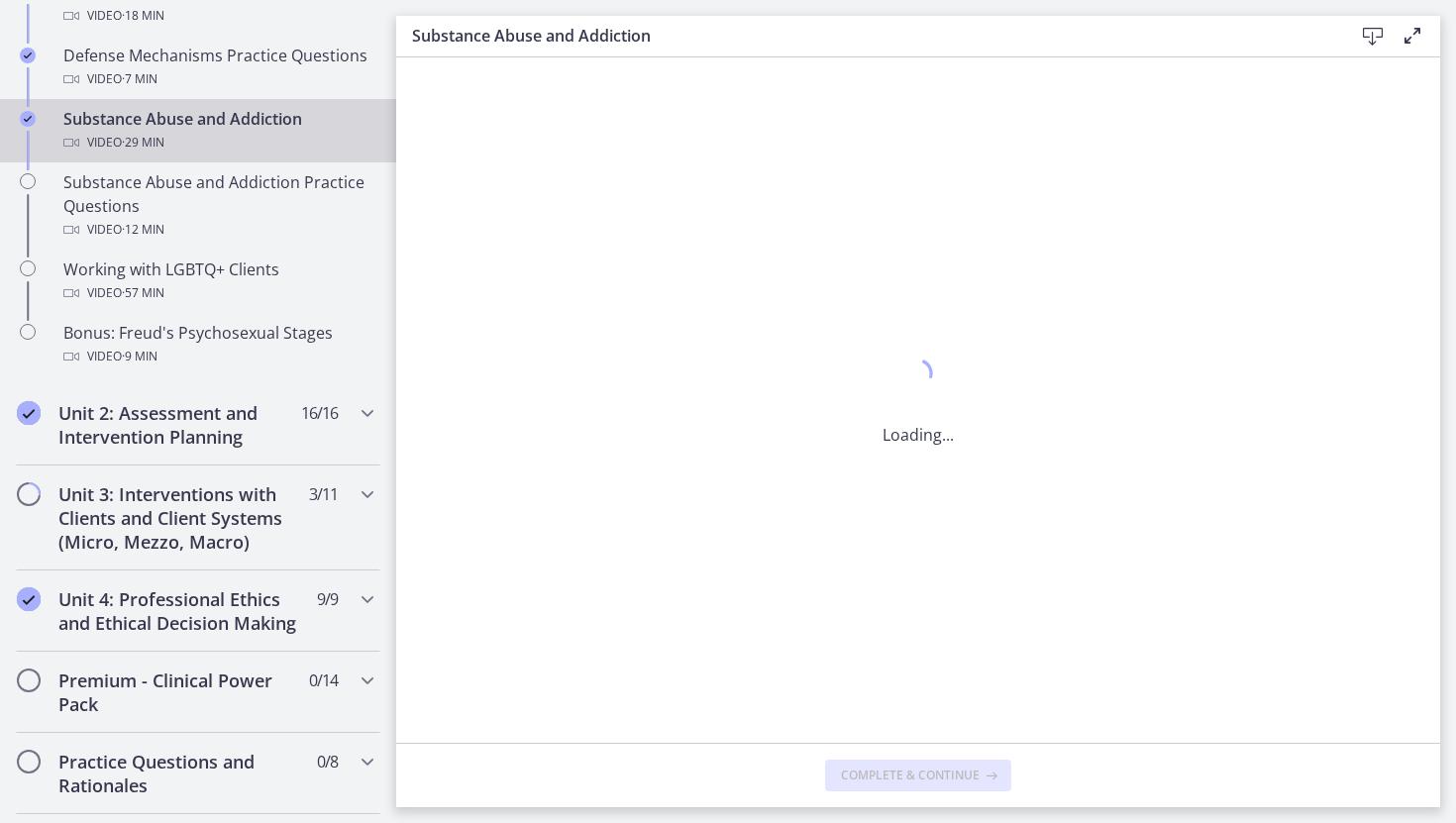 scroll, scrollTop: 0, scrollLeft: 0, axis: both 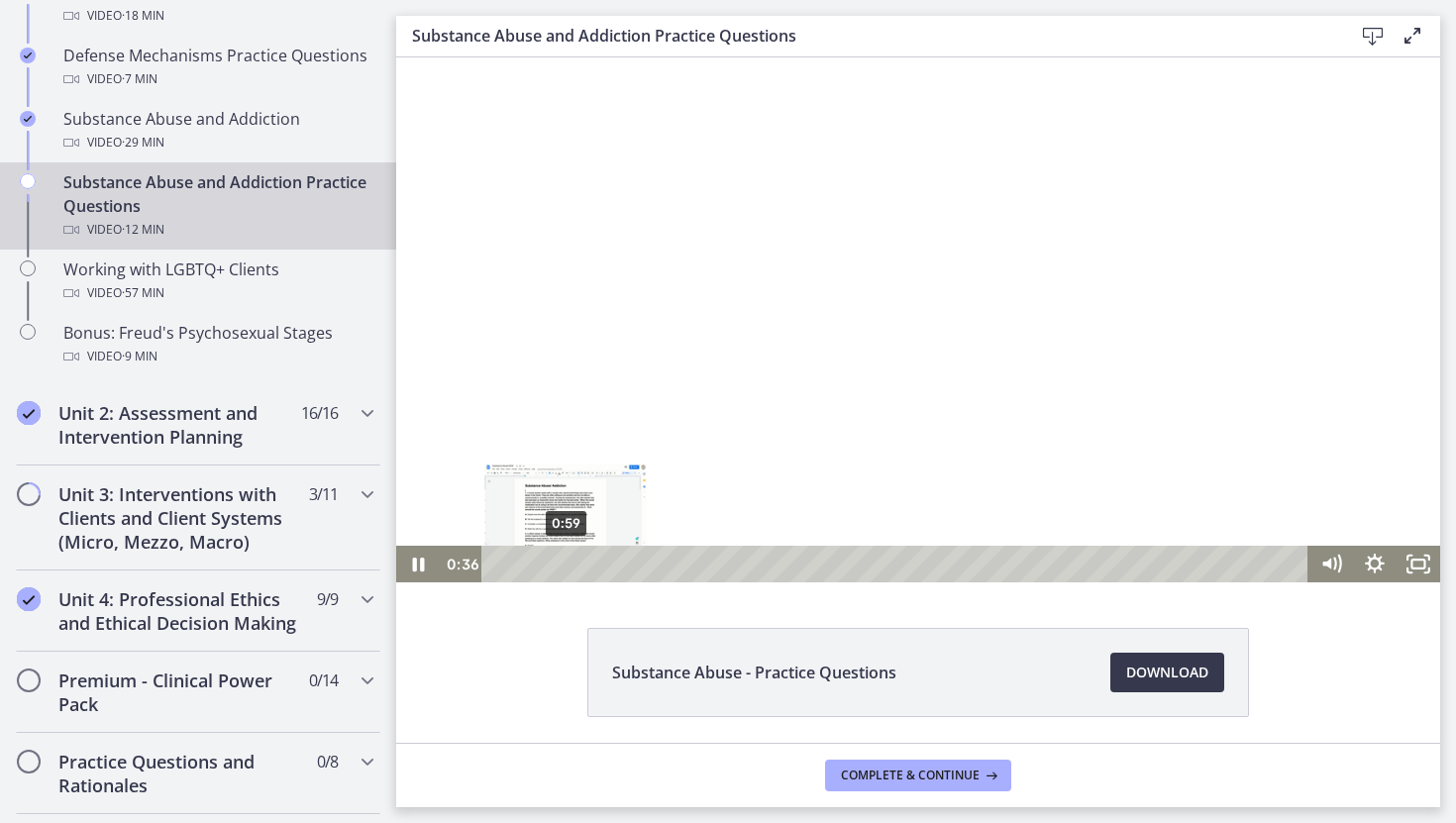 click on "0:59" at bounding box center (897, 564) 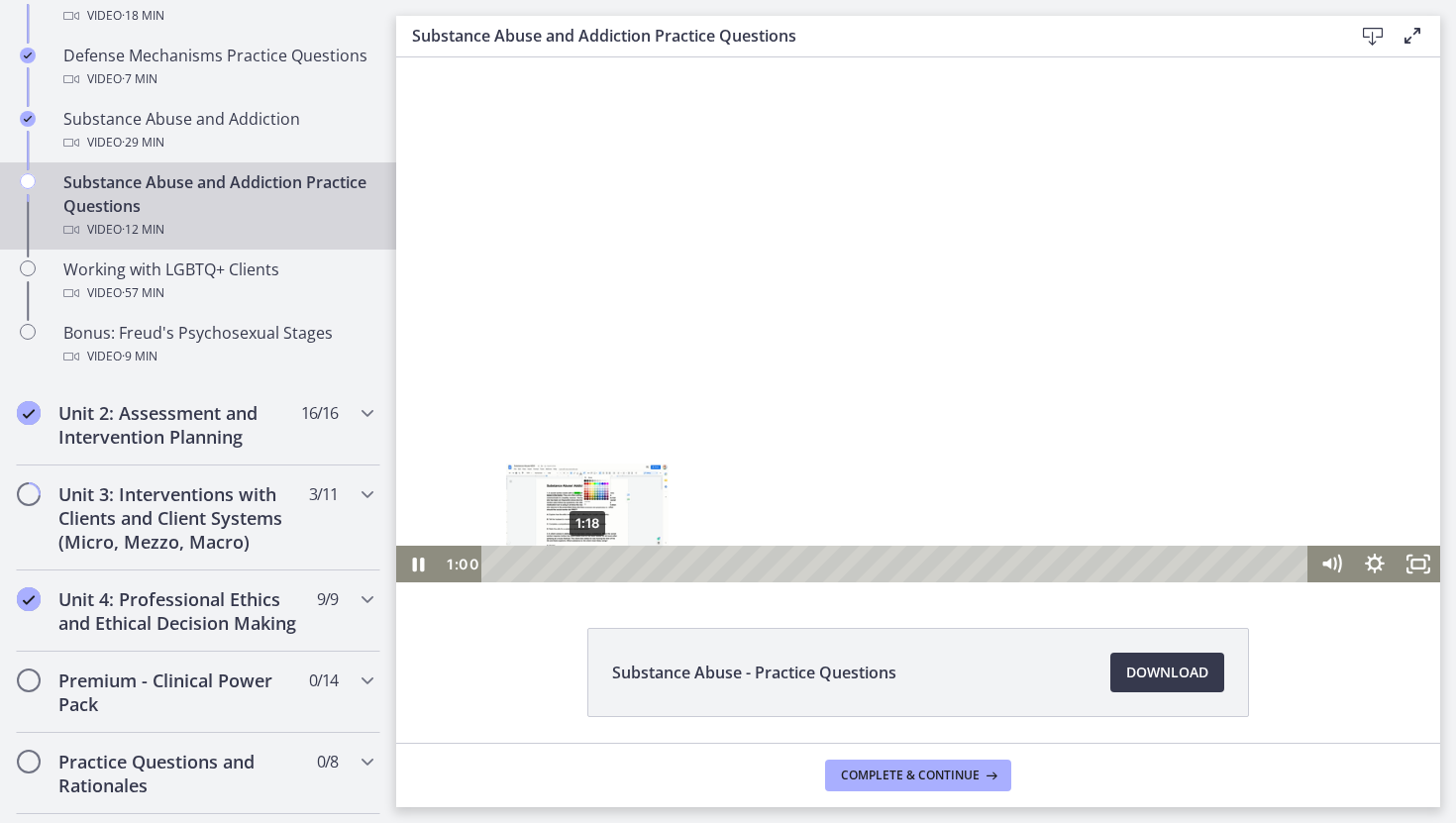 click on "1:18" at bounding box center (897, 564) 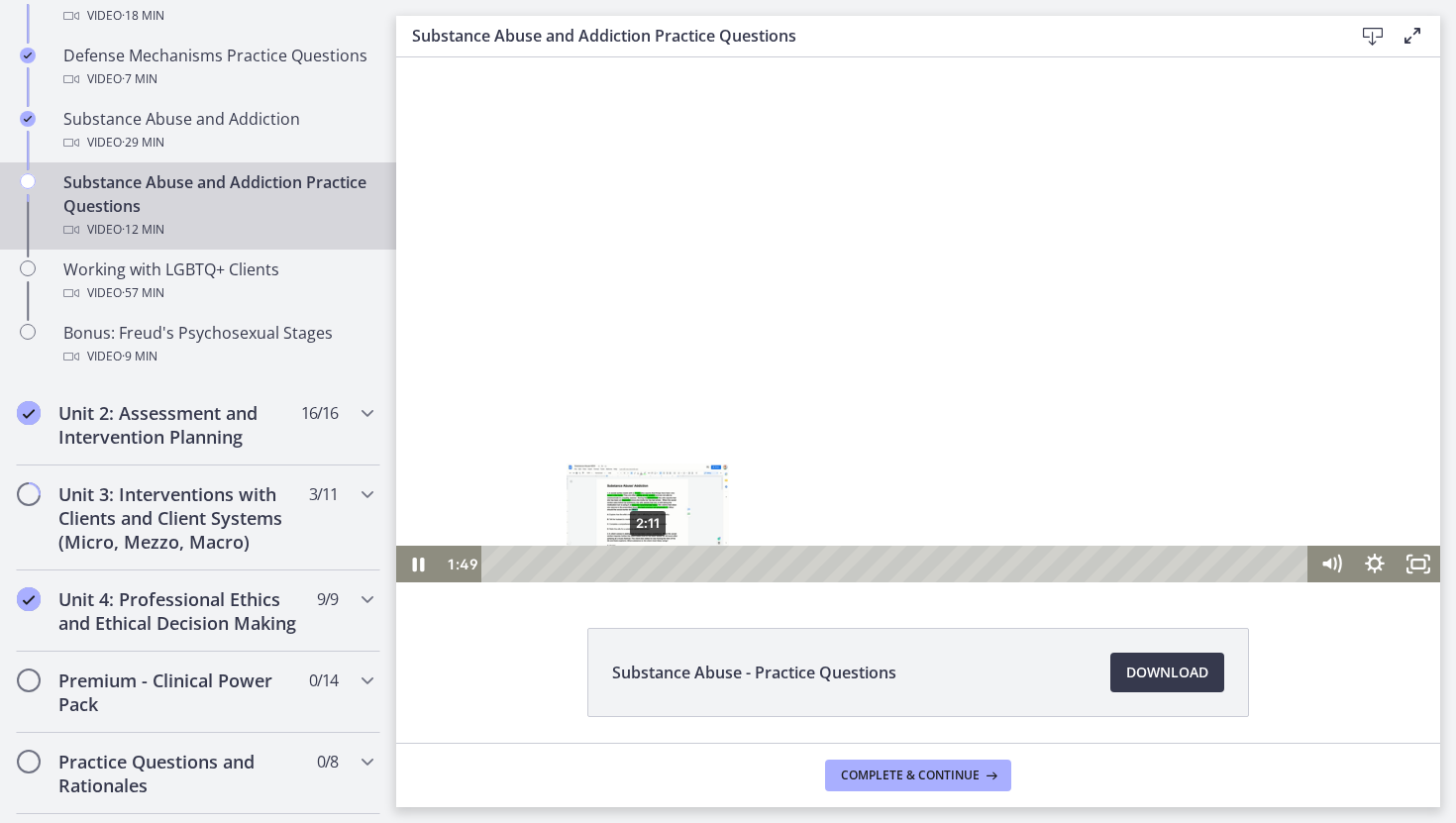 click on "2:11" at bounding box center (897, 564) 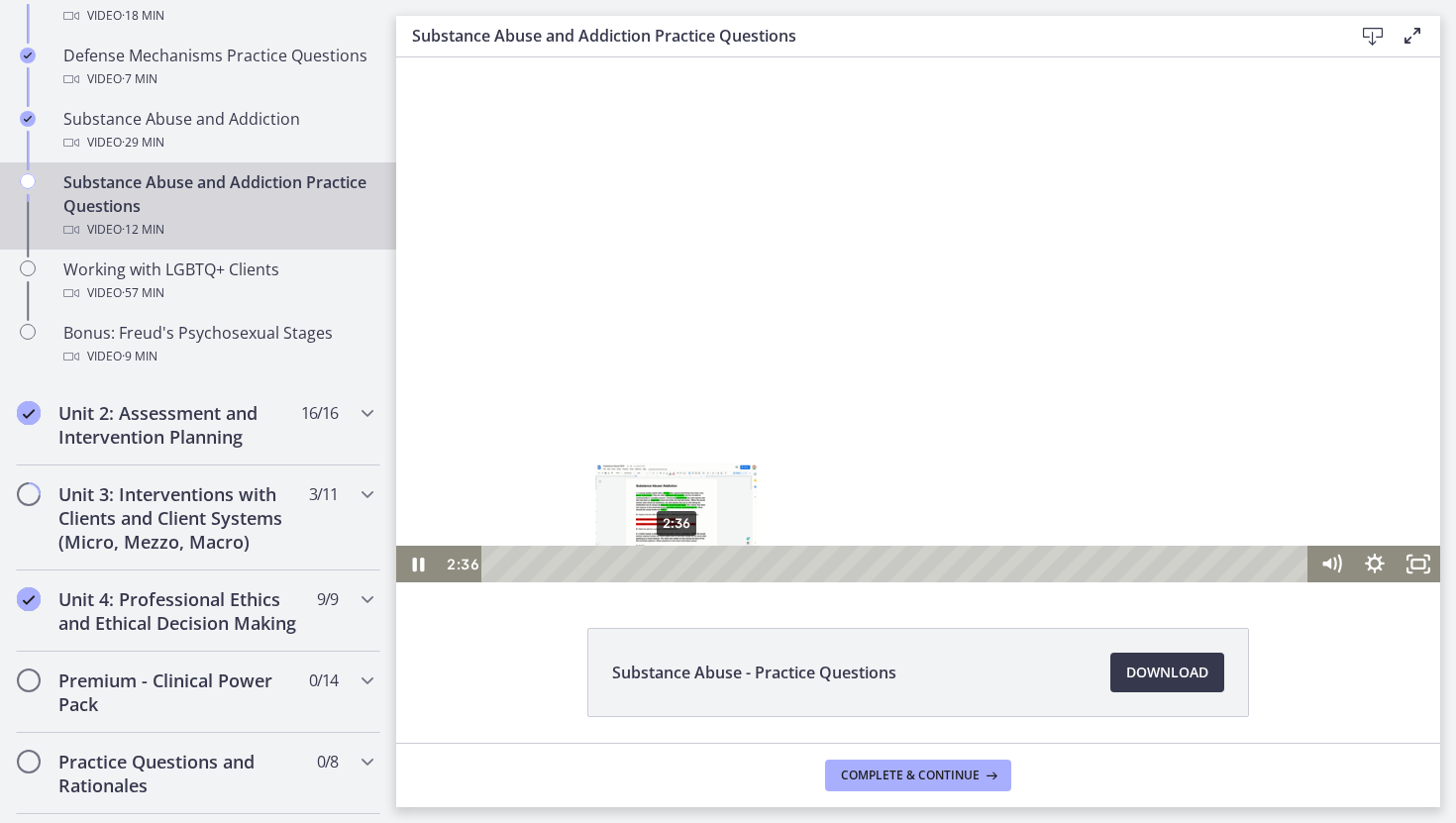 click on "2:36" at bounding box center (897, 564) 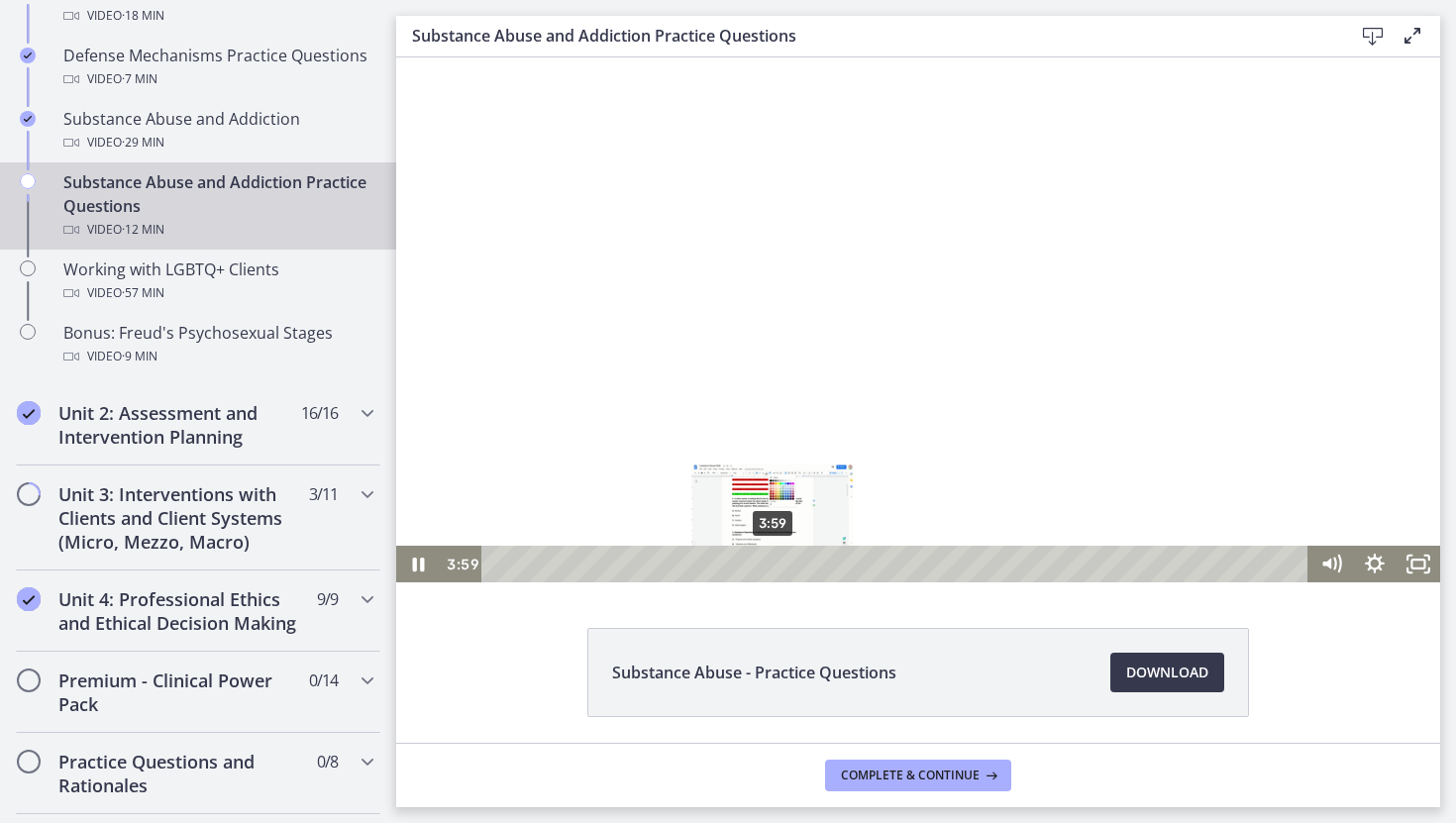 click on "3:59" at bounding box center (897, 564) 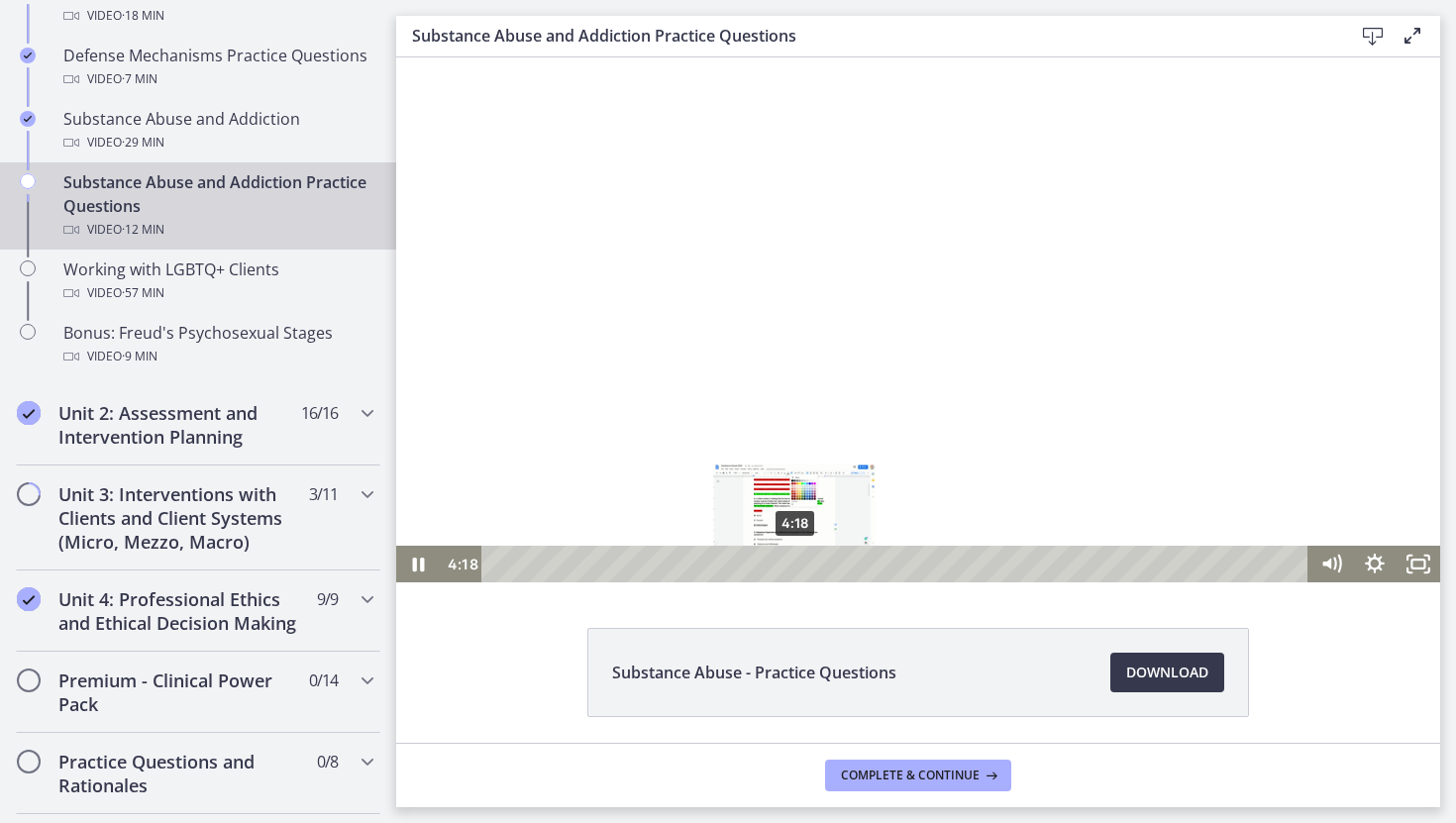 click on "4:18" at bounding box center (897, 564) 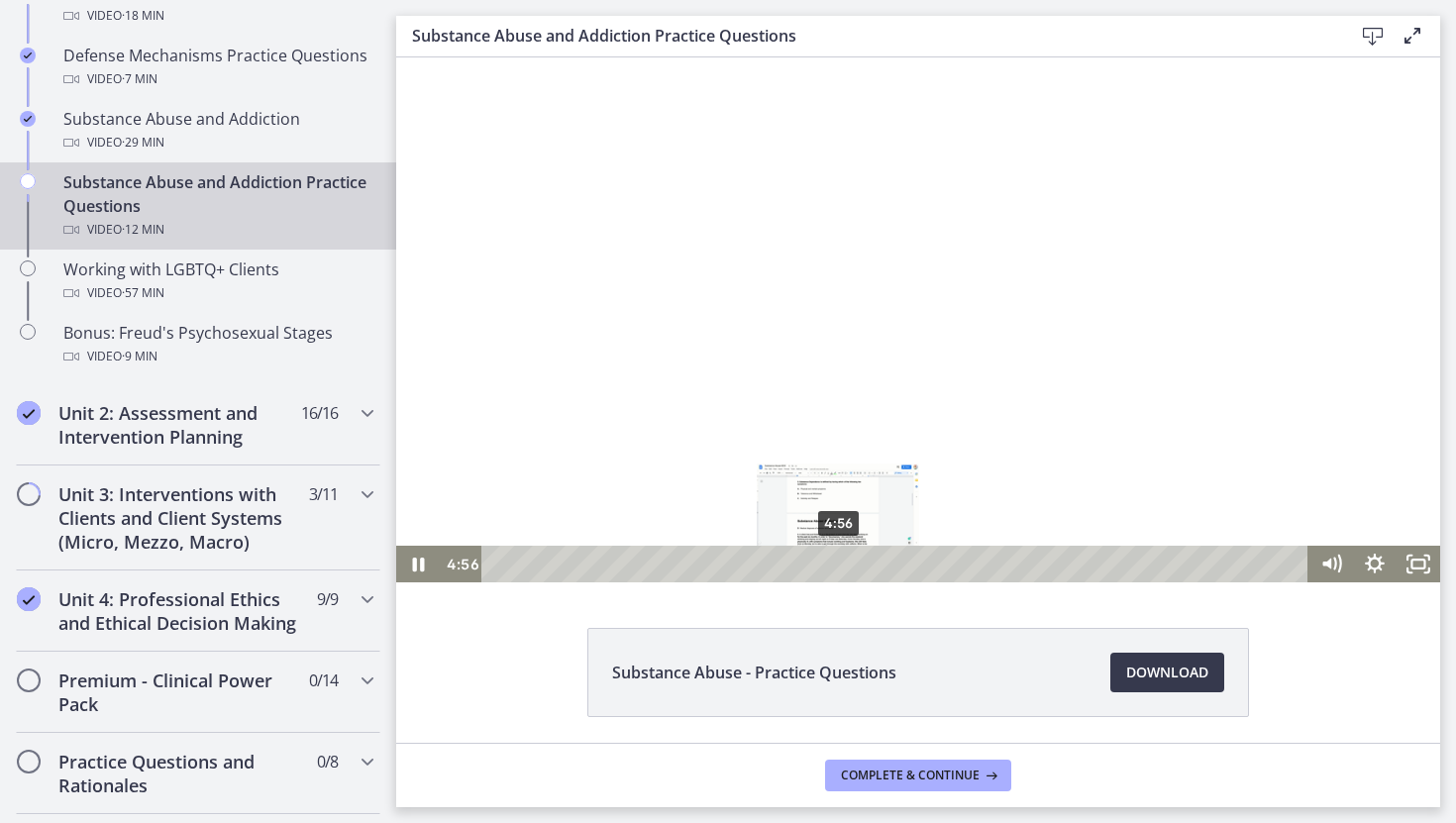 click on "4:56" at bounding box center [897, 564] 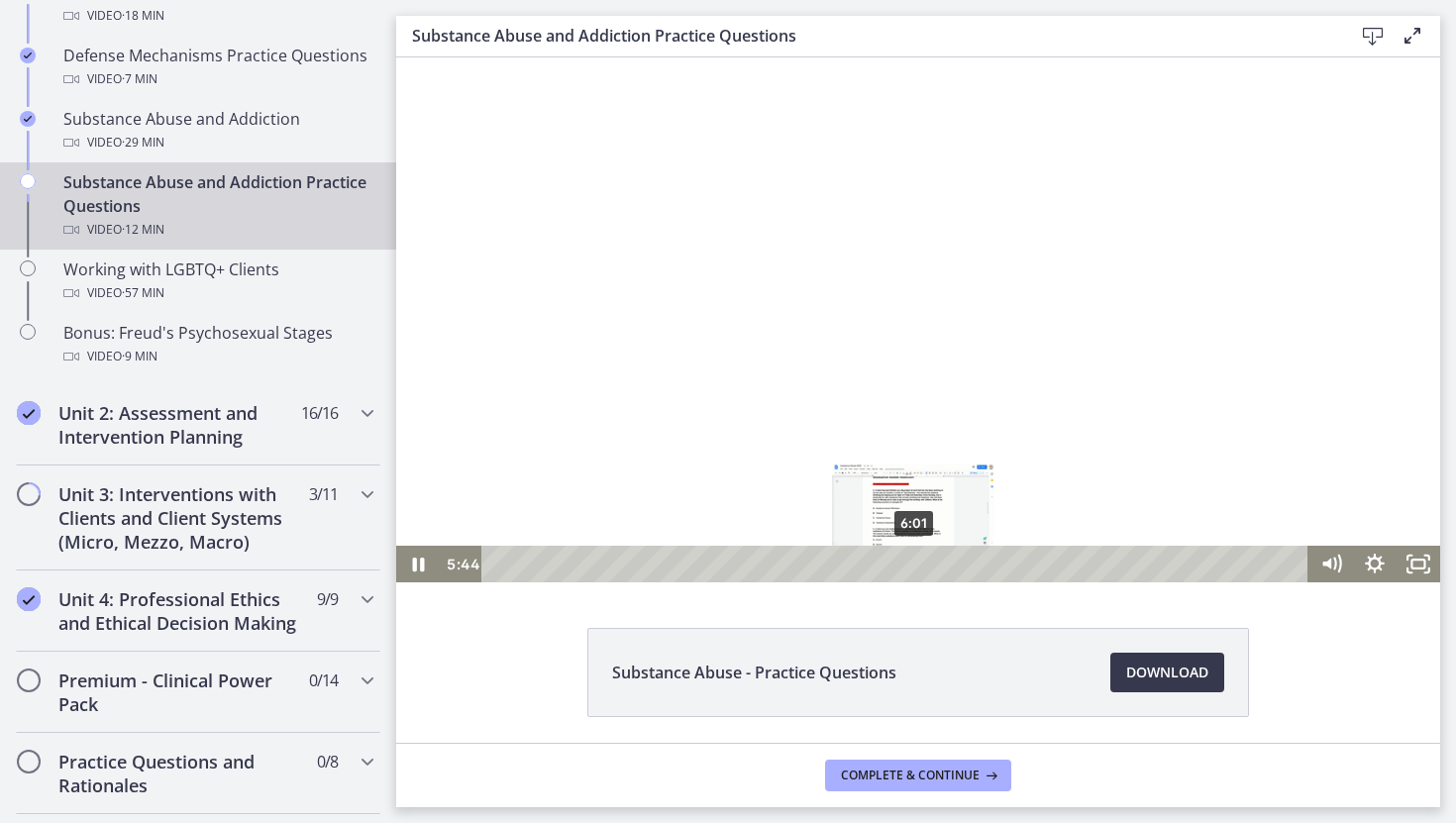 click on "6:01" at bounding box center [897, 564] 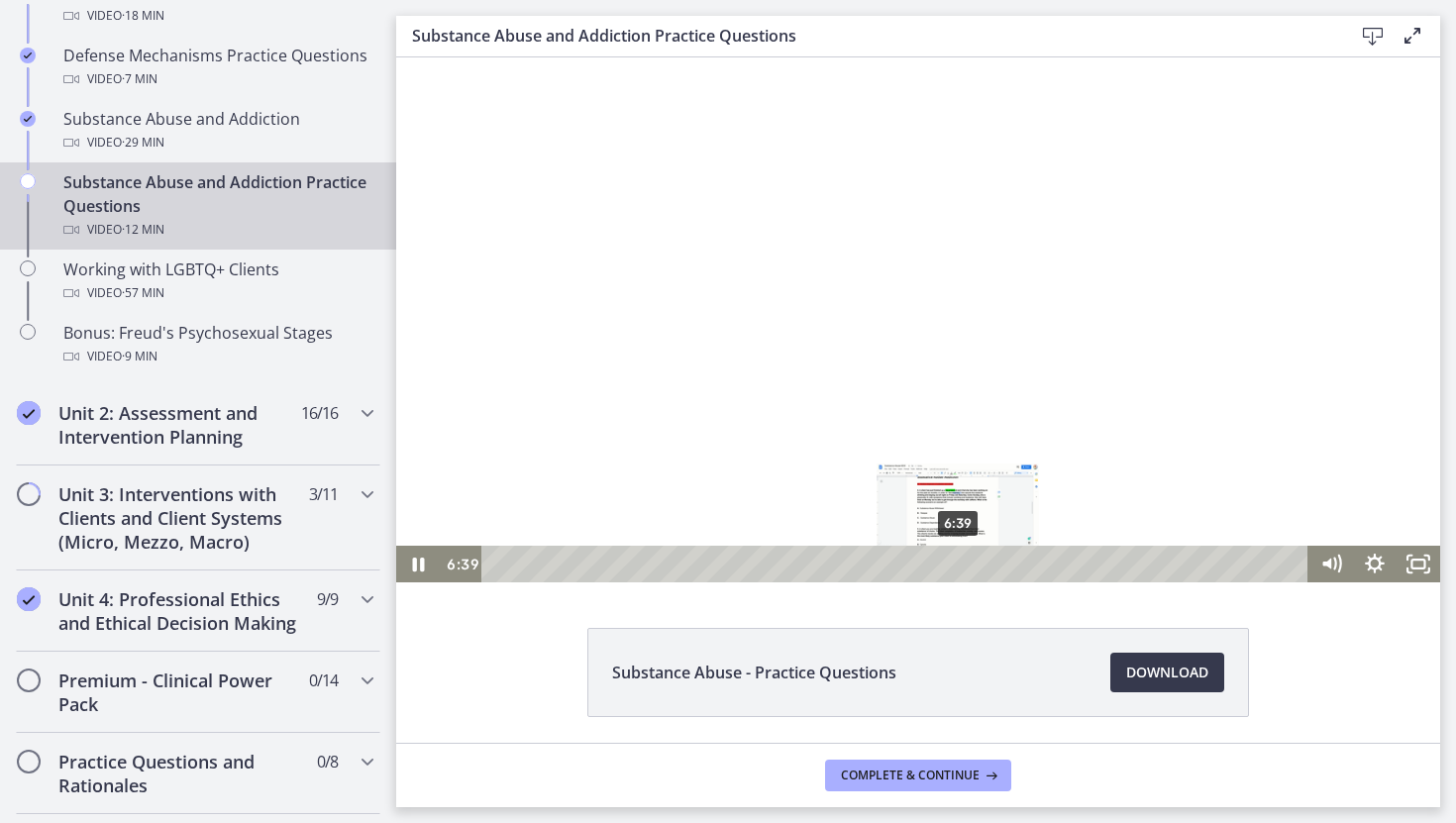 click on "6:39" at bounding box center [897, 564] 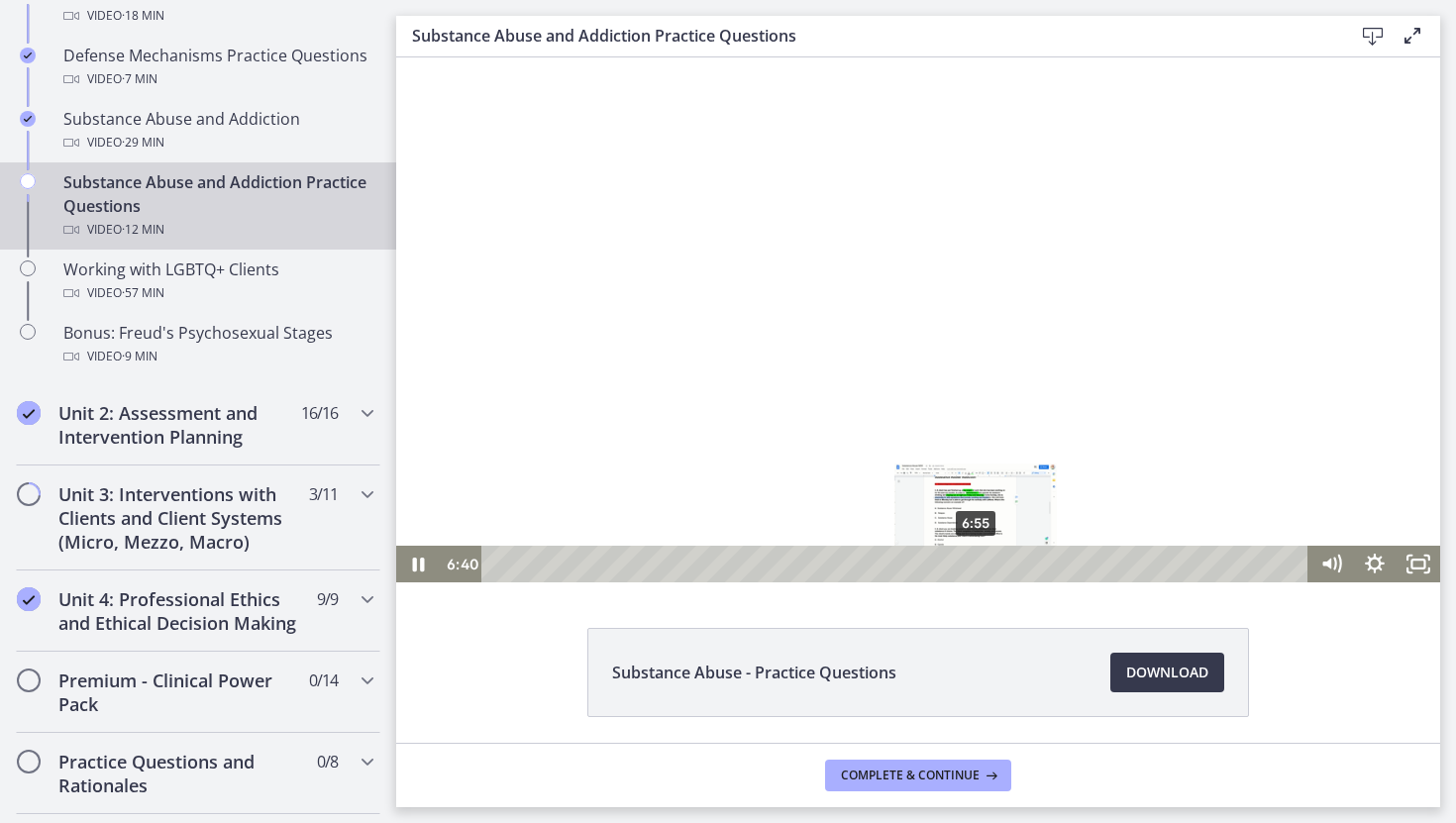 click on "6:55" at bounding box center (897, 564) 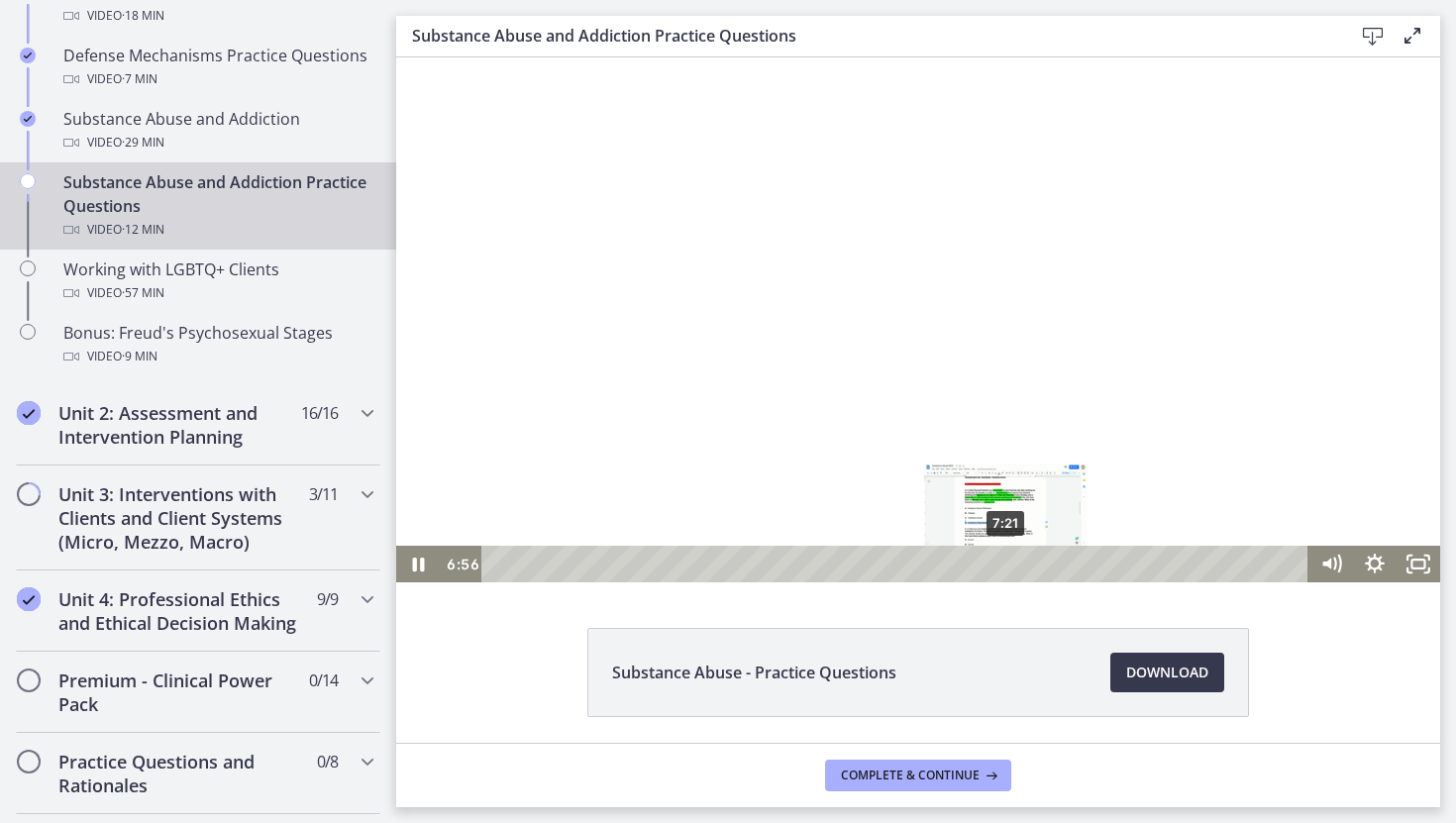 click on "7:21" at bounding box center (897, 564) 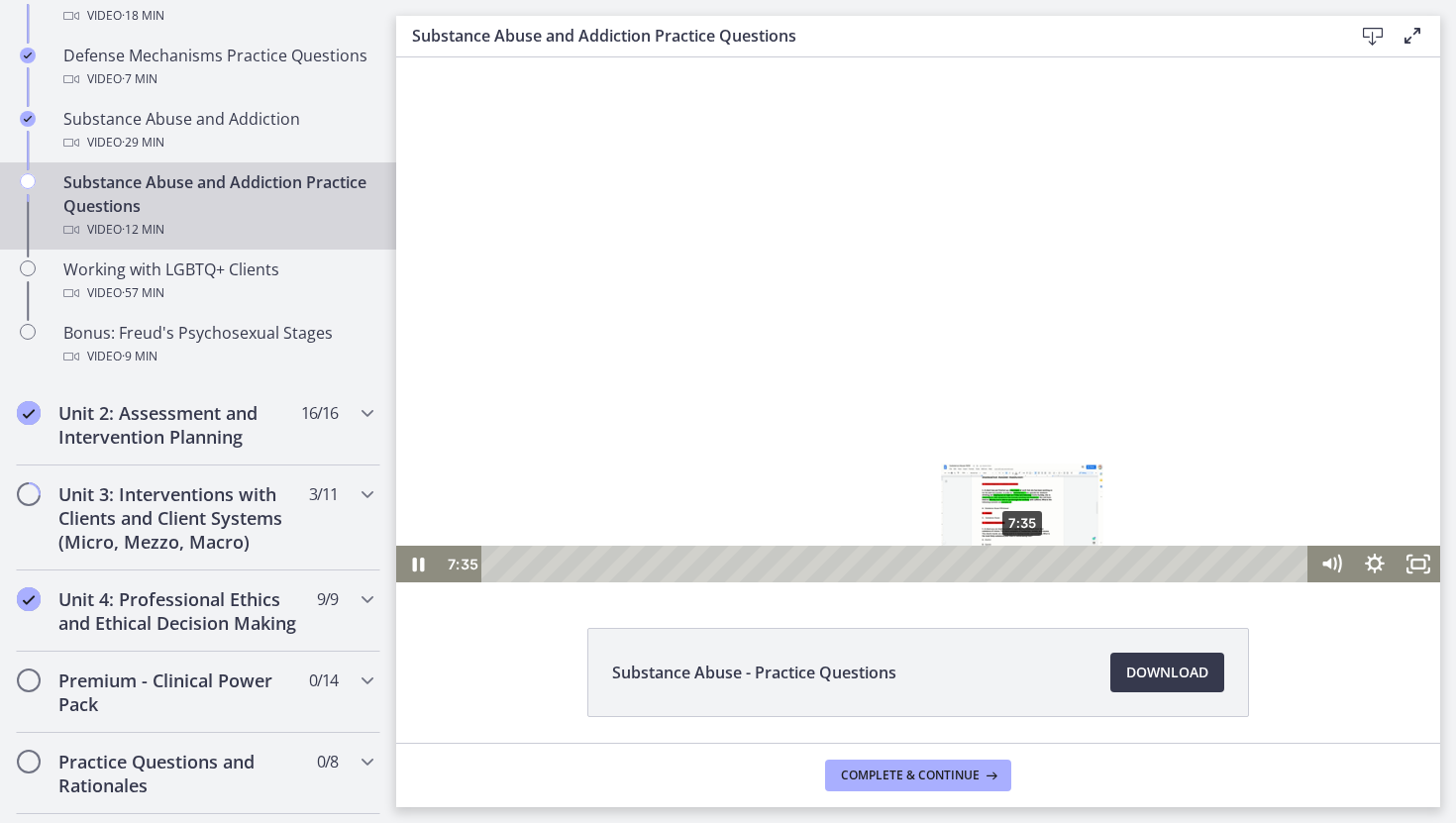 click on "7:35" at bounding box center [897, 564] 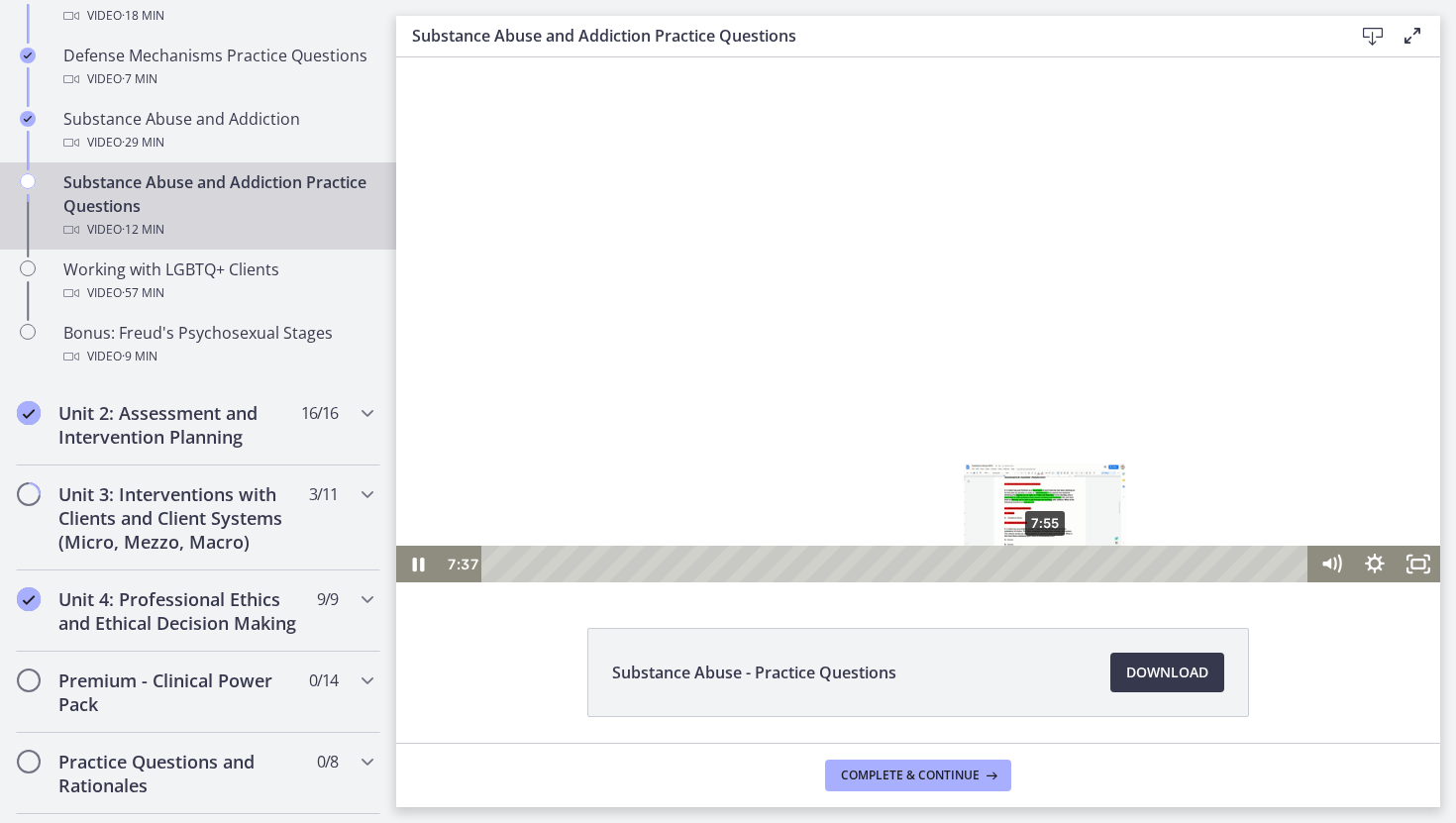 click on "7:55" at bounding box center [897, 564] 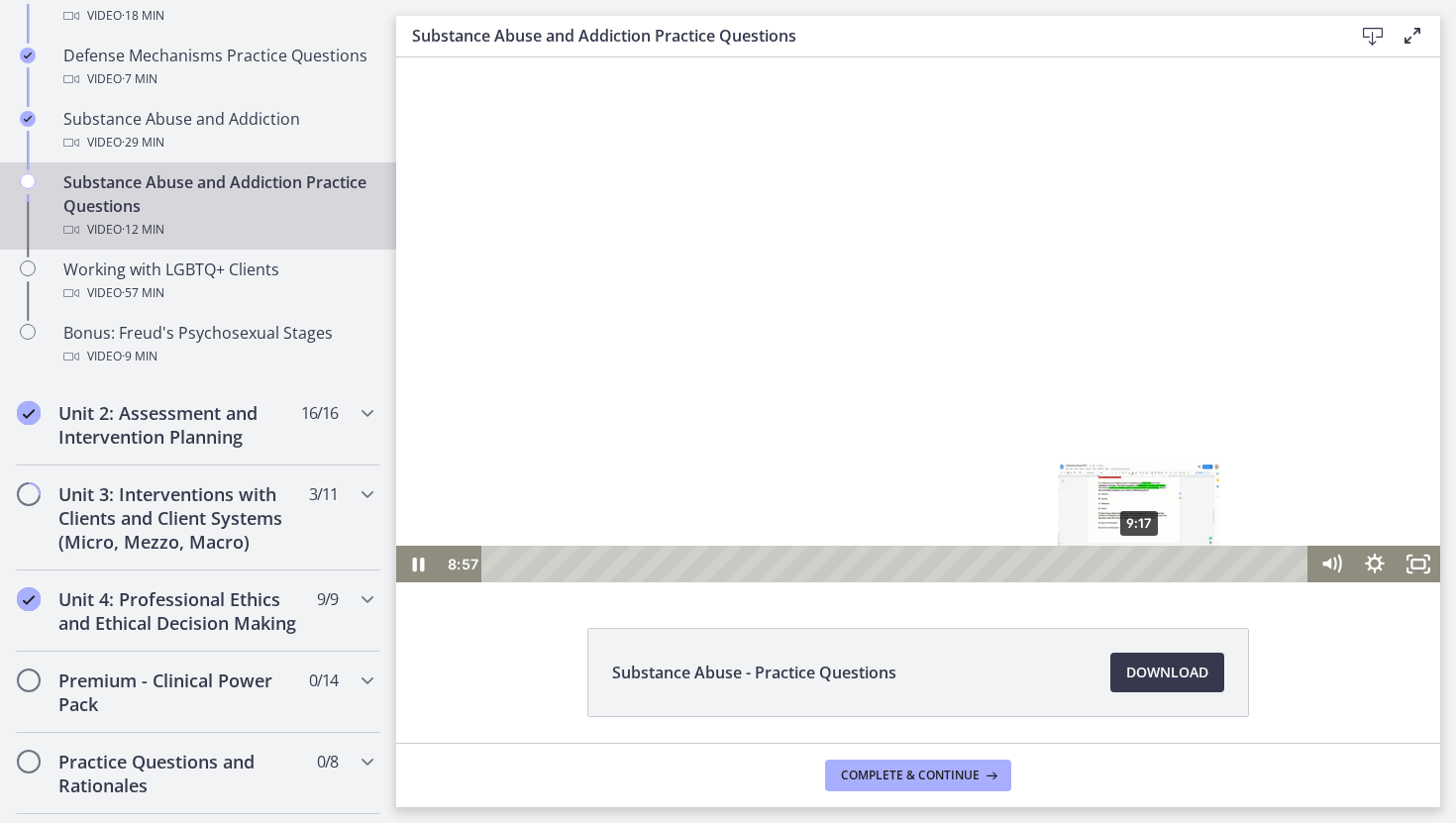 click on "9:17" at bounding box center (897, 564) 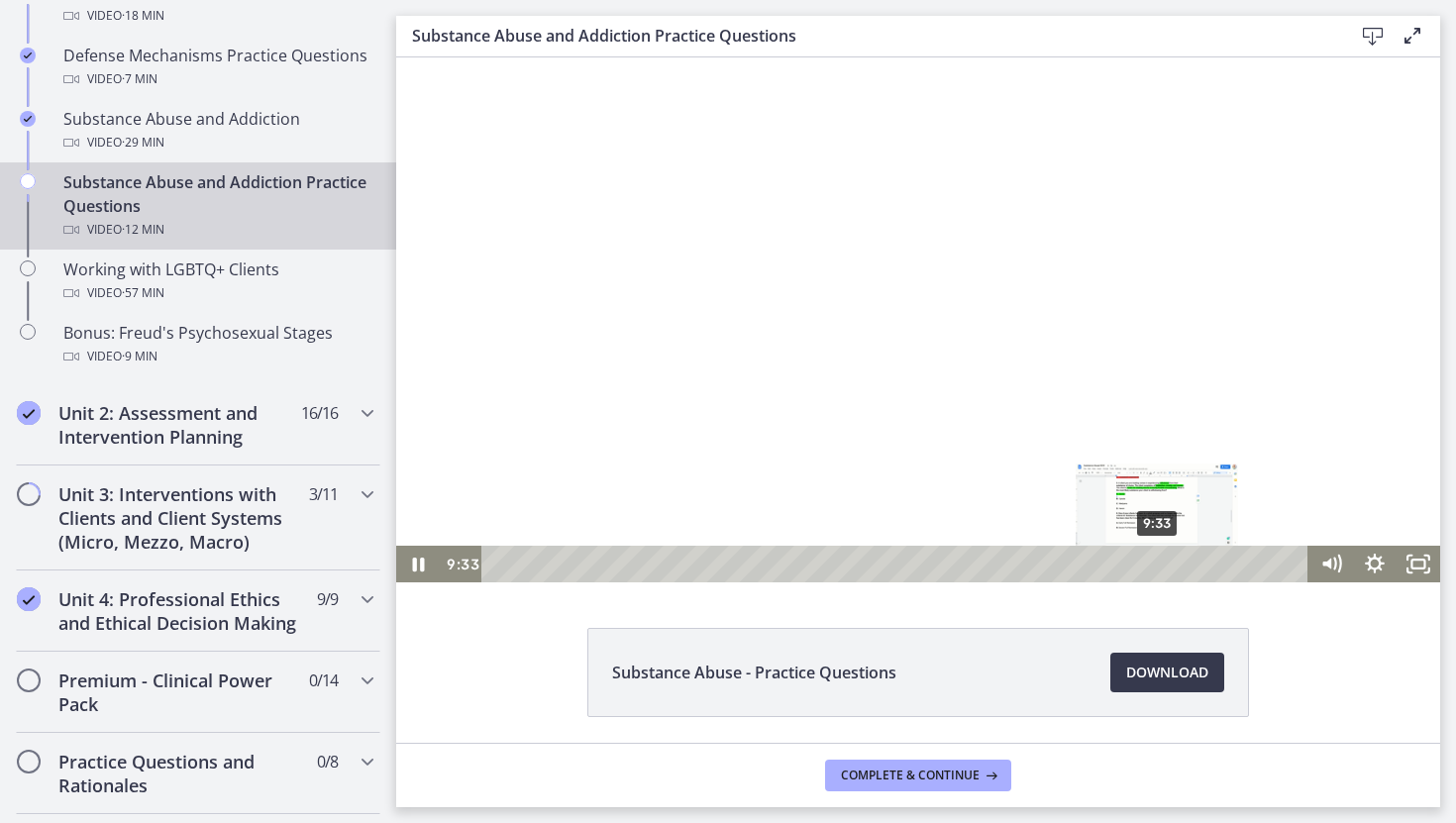 click on "9:33" at bounding box center (897, 564) 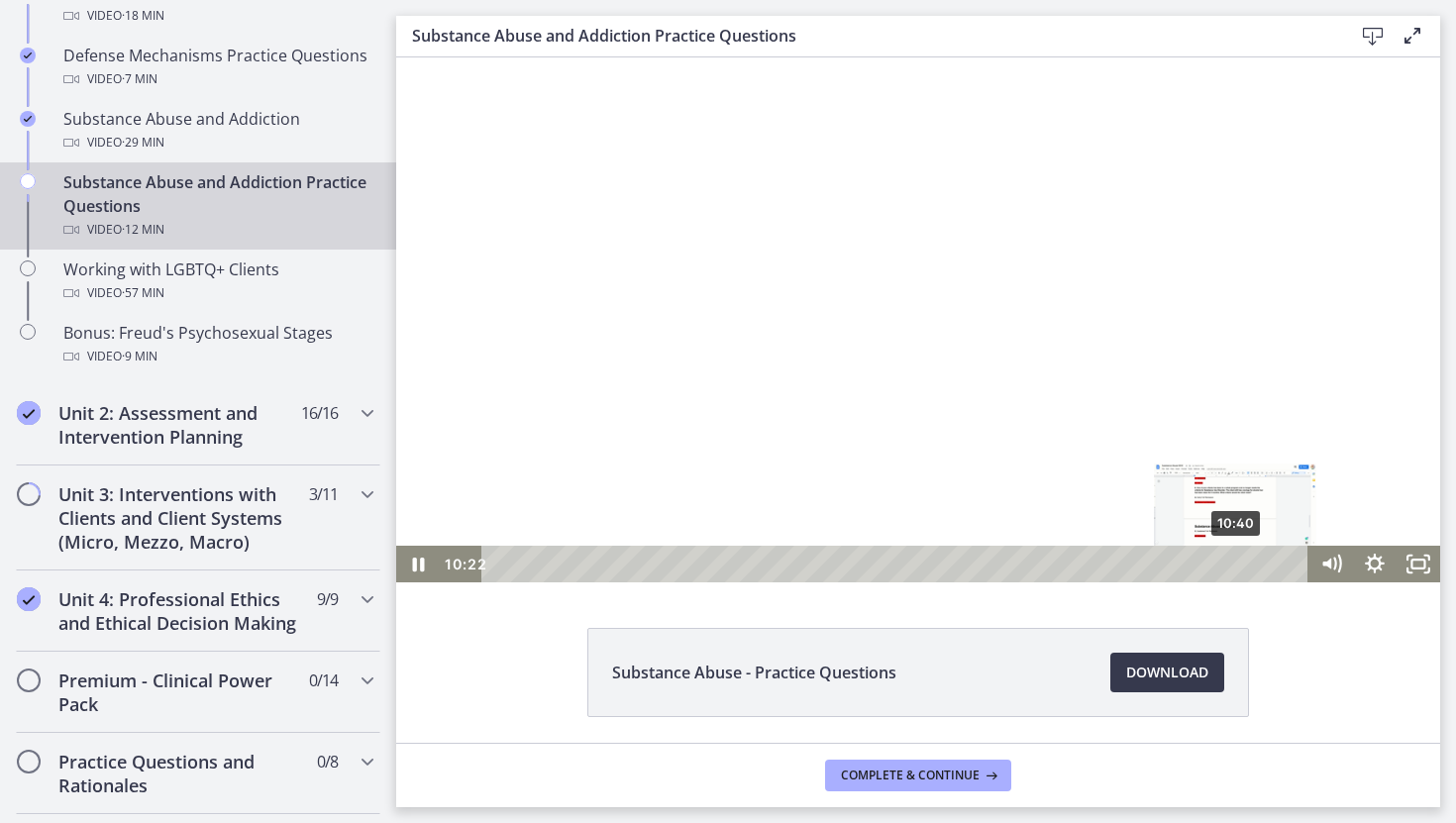 click on "10:40" at bounding box center [897, 564] 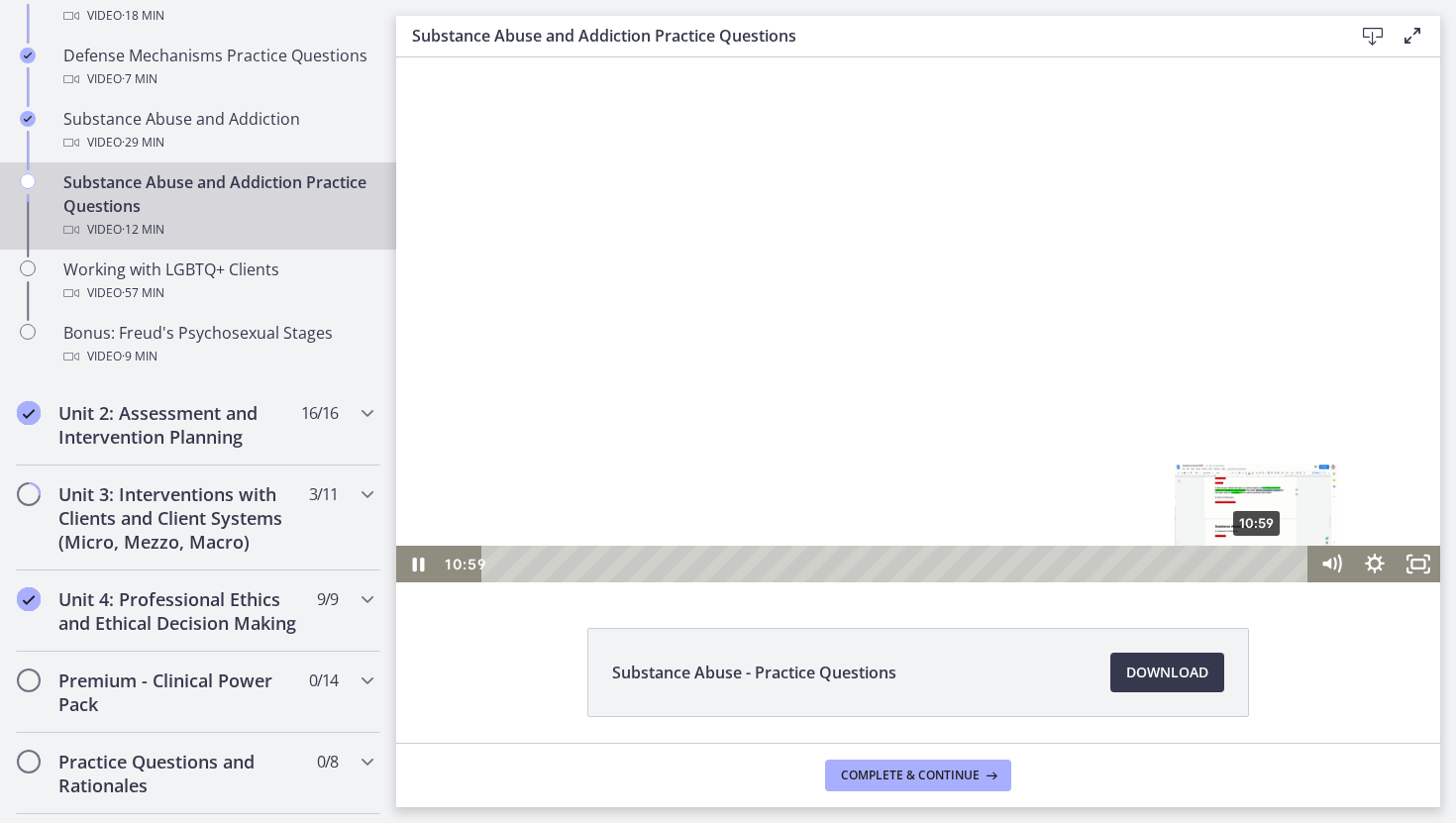 click on "10:59" at bounding box center (897, 564) 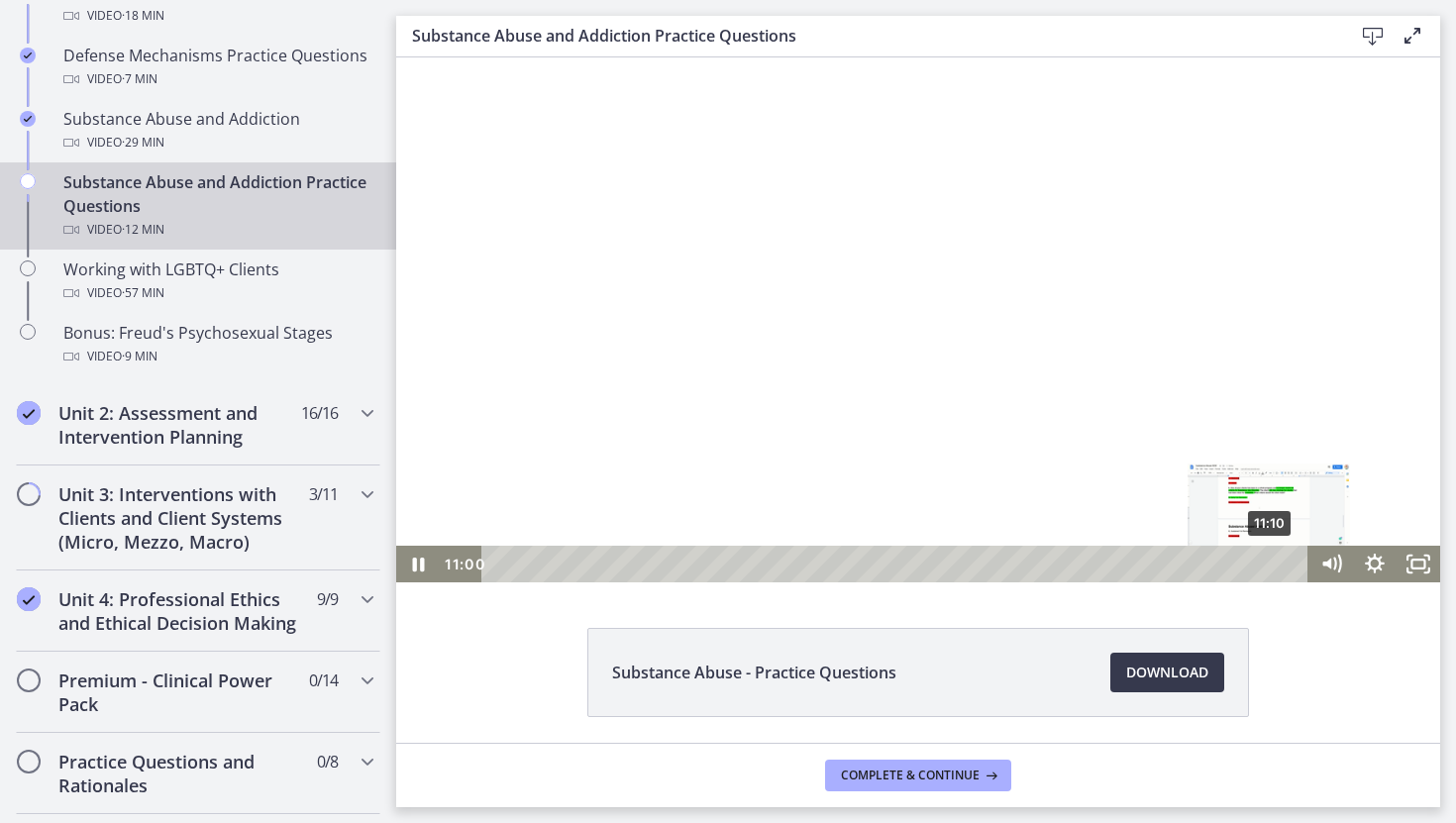 click on "11:10" at bounding box center [897, 564] 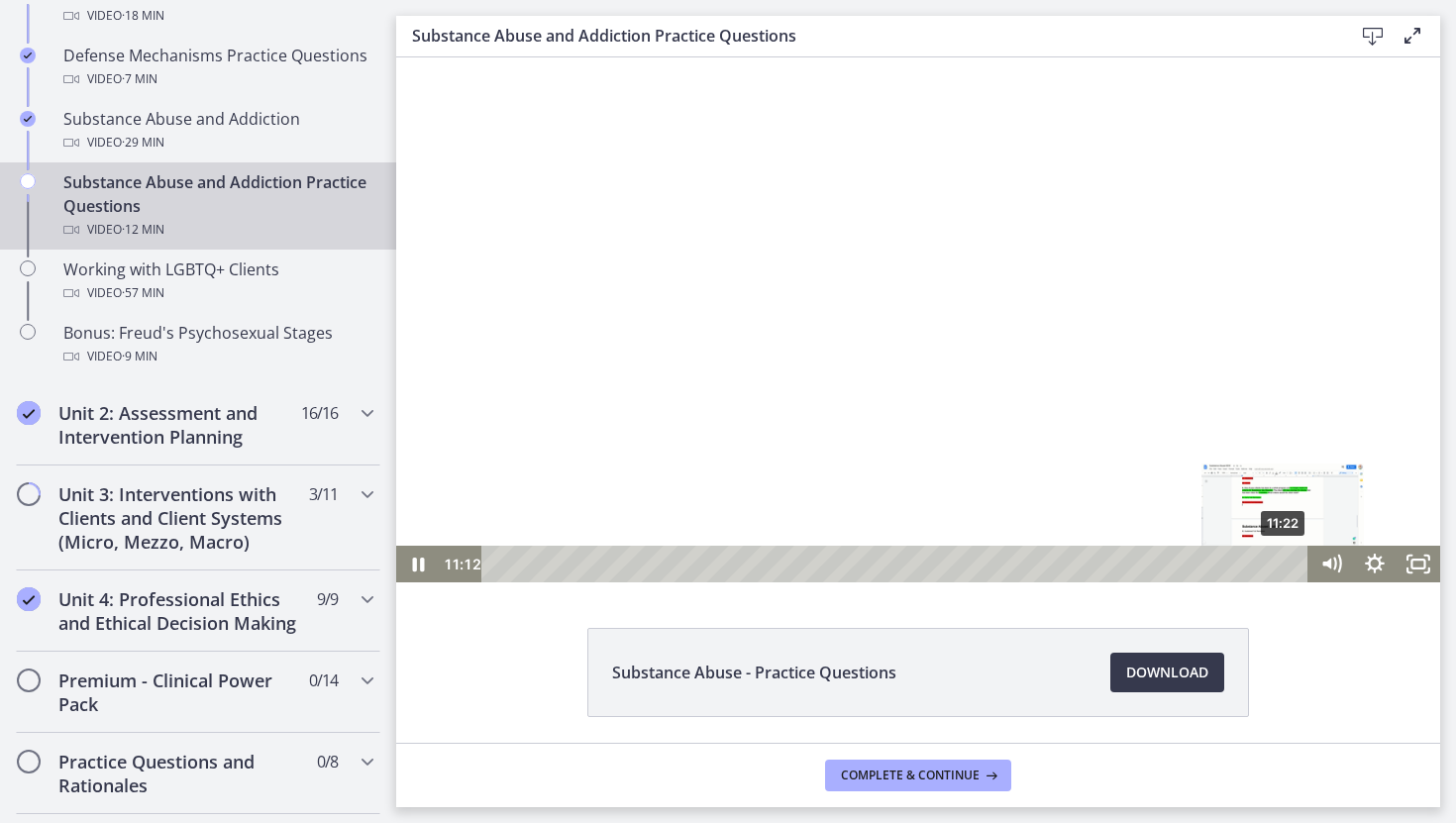 click on "11:22" at bounding box center [897, 564] 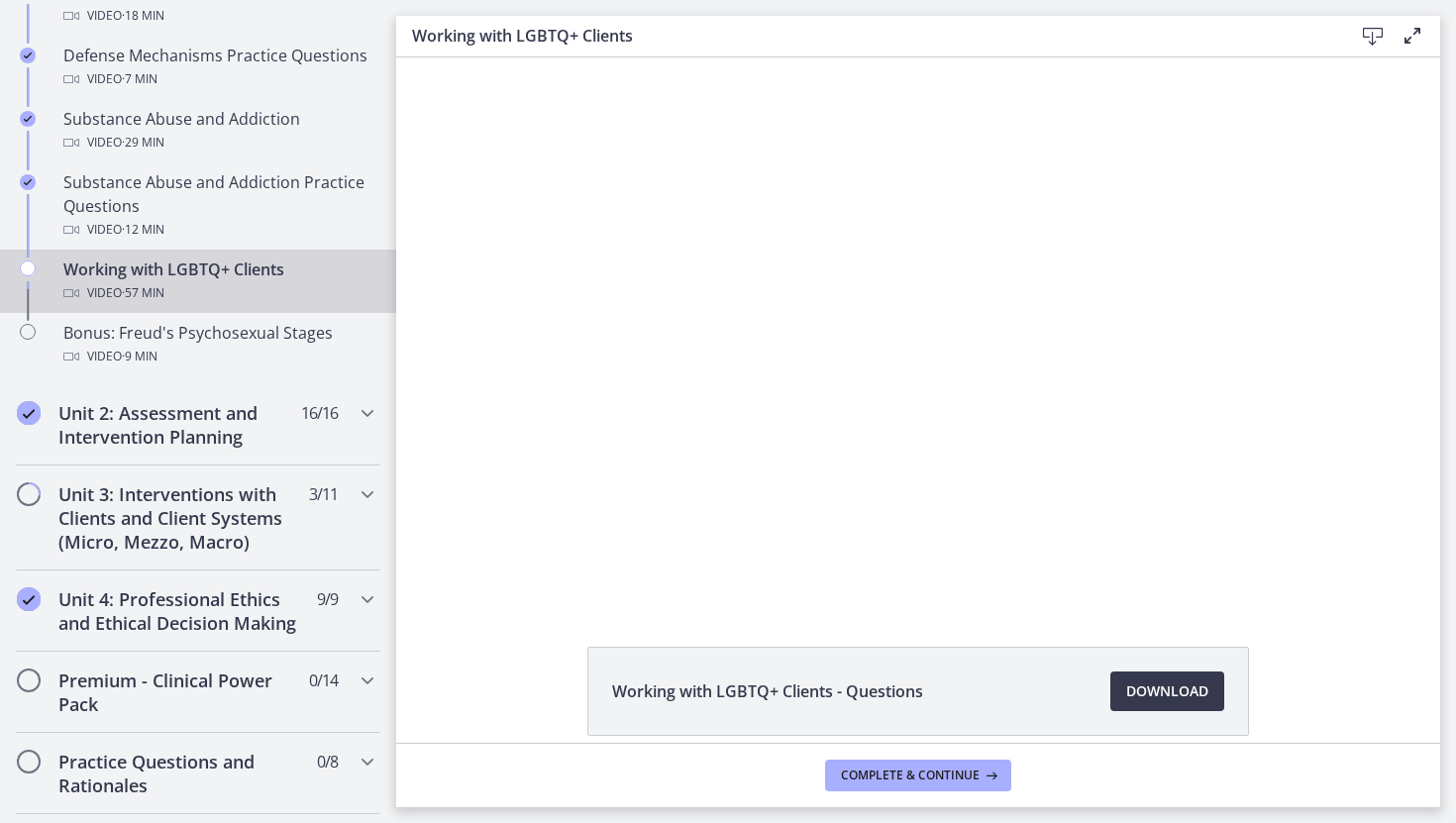 scroll, scrollTop: 0, scrollLeft: 0, axis: both 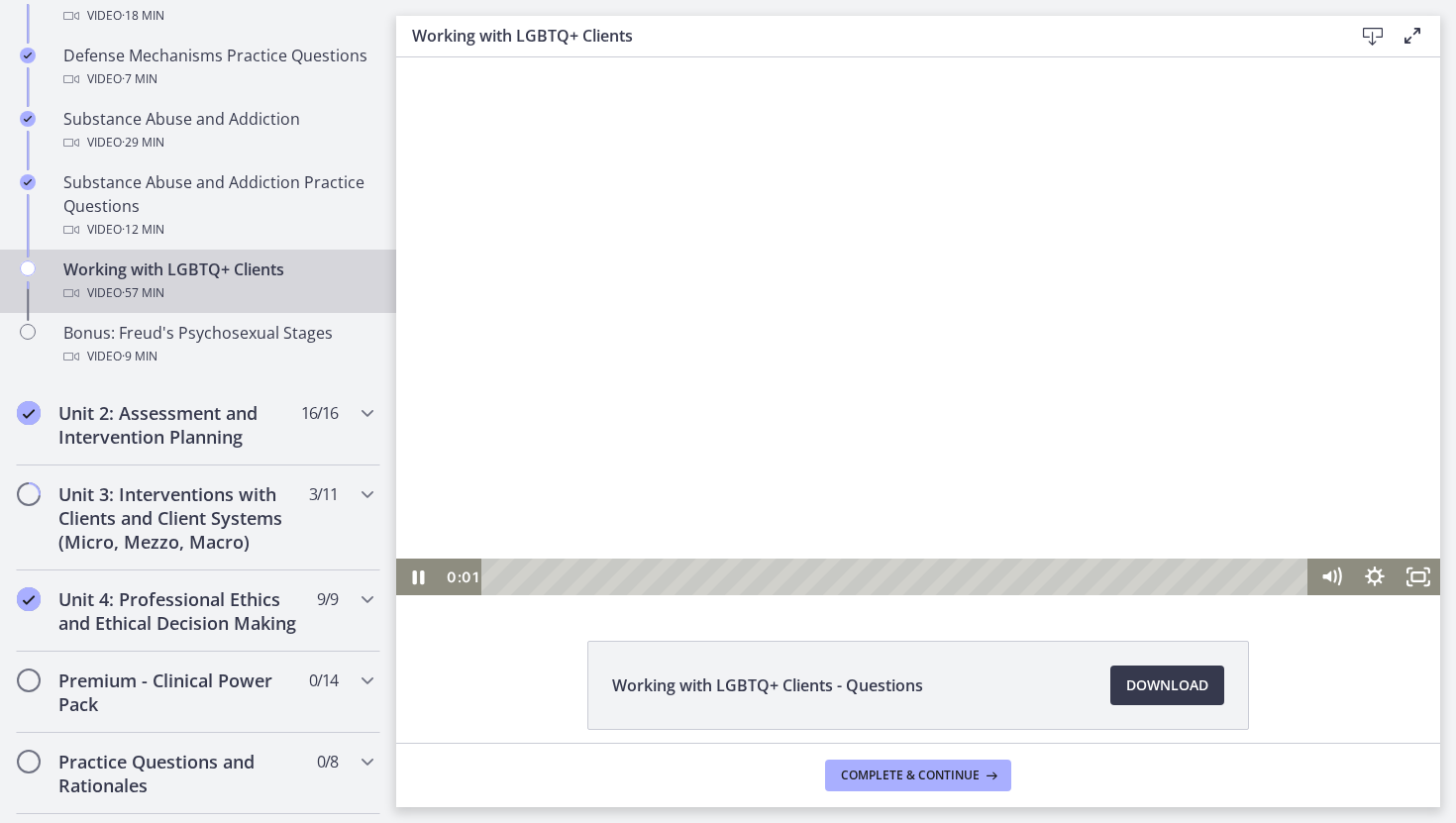 click at bounding box center [918, 326] 